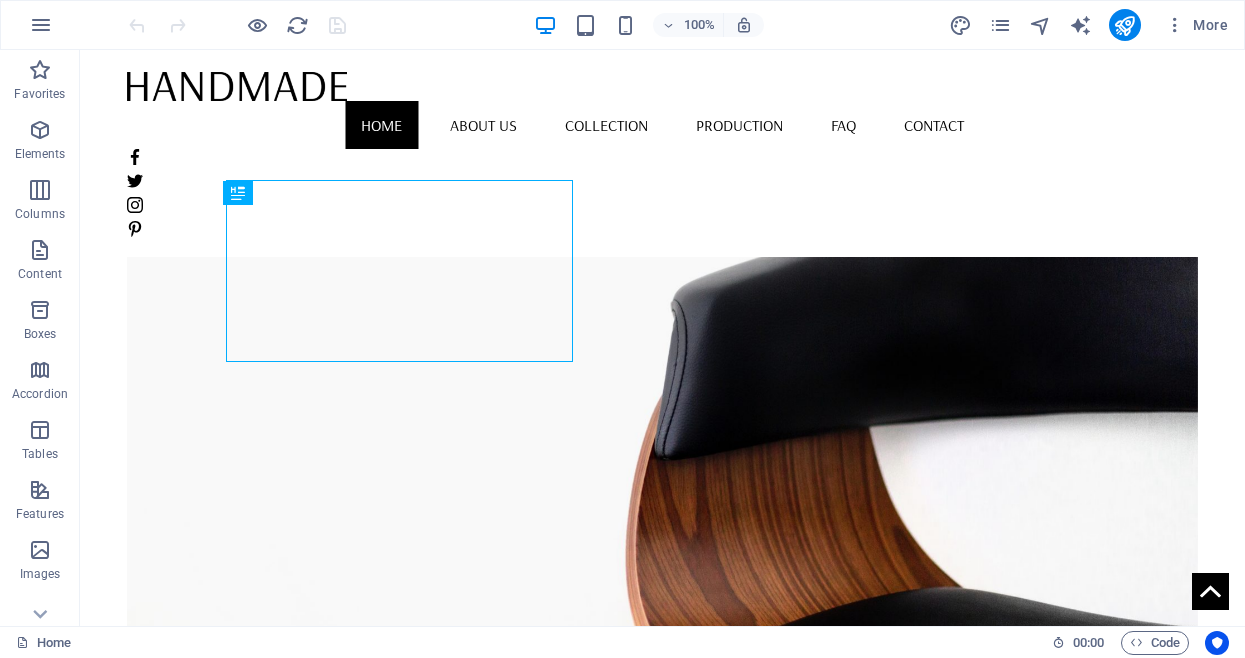 scroll, scrollTop: 0, scrollLeft: 0, axis: both 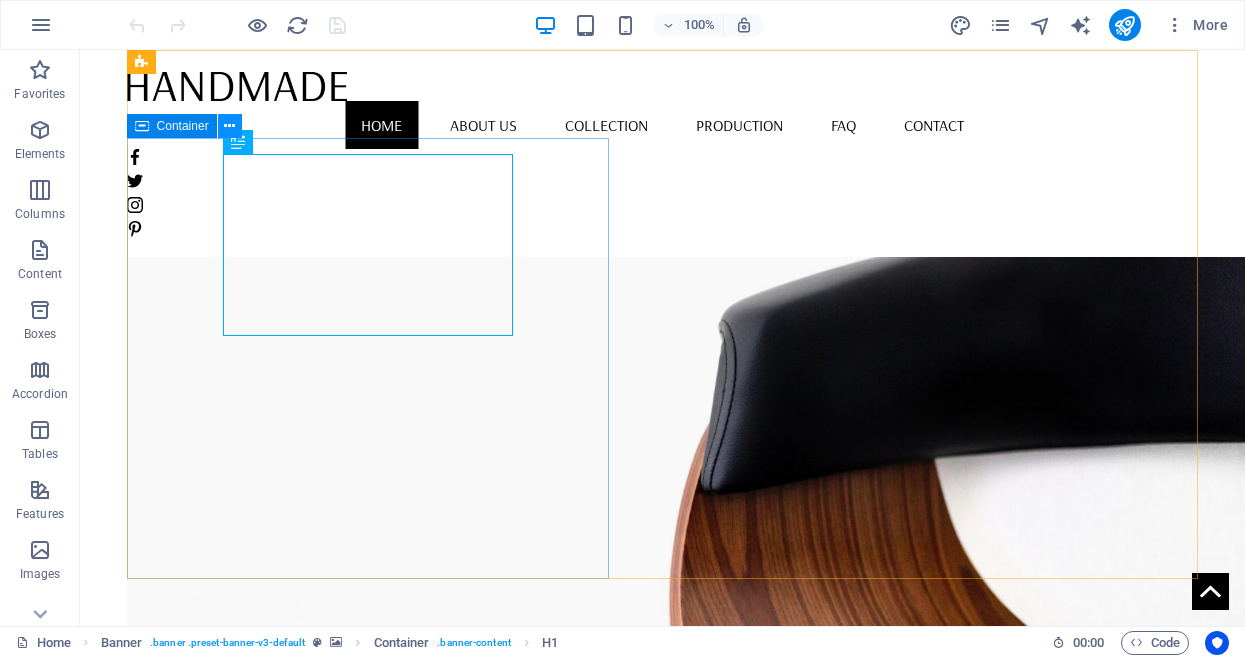 click at bounding box center (229, 126) 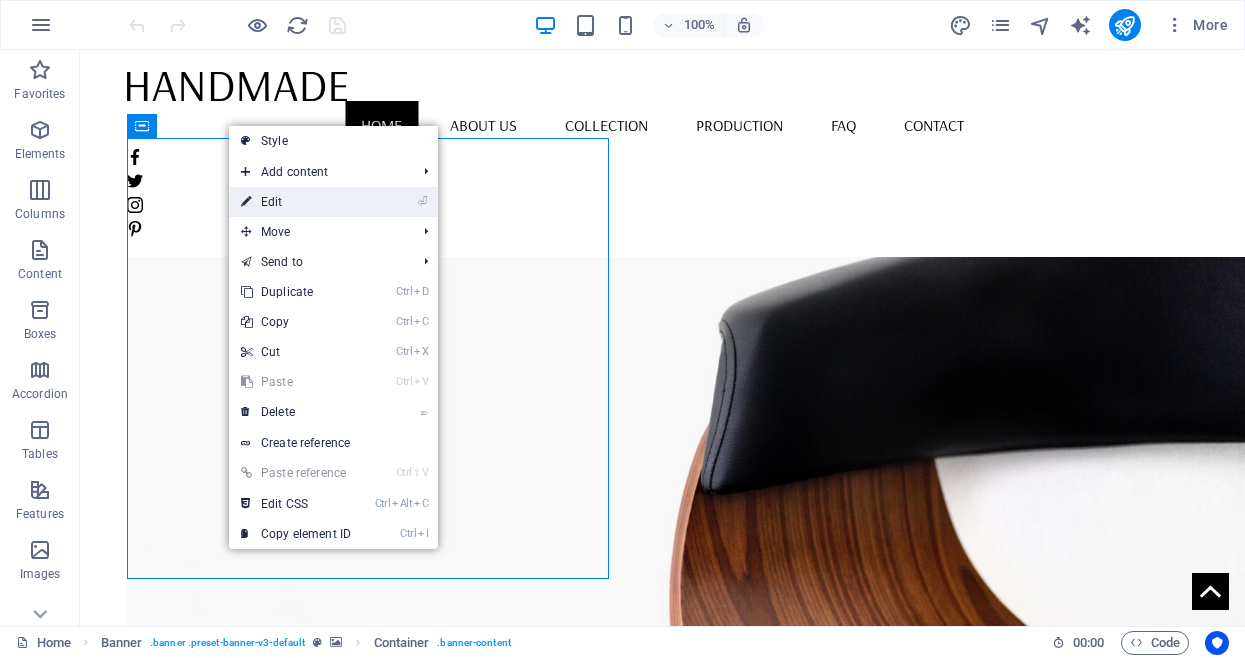 click on "⏎  Edit" at bounding box center (296, 202) 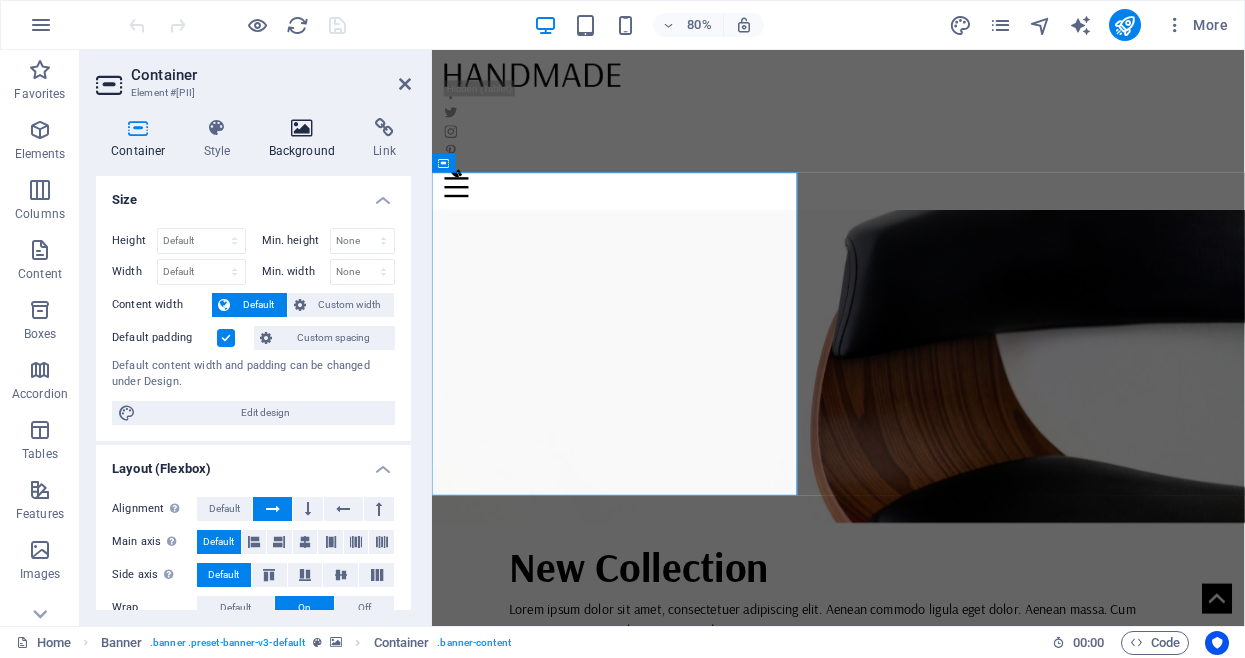 click on "Background" at bounding box center (306, 139) 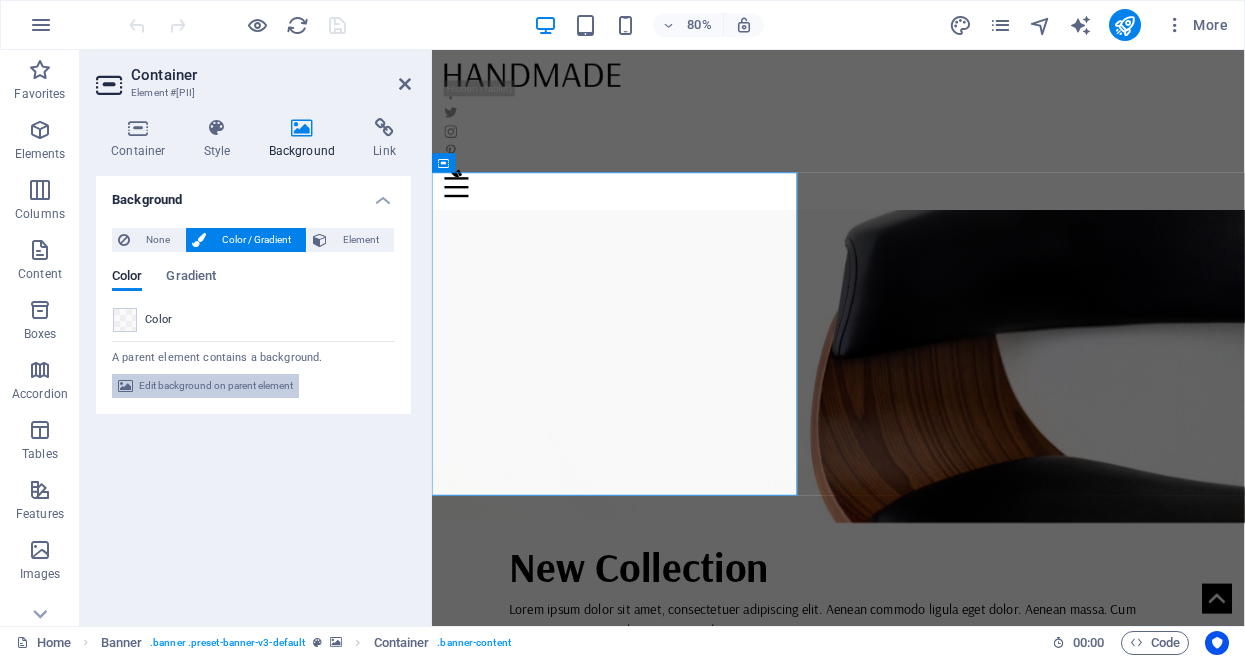 click on "Edit background on parent element" at bounding box center (216, 386) 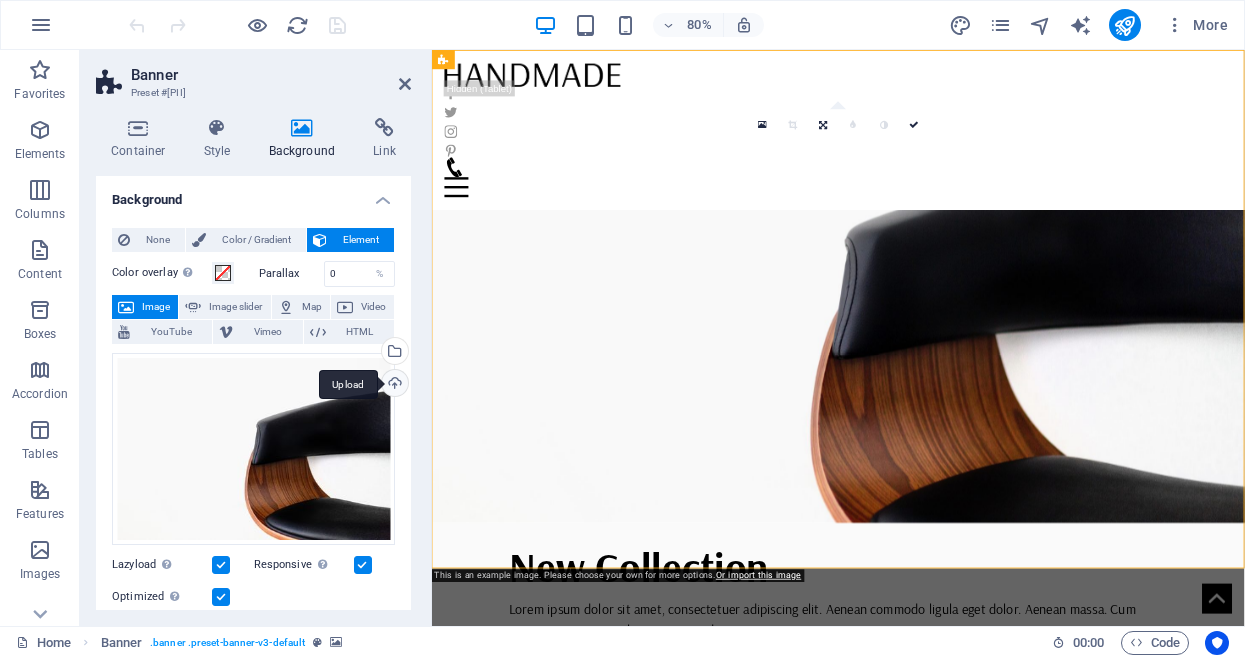click on "Upload" at bounding box center (393, 385) 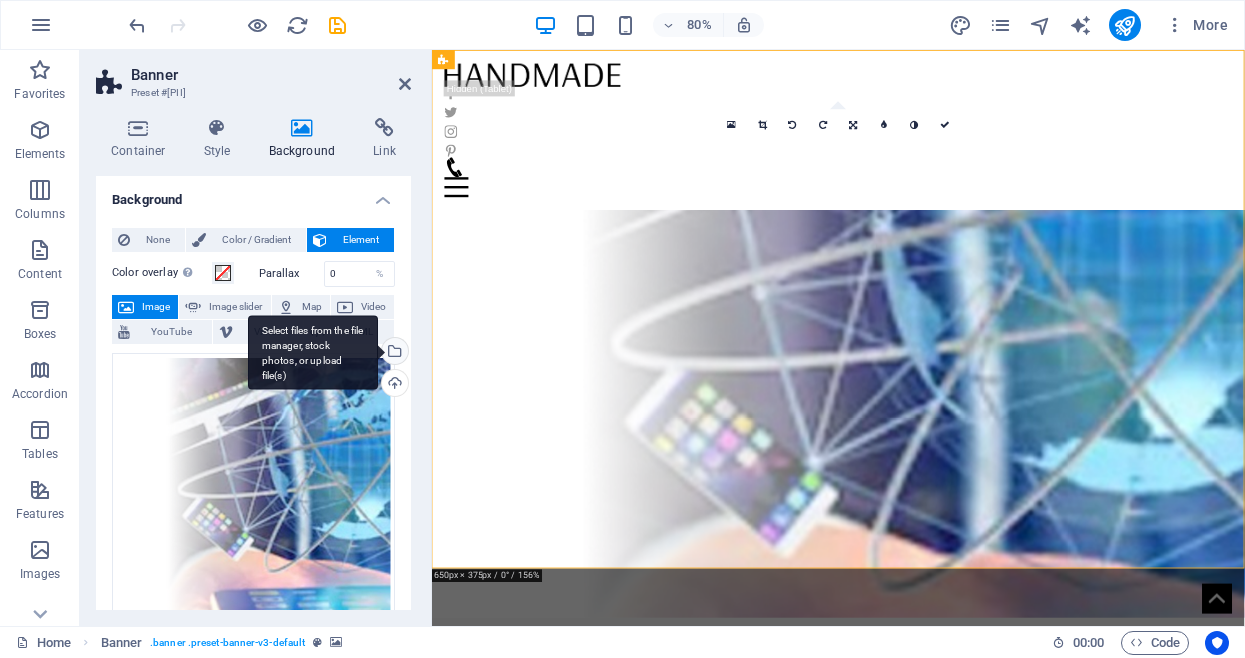 click on "Select files from the file manager, stock photos, or upload file(s)" at bounding box center [313, 352] 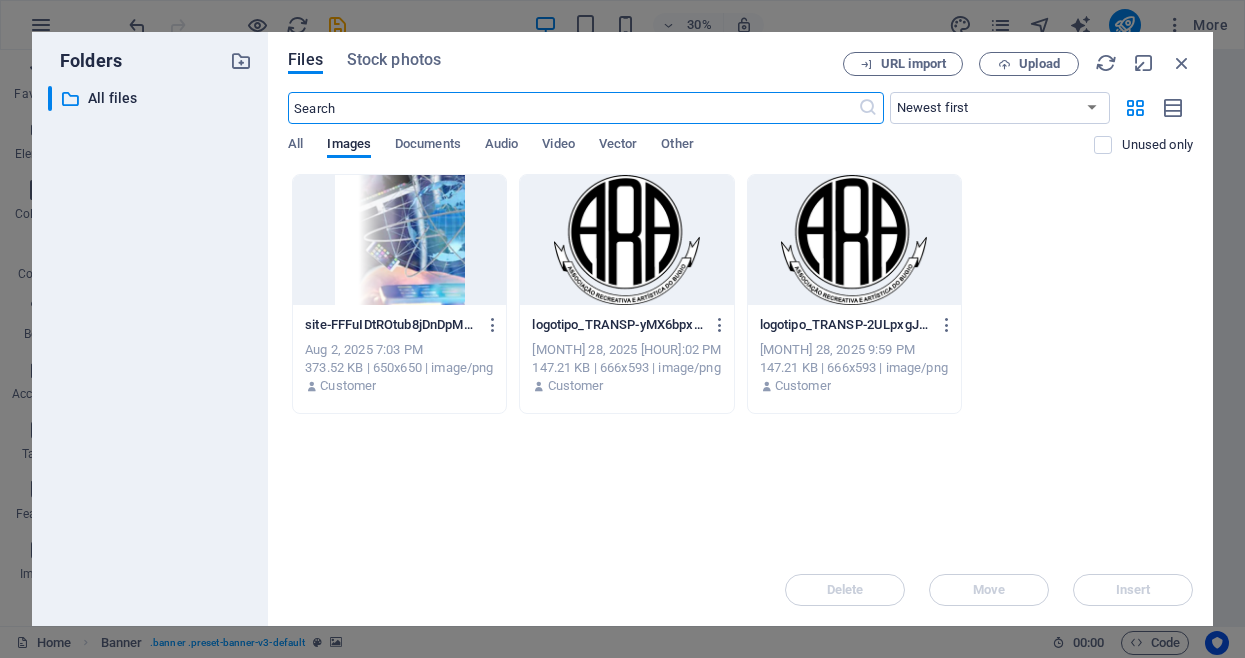 click at bounding box center (399, 240) 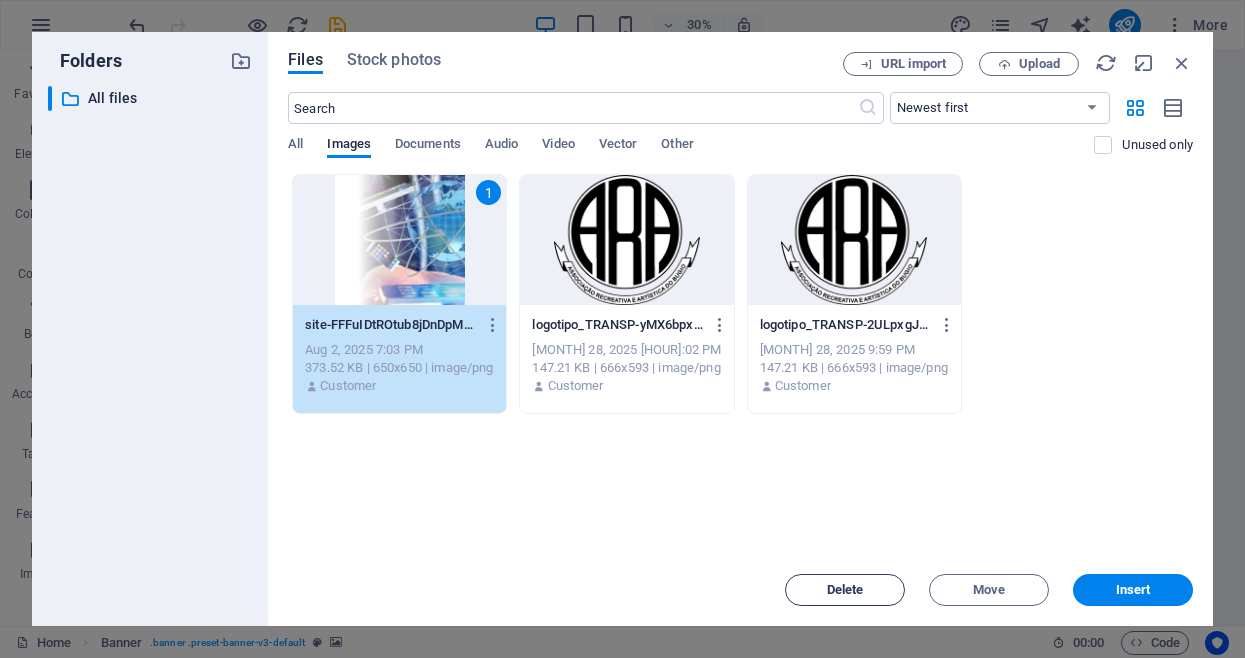 click on "Delete" at bounding box center (845, 590) 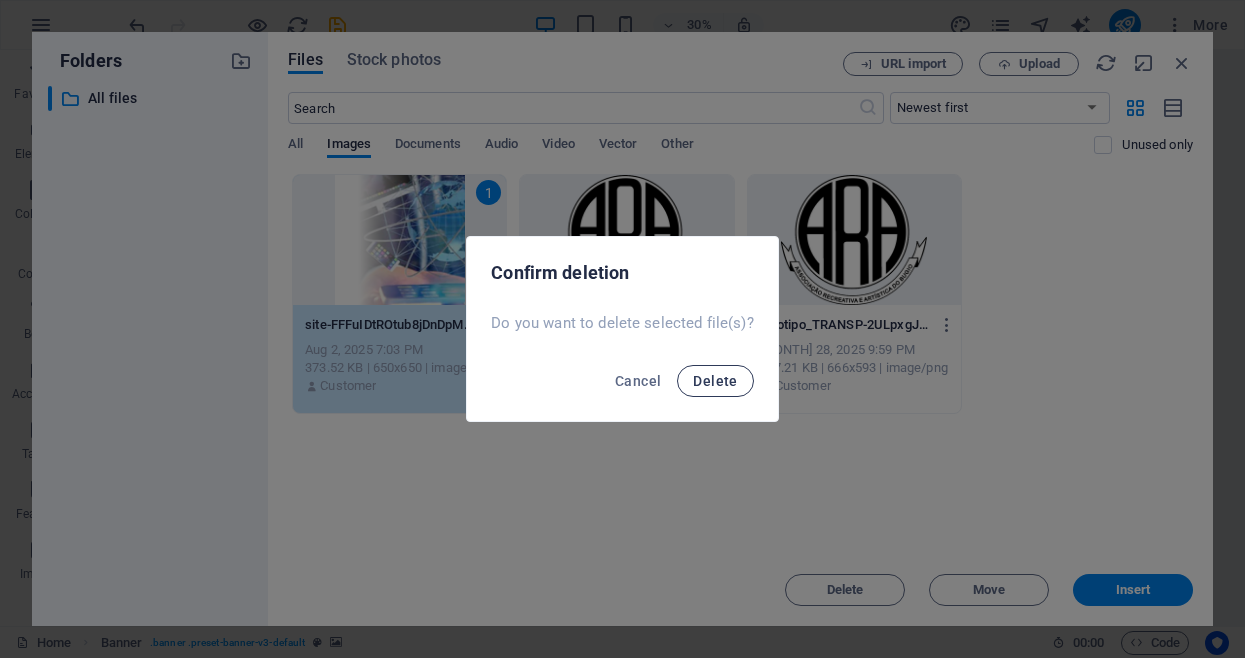 click on "Delete" at bounding box center [715, 381] 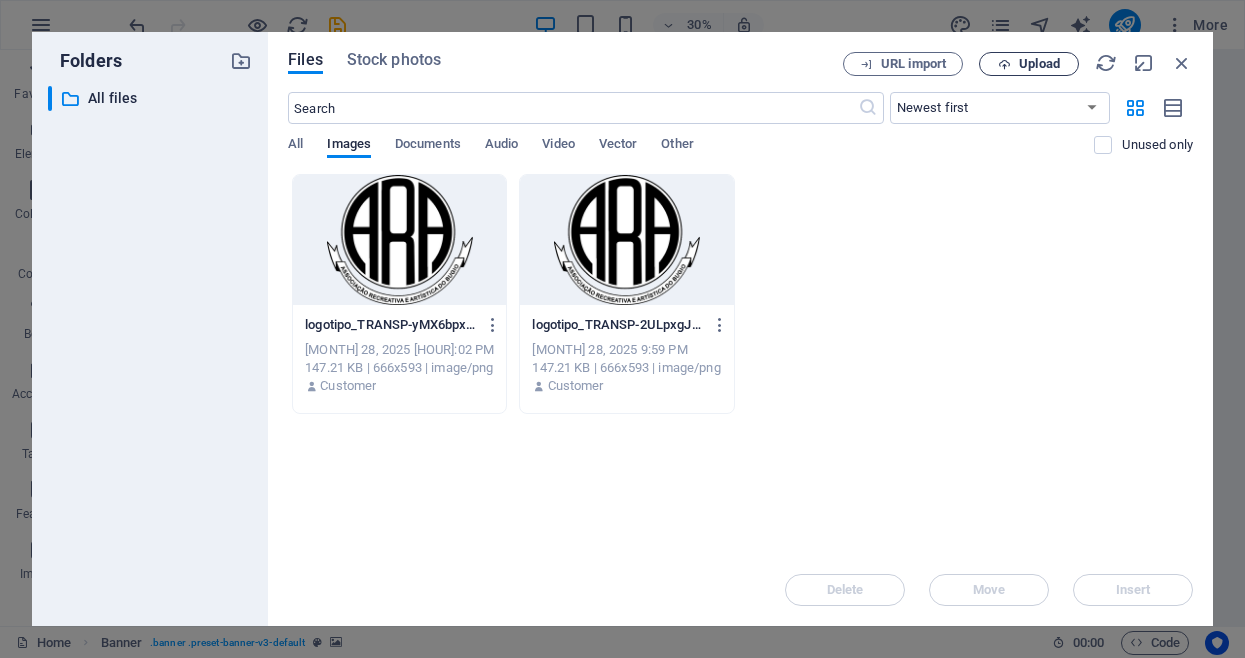 click on "Upload" at bounding box center (1039, 64) 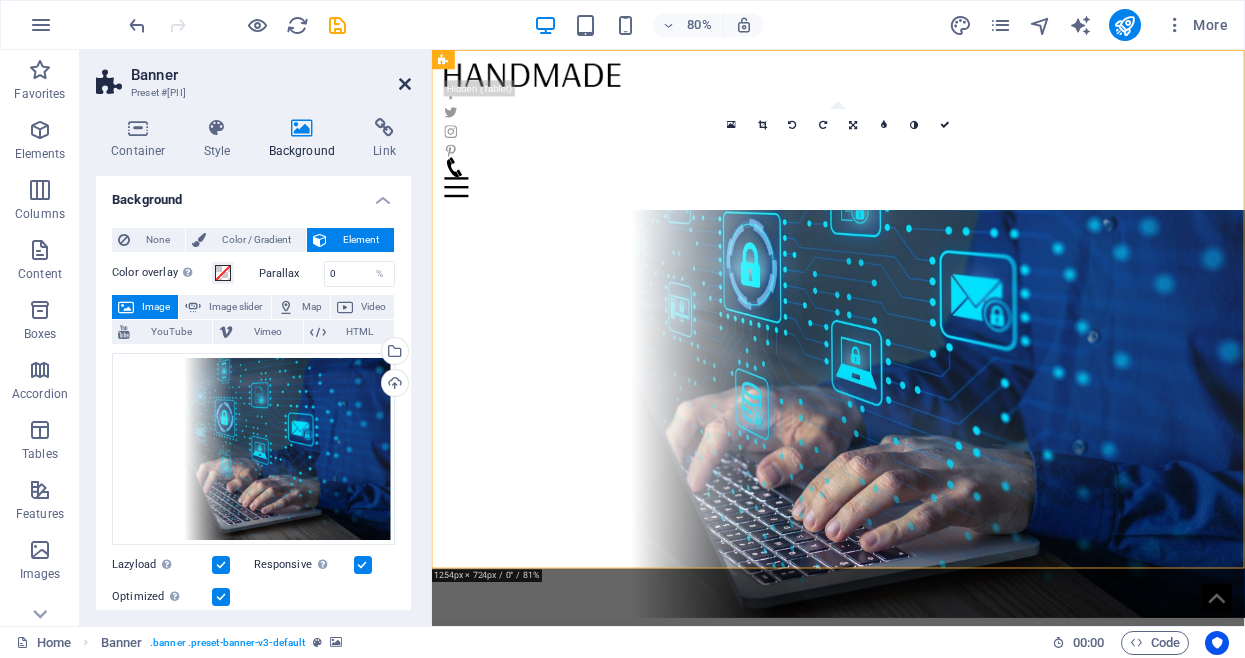 click at bounding box center [405, 84] 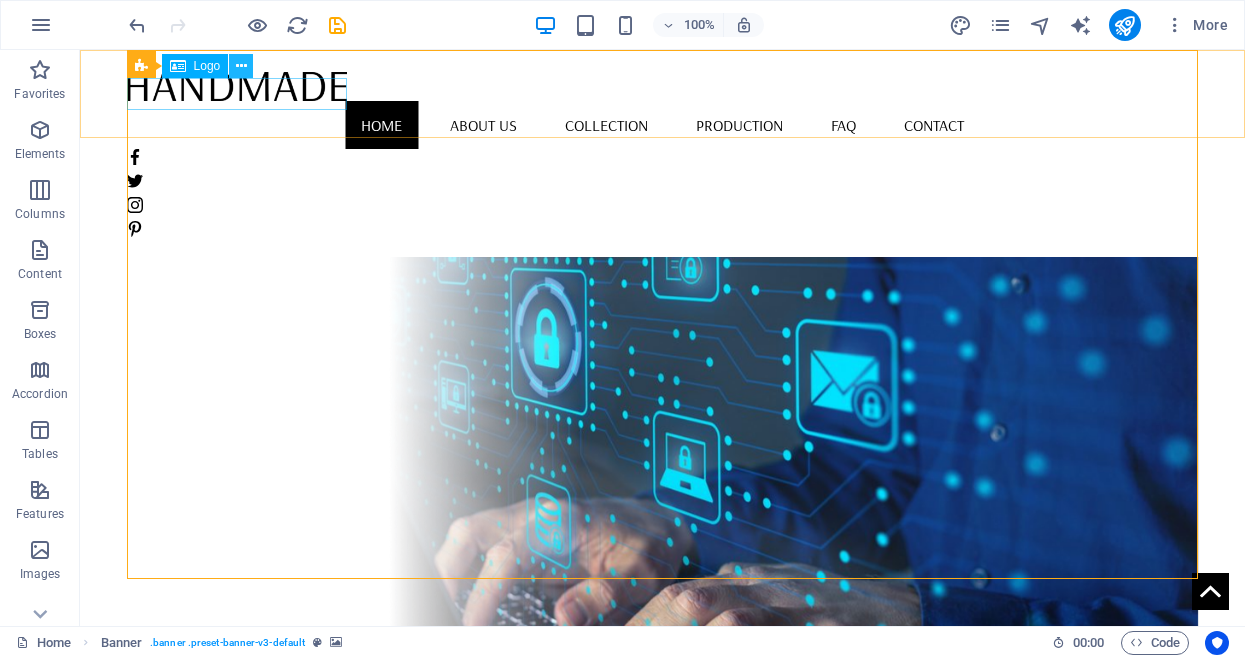 click at bounding box center [241, 66] 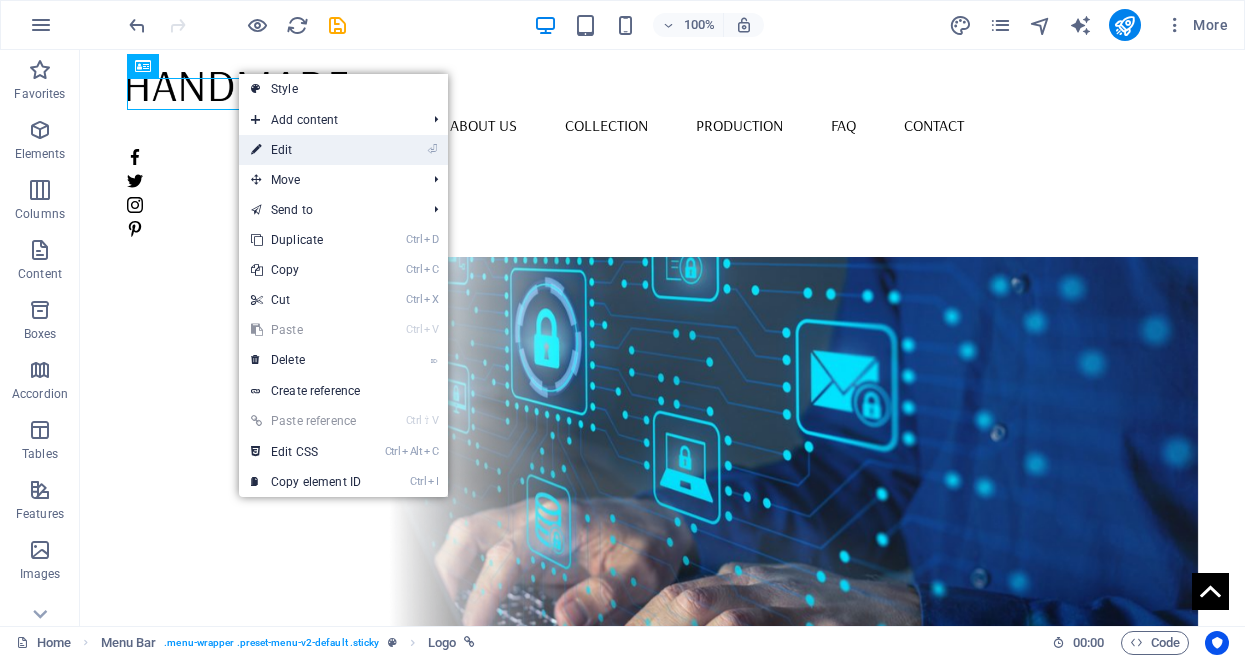 click on "⏎  Edit" at bounding box center [306, 150] 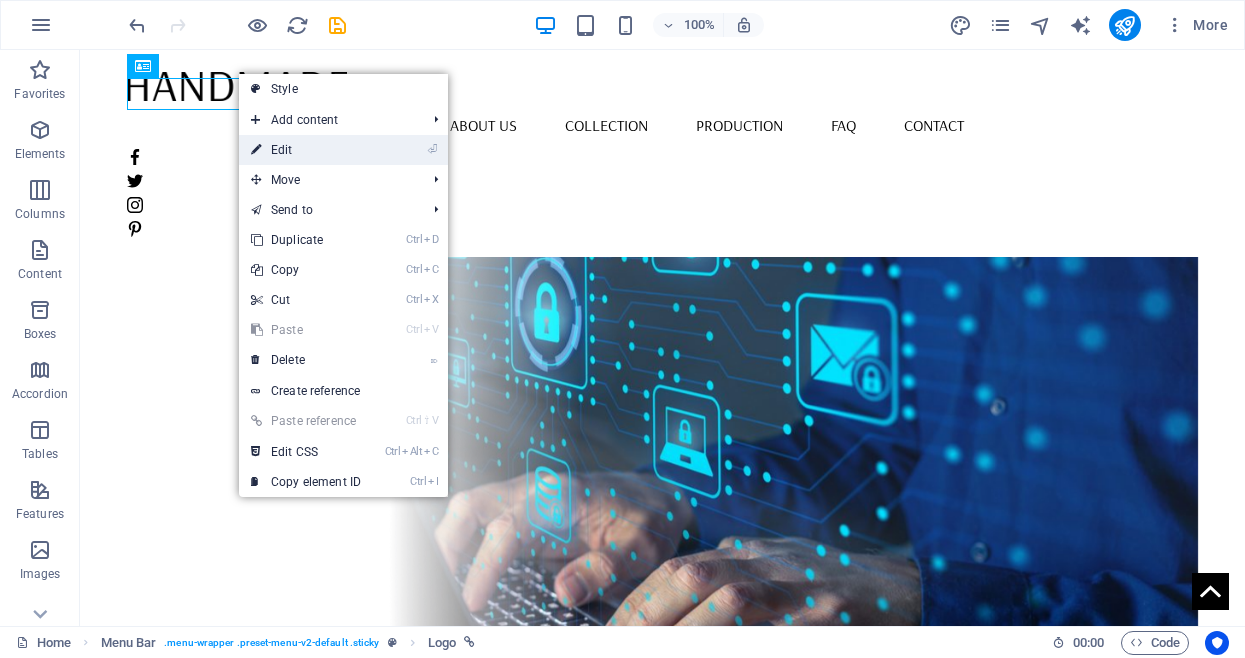 select on "px" 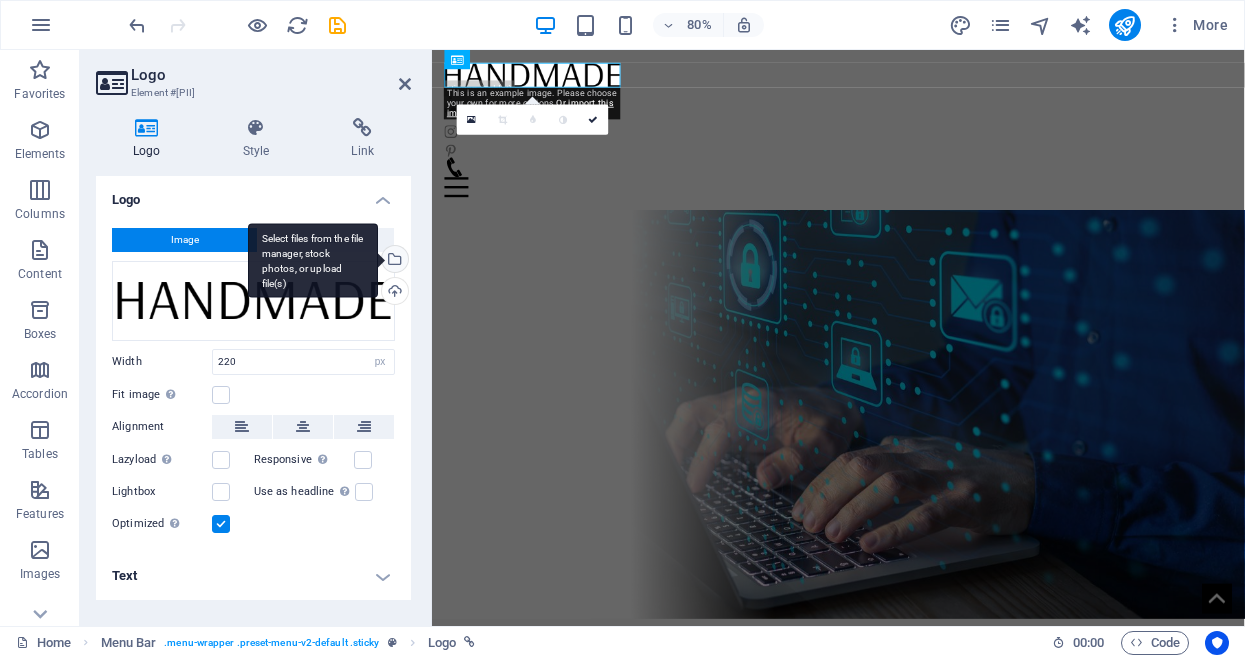 click on "Select files from the file manager, stock photos, or upload file(s)" at bounding box center (393, 261) 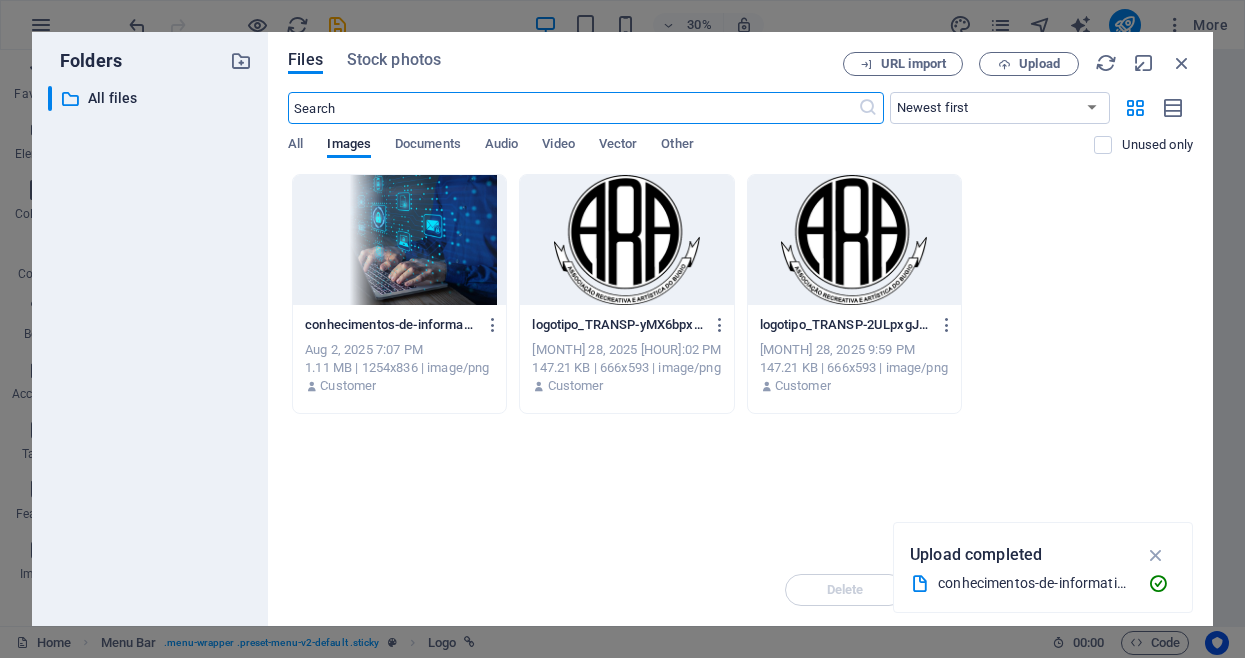 click at bounding box center (626, 240) 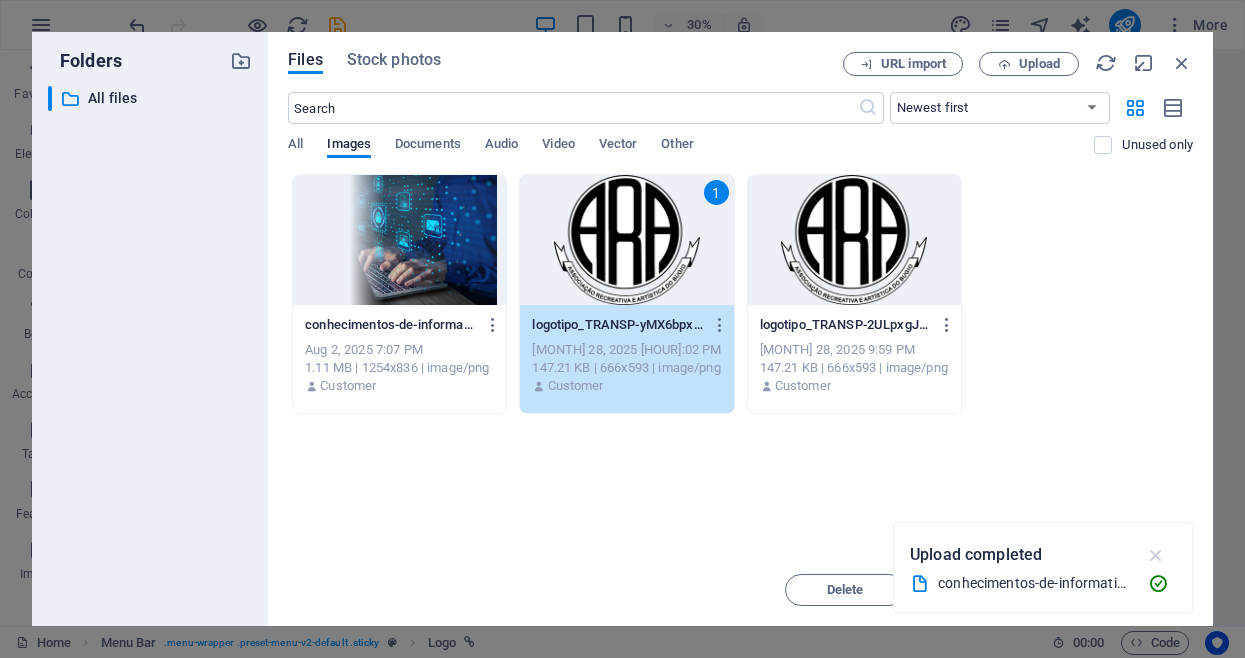 click at bounding box center (1156, 555) 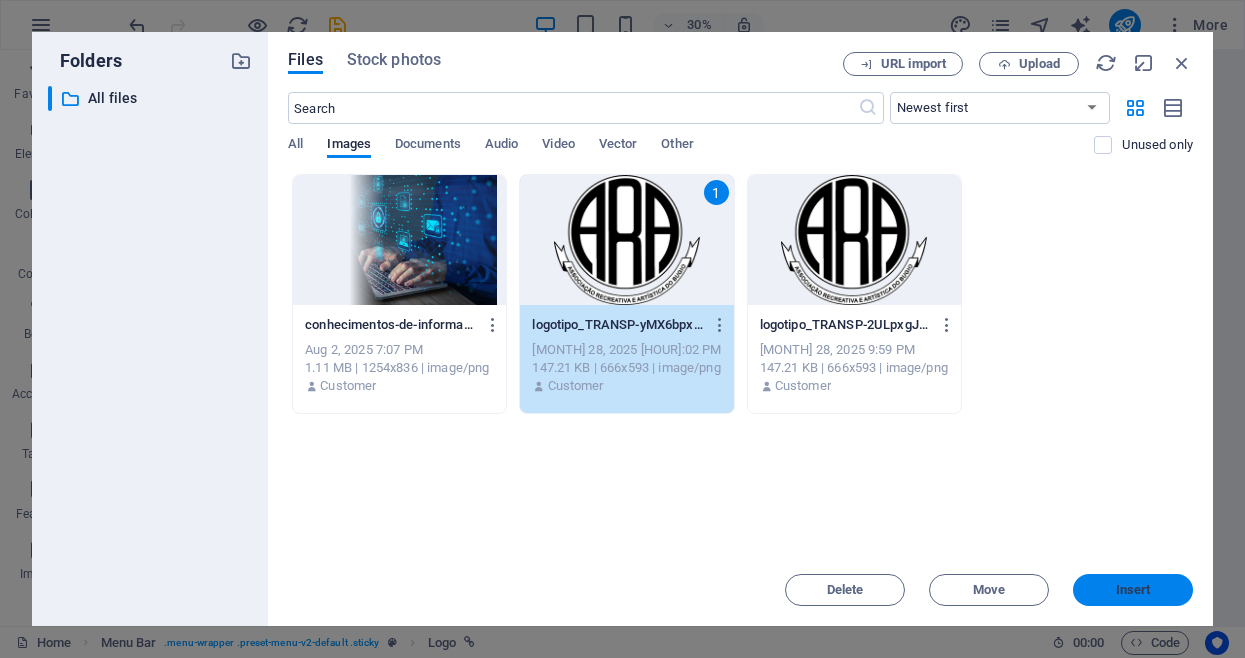 click on "Insert" at bounding box center [1133, 590] 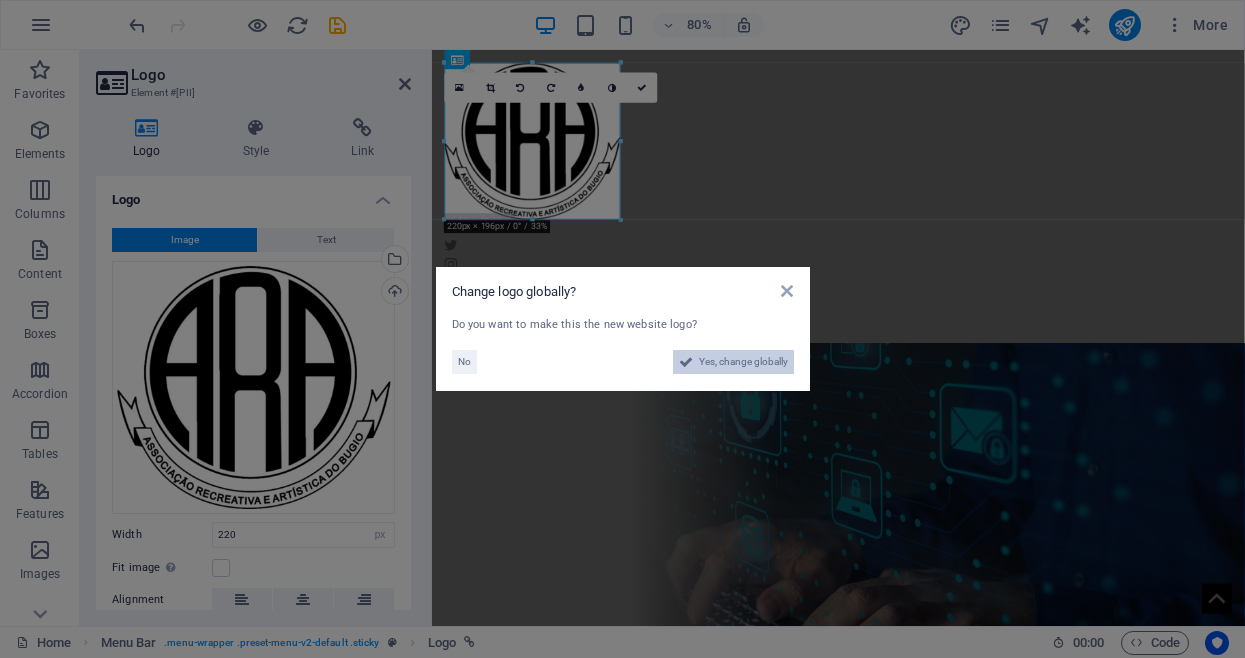 click on "Yes, change globally" at bounding box center [743, 362] 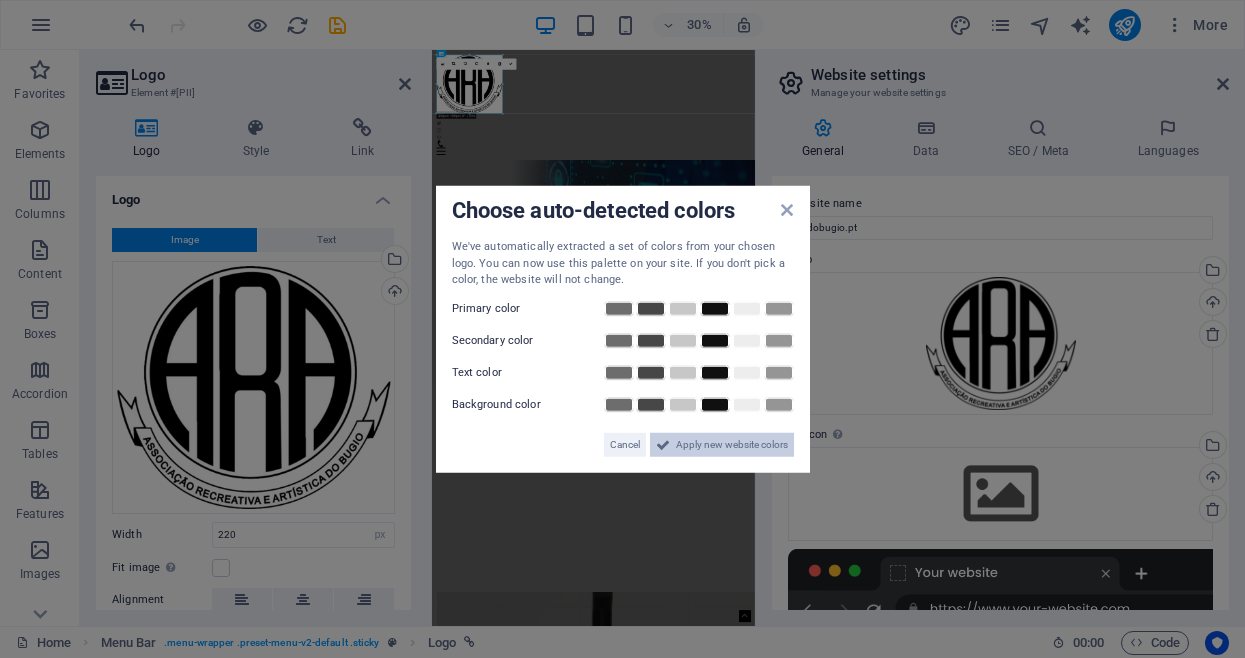 click on "Apply new website colors" at bounding box center [732, 444] 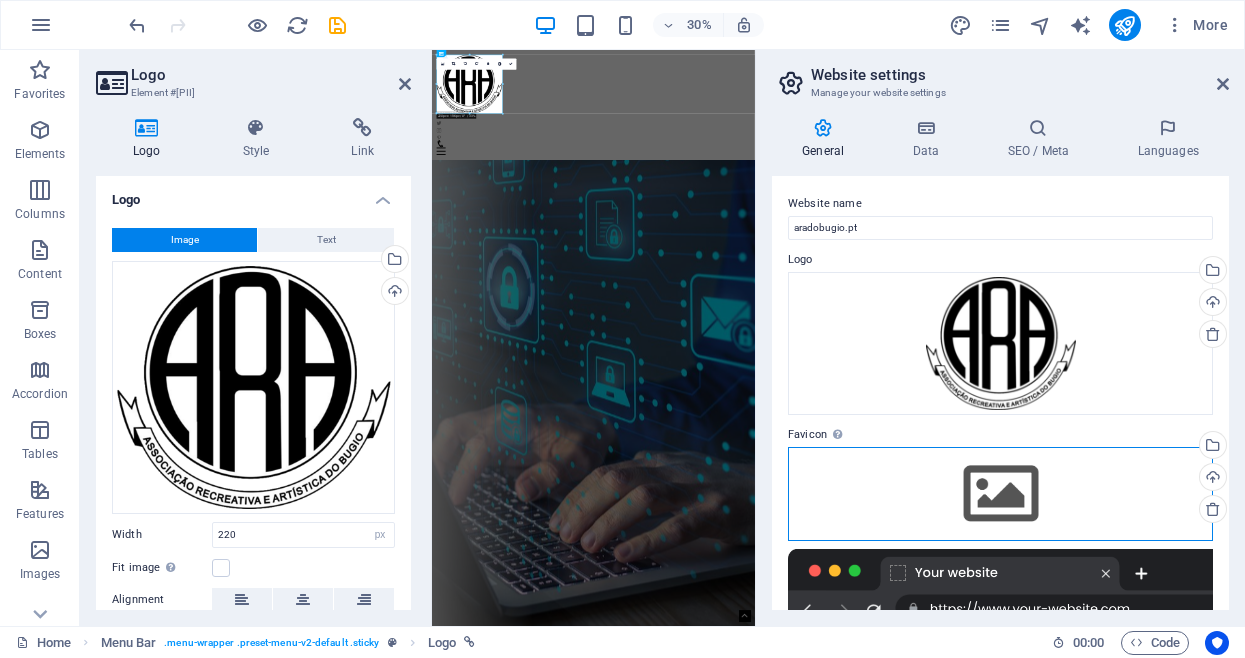 click on "Drag files here, click to choose files or select files from Files or our free stock photos & videos" at bounding box center [1000, 494] 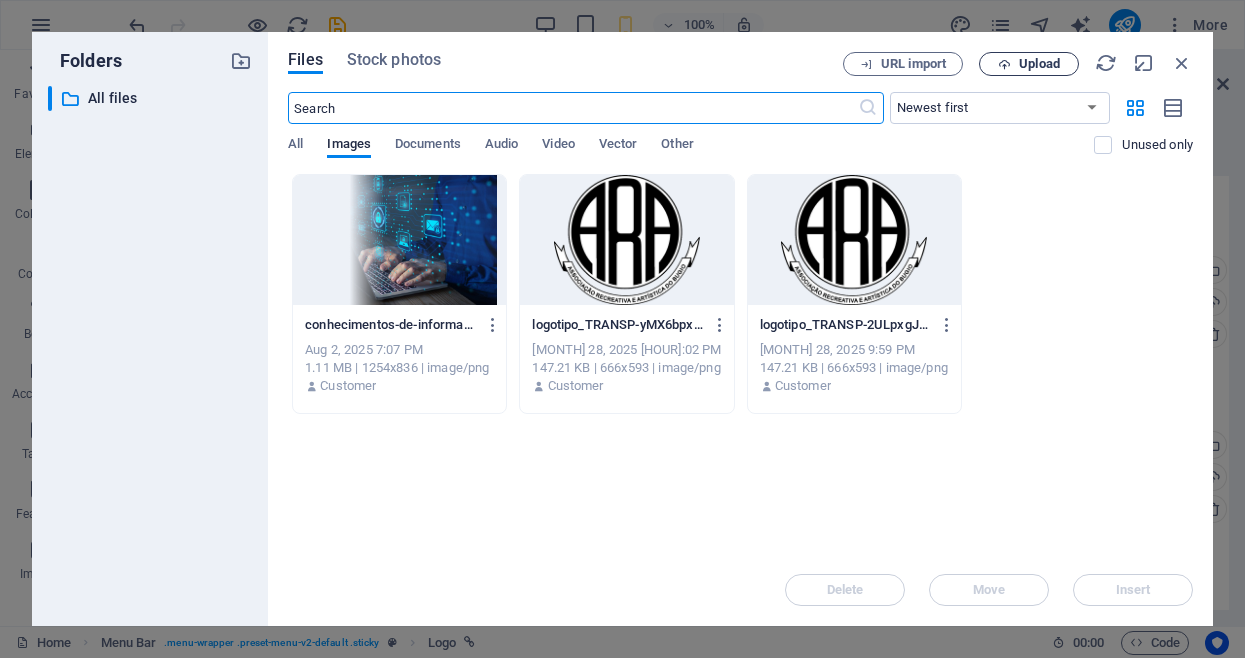 click on "Upload" at bounding box center (1039, 64) 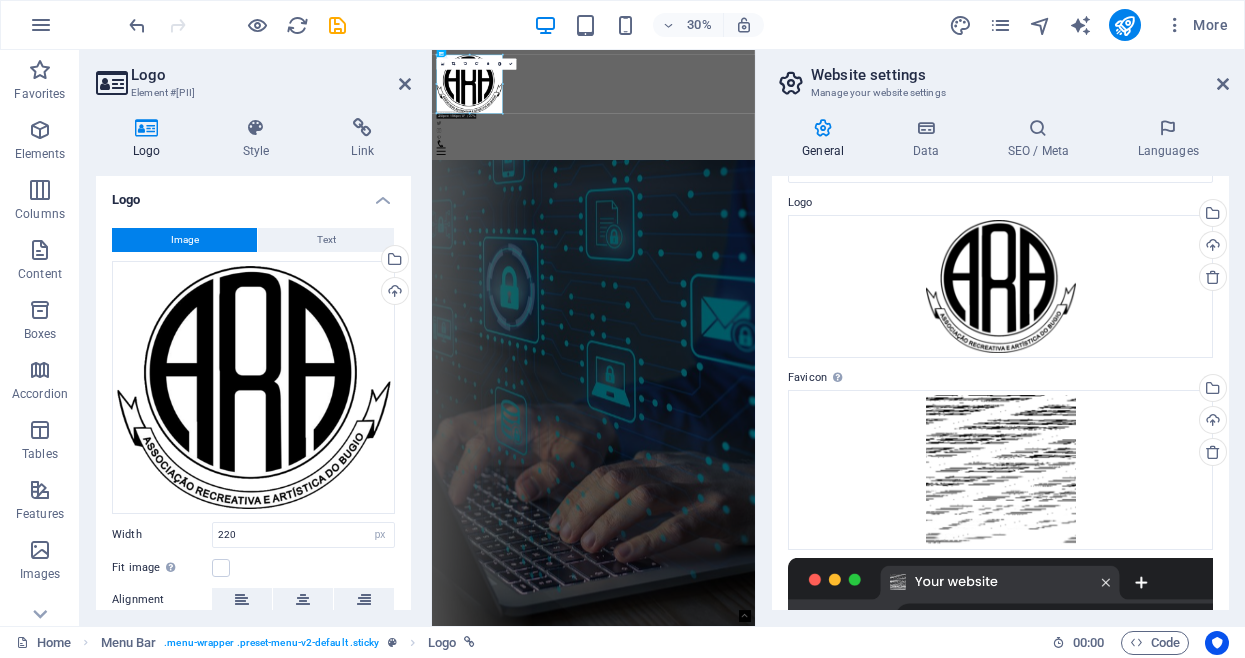 scroll, scrollTop: 56, scrollLeft: 0, axis: vertical 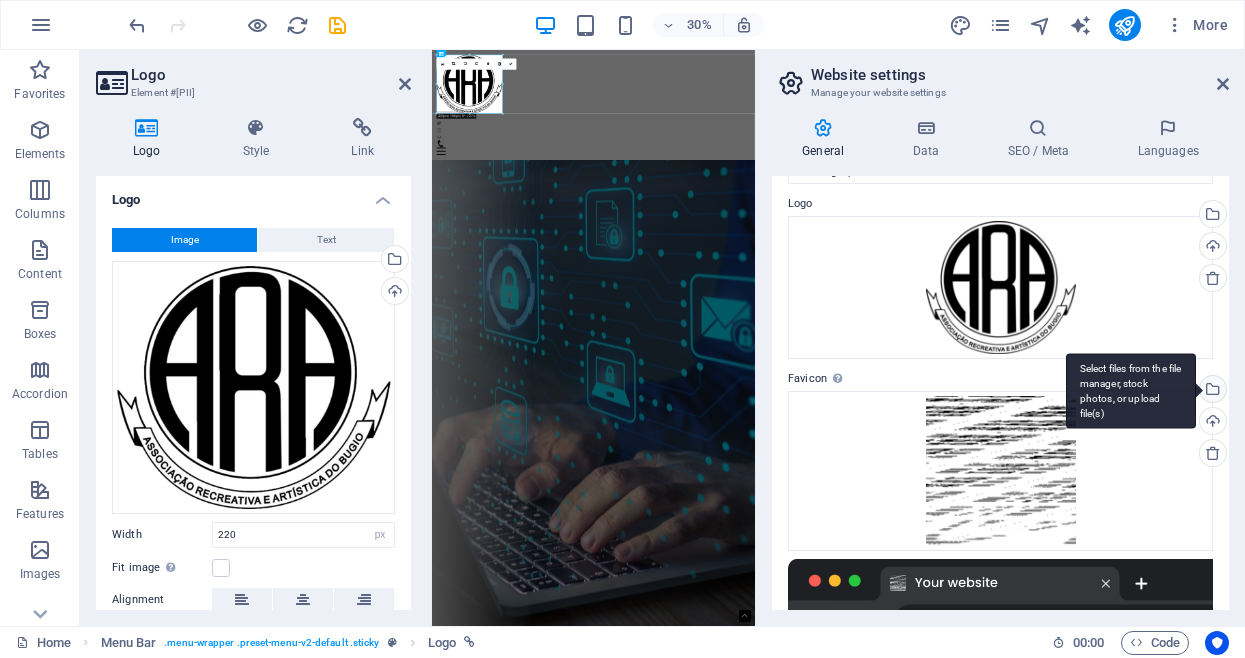 click on "Select files from the file manager, stock photos, or upload file(s)" at bounding box center [1211, 391] 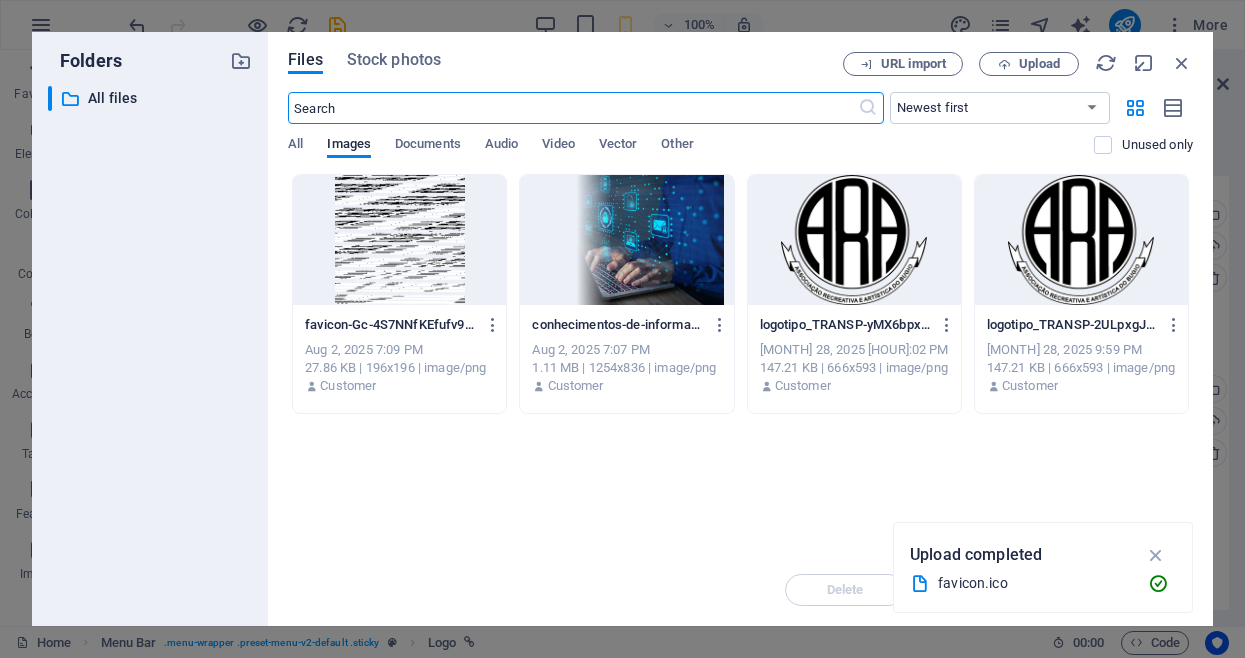 click at bounding box center [854, 240] 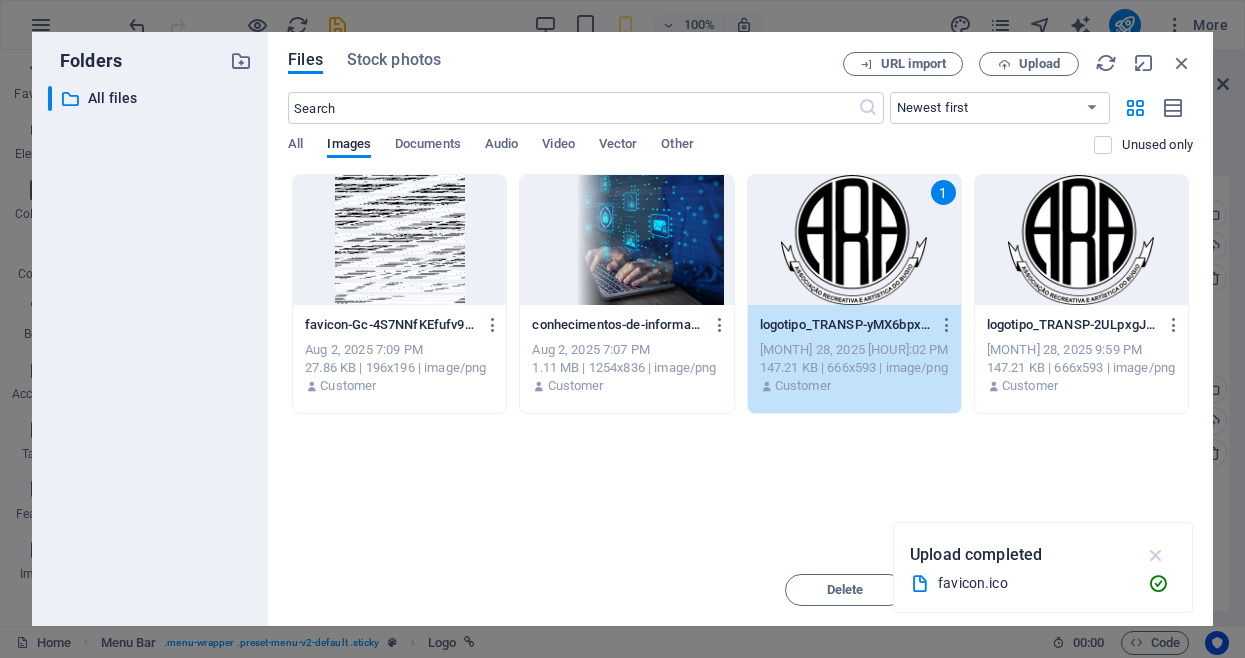 click at bounding box center [1156, 555] 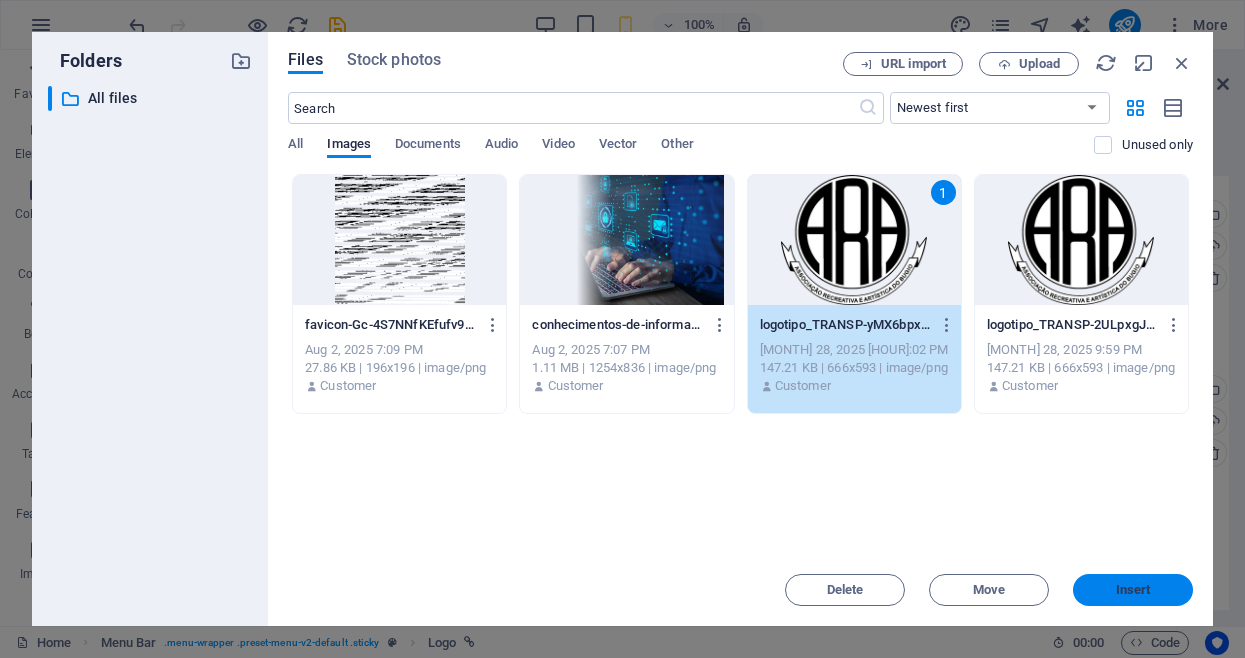 click on "Insert" at bounding box center (1133, 590) 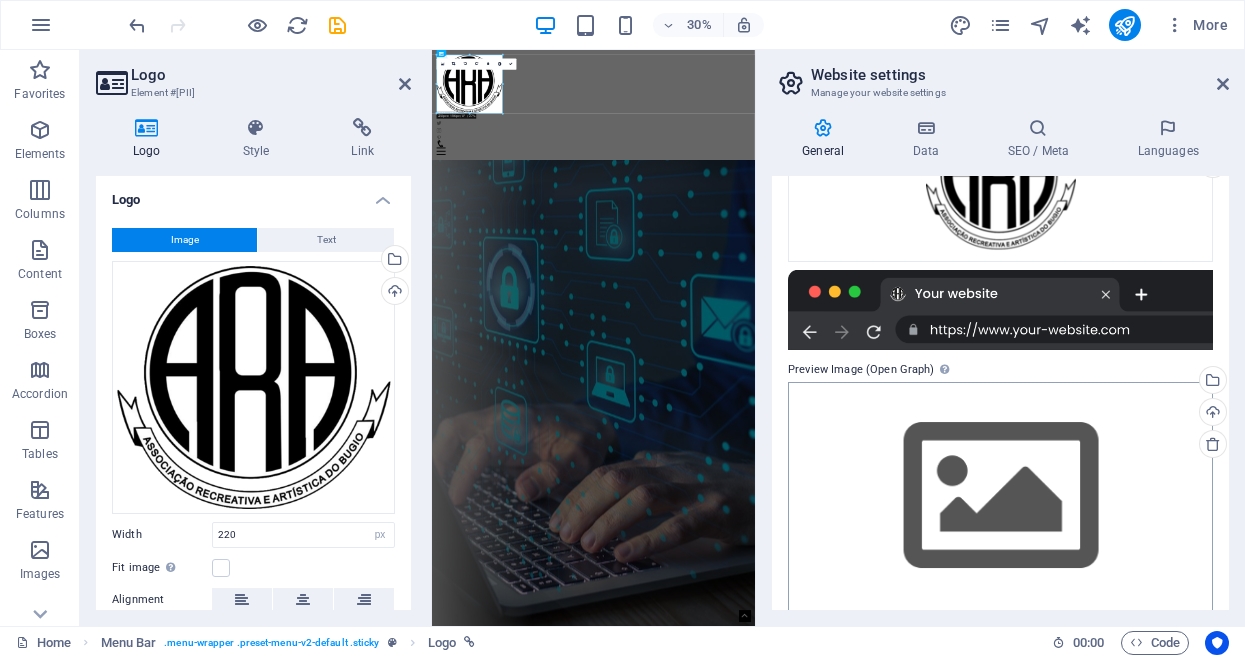 scroll, scrollTop: 362, scrollLeft: 0, axis: vertical 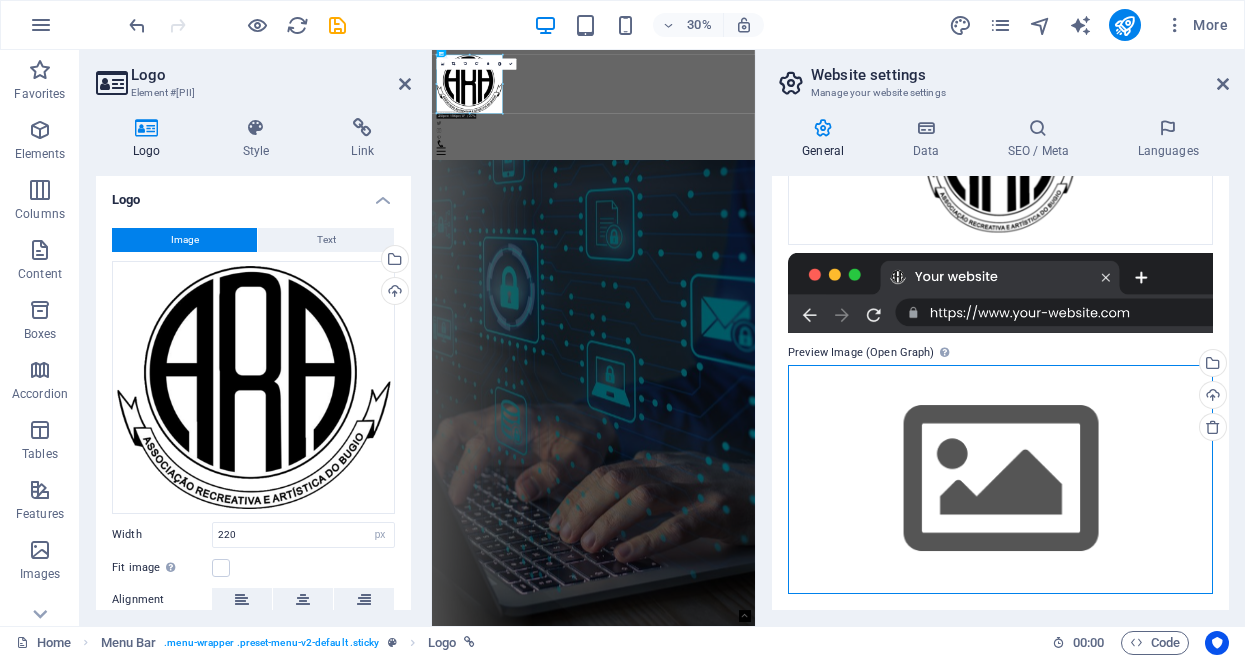 click on "Drag files here, click to choose files or select files from Files or our free stock photos & videos" at bounding box center (1000, 479) 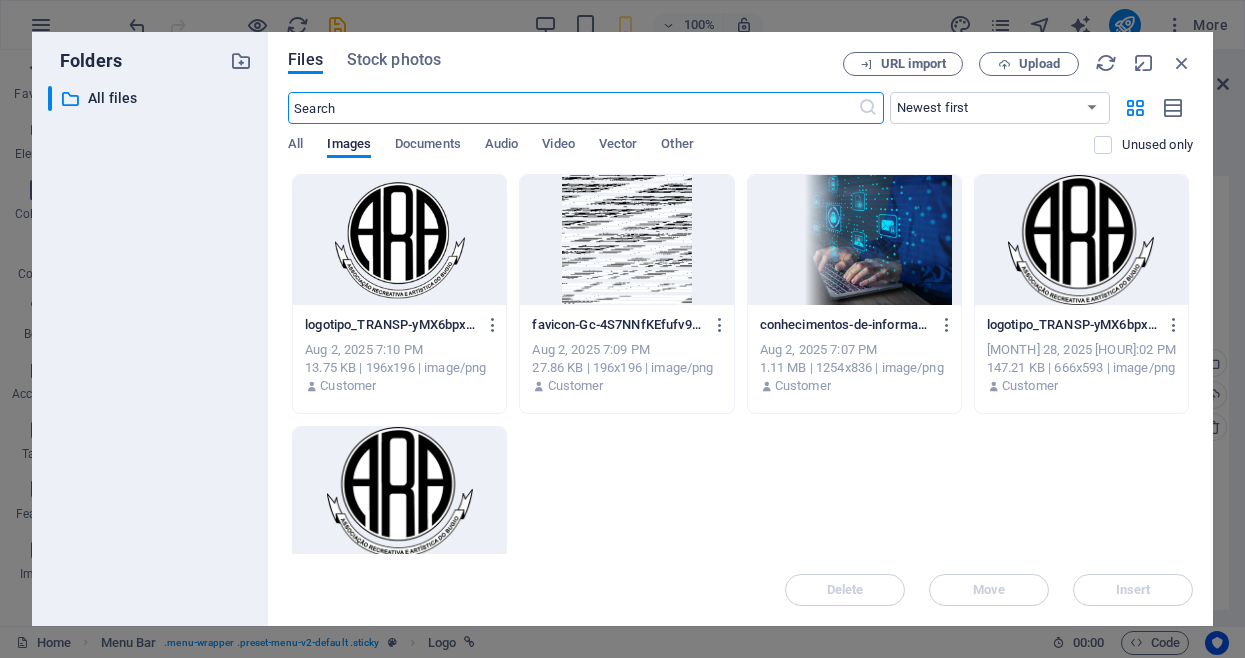 click at bounding box center (399, 240) 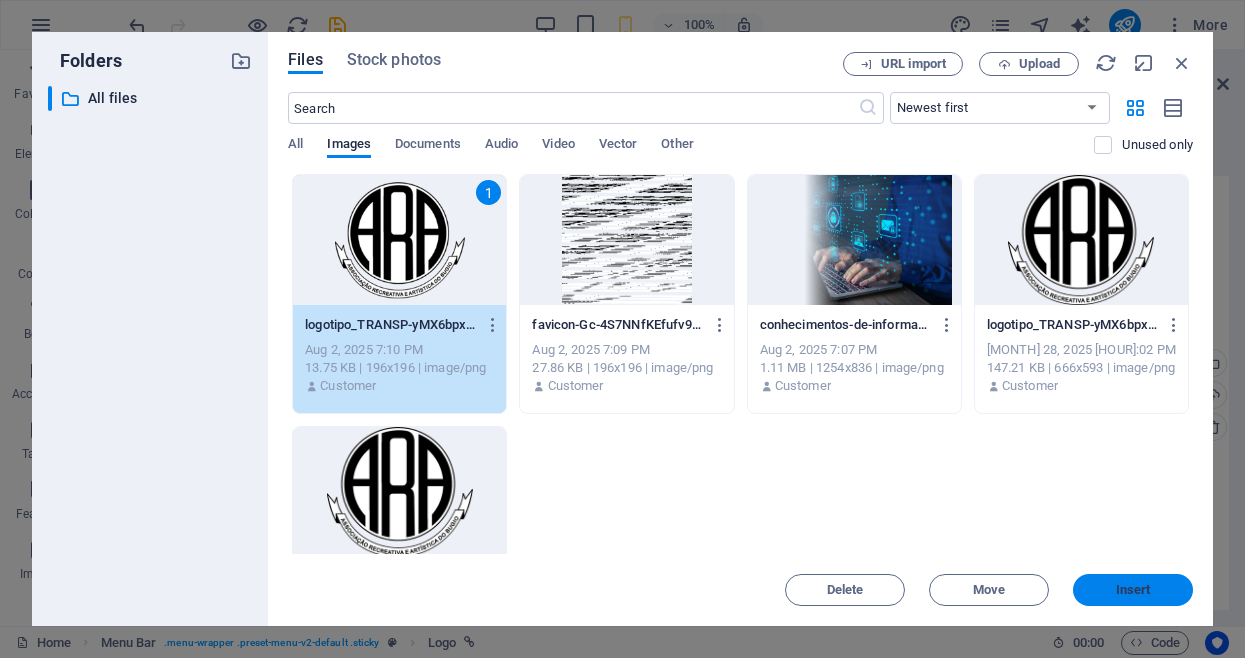 click on "Insert" at bounding box center (1133, 590) 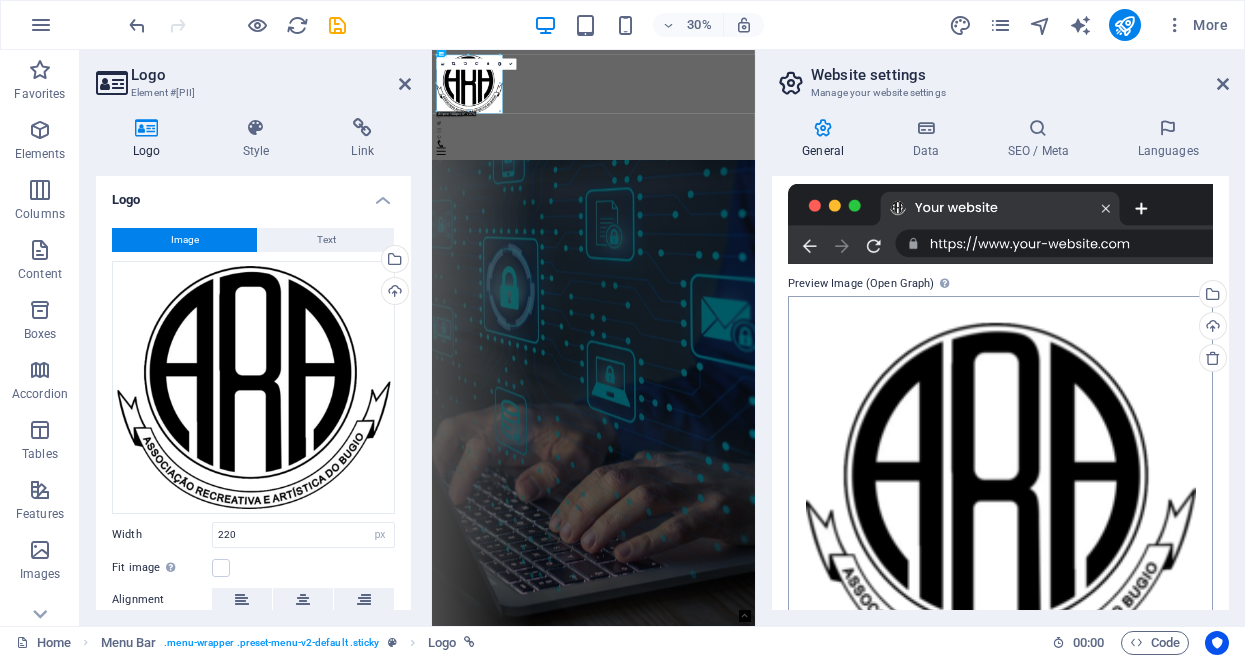 scroll, scrollTop: 533, scrollLeft: 0, axis: vertical 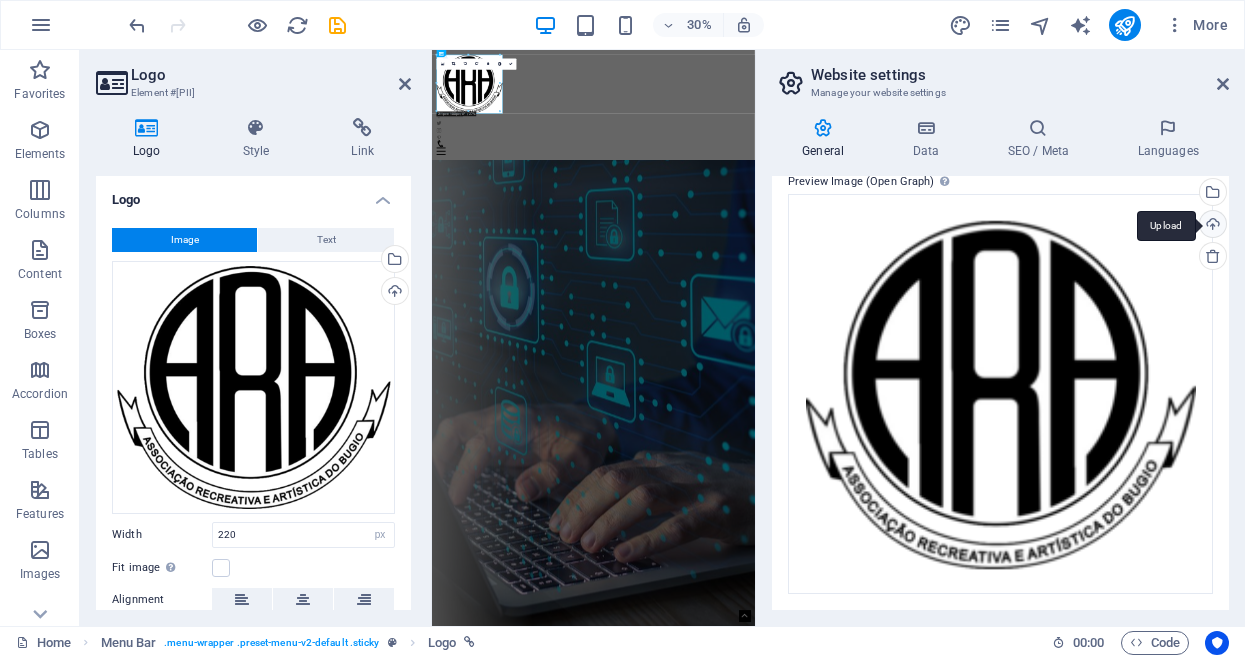 click on "Upload" at bounding box center [1211, 226] 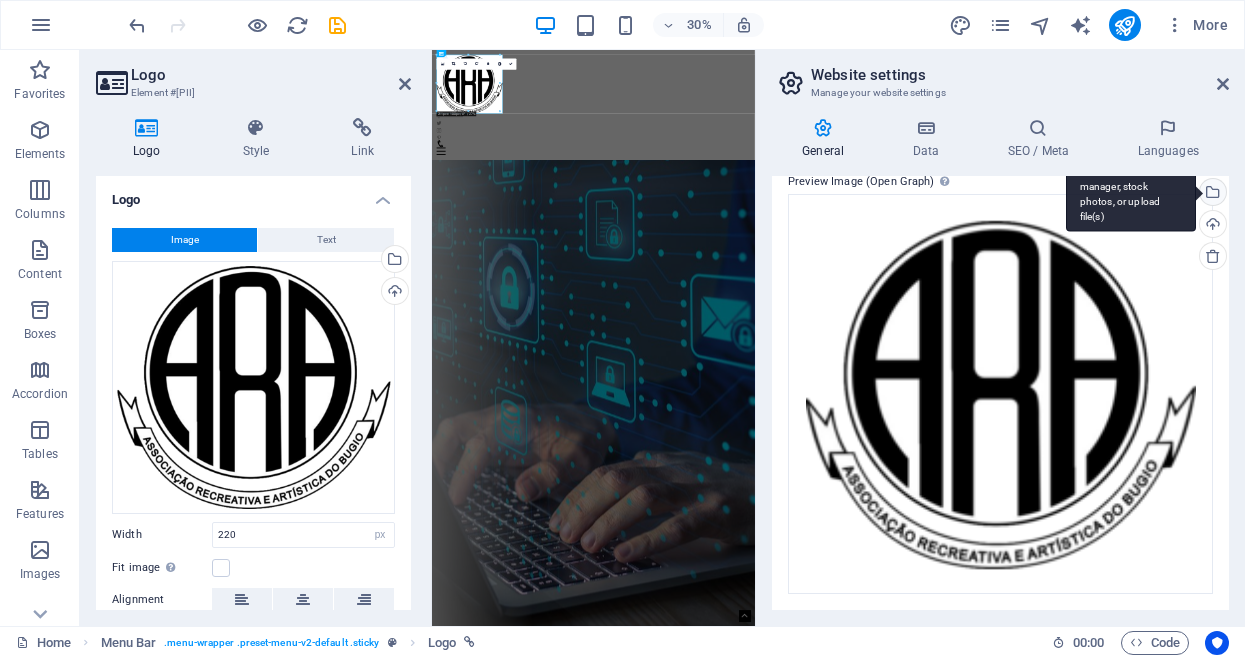 click on "Select files from the file manager, stock photos, or upload file(s)" at bounding box center (1131, 193) 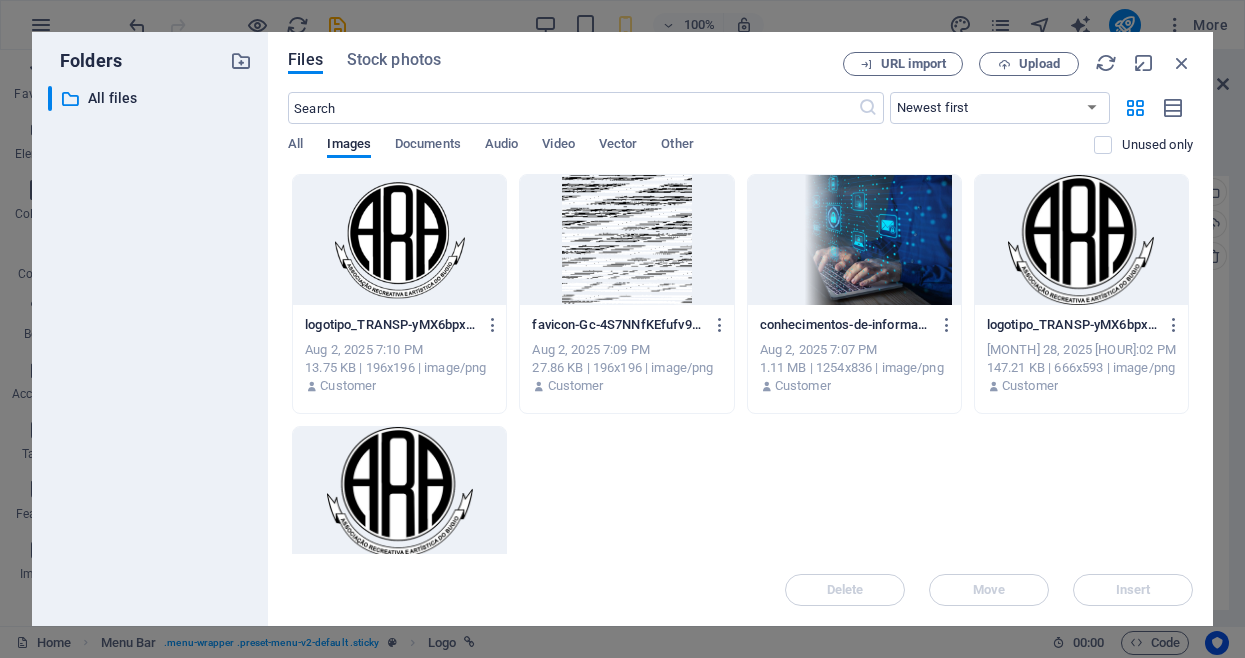 click at bounding box center [1081, 240] 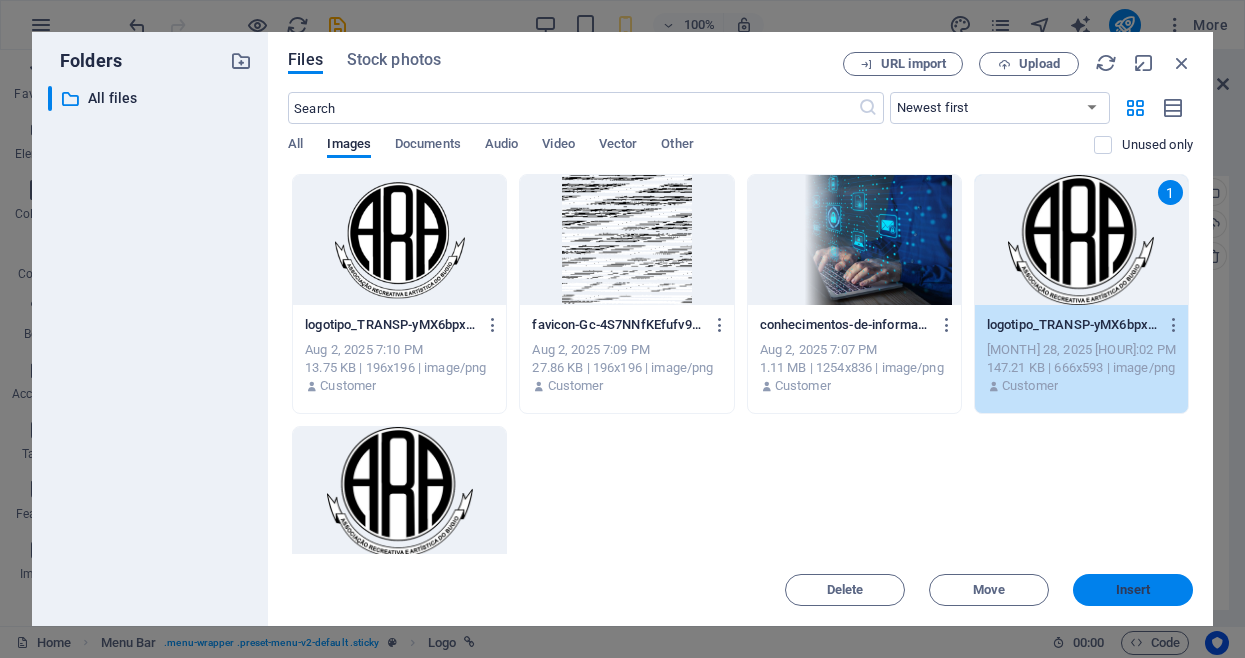click on "Insert" at bounding box center [1133, 590] 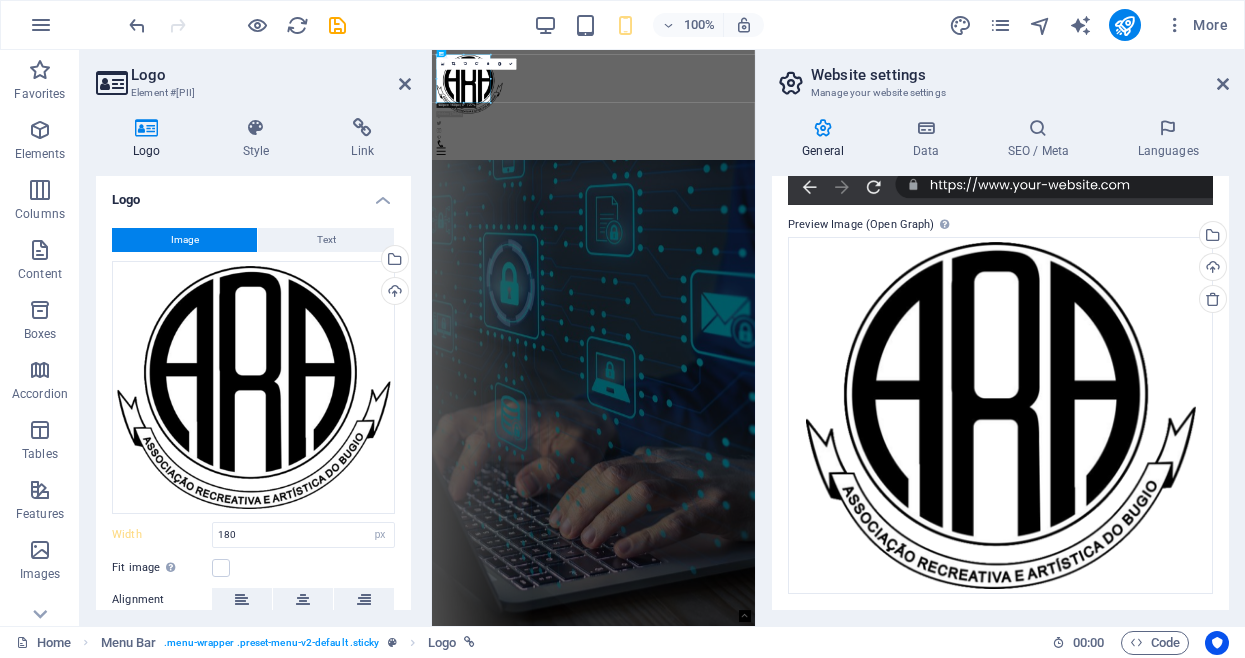 type on "220" 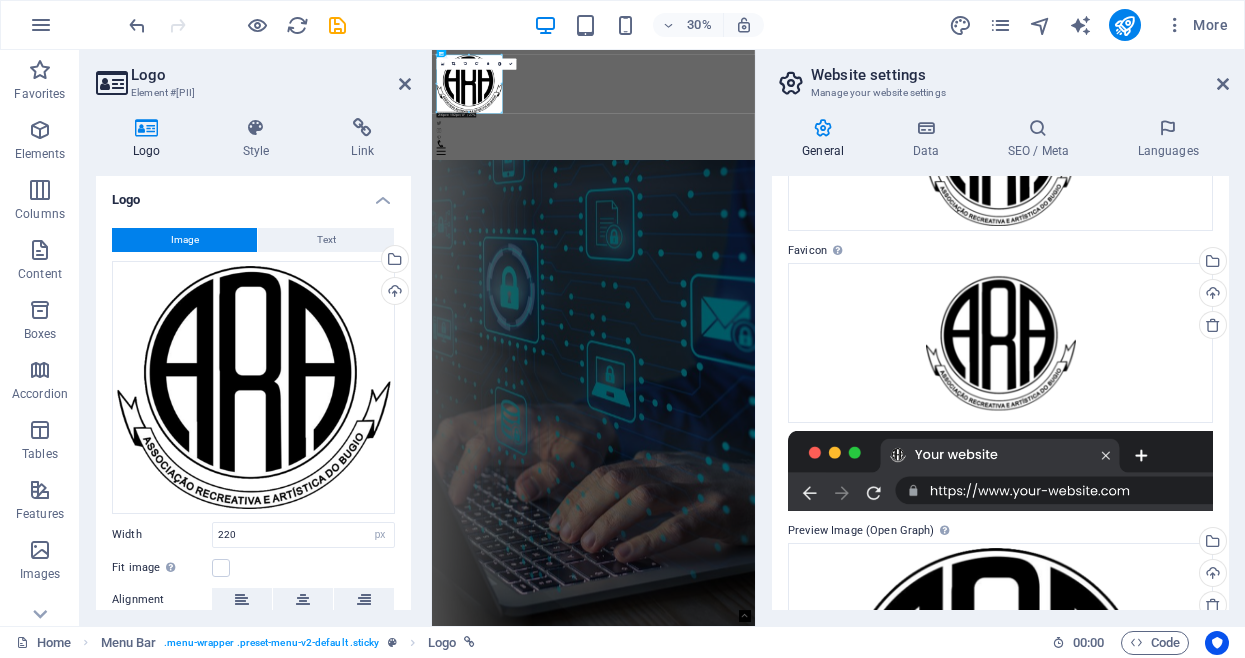 scroll, scrollTop: 0, scrollLeft: 0, axis: both 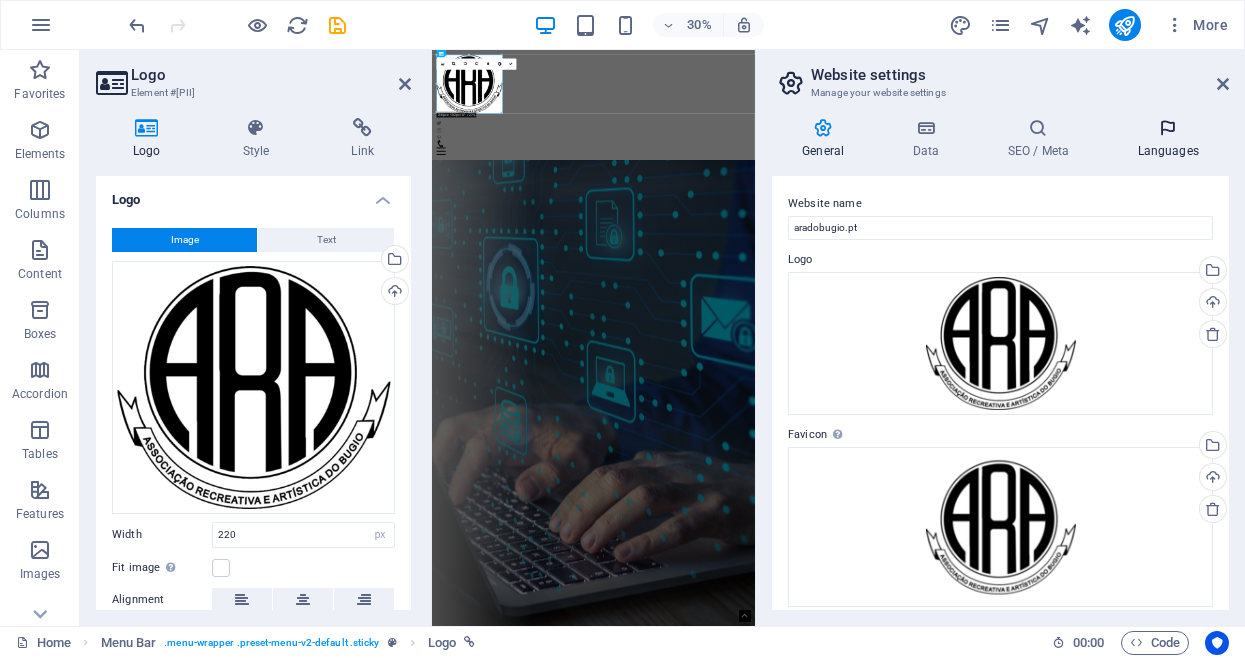 click on "Languages" at bounding box center [1168, 139] 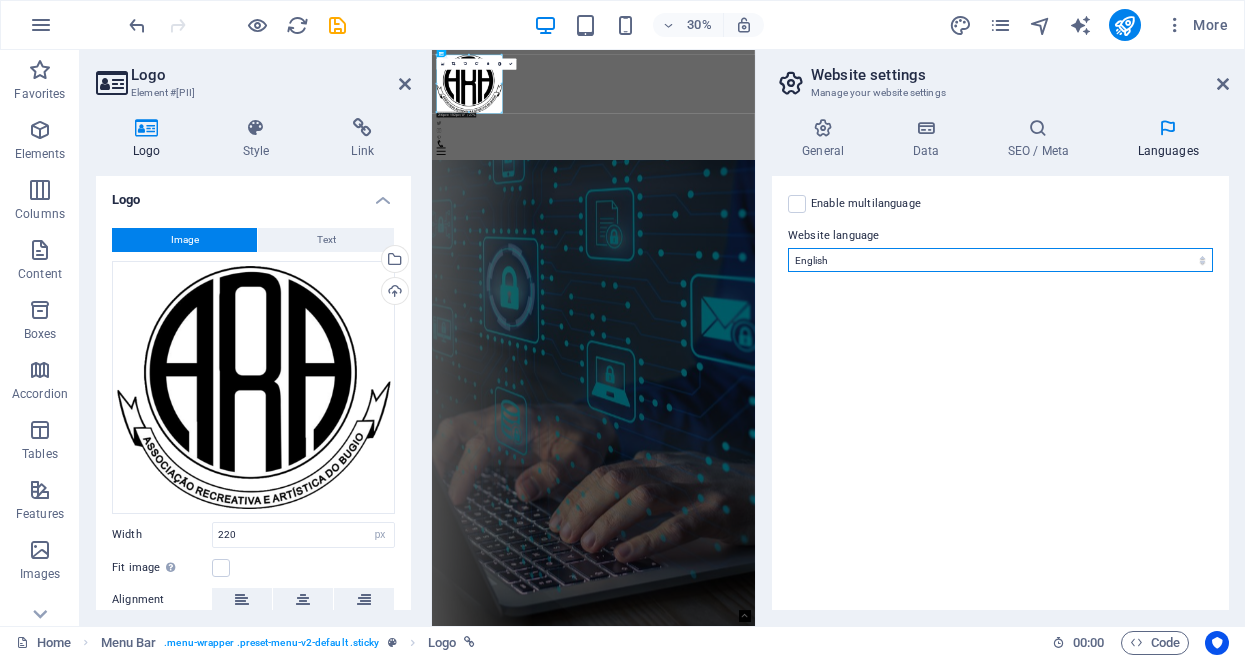 select on "128" 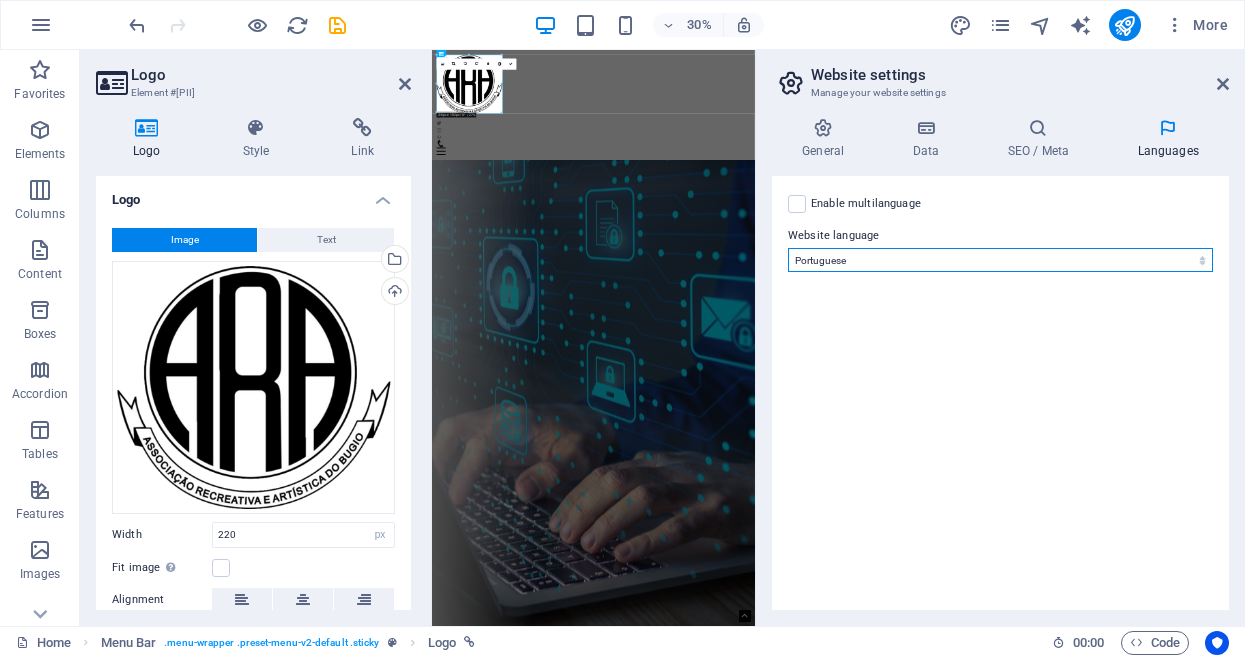 click on "Portuguese" at bounding box center [0, 0] 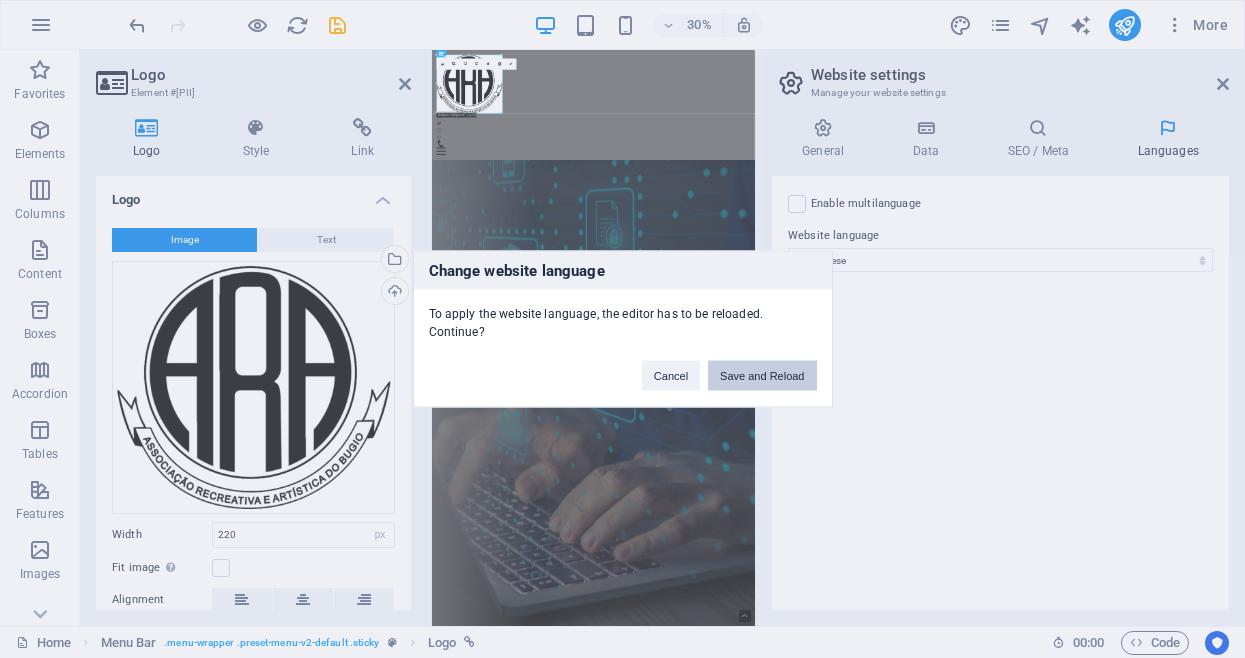 click on "Save and Reload" at bounding box center [762, 376] 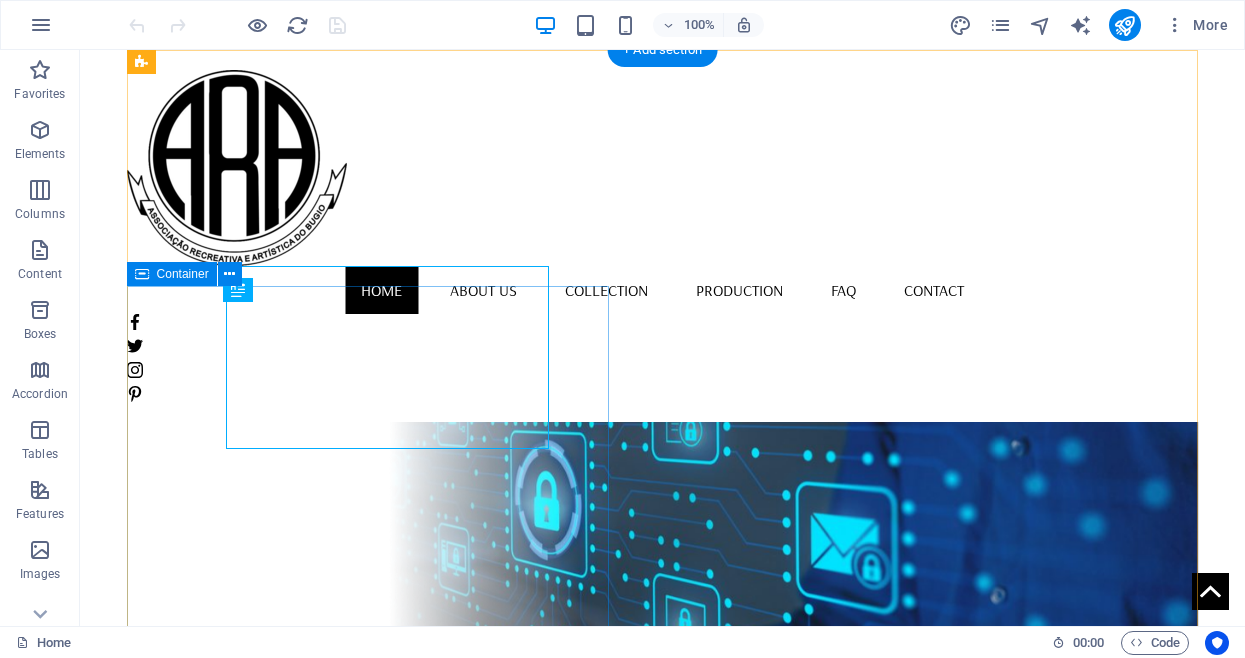 scroll, scrollTop: 0, scrollLeft: 0, axis: both 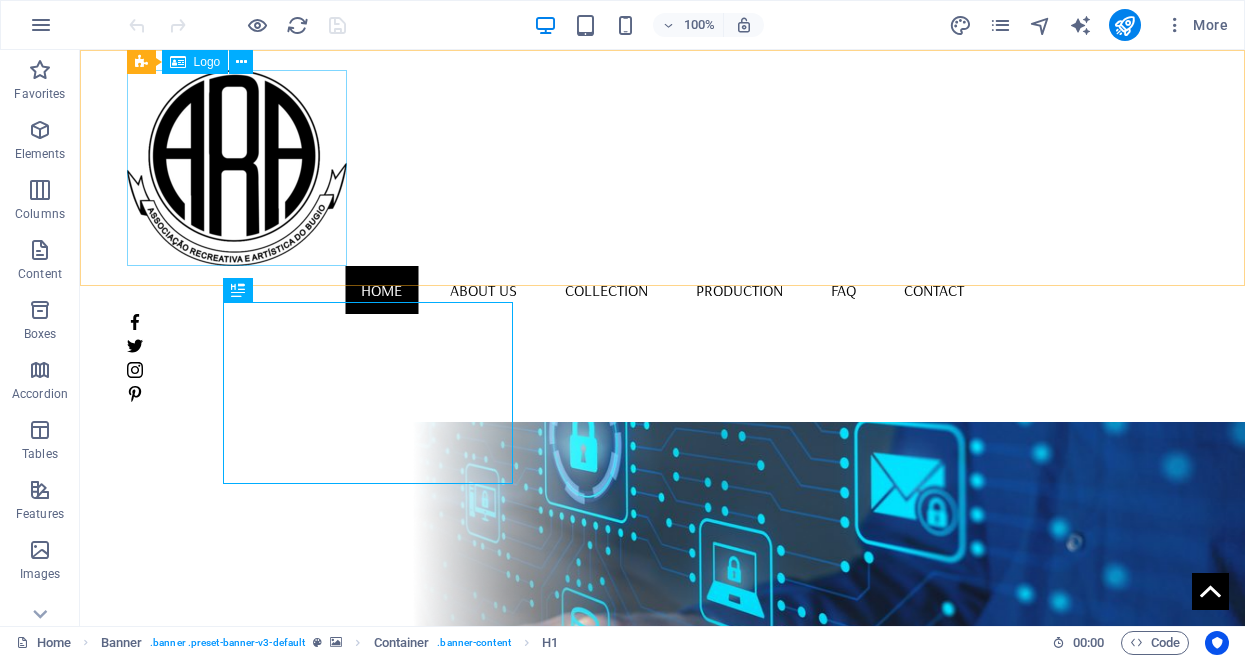 click at bounding box center [663, 168] 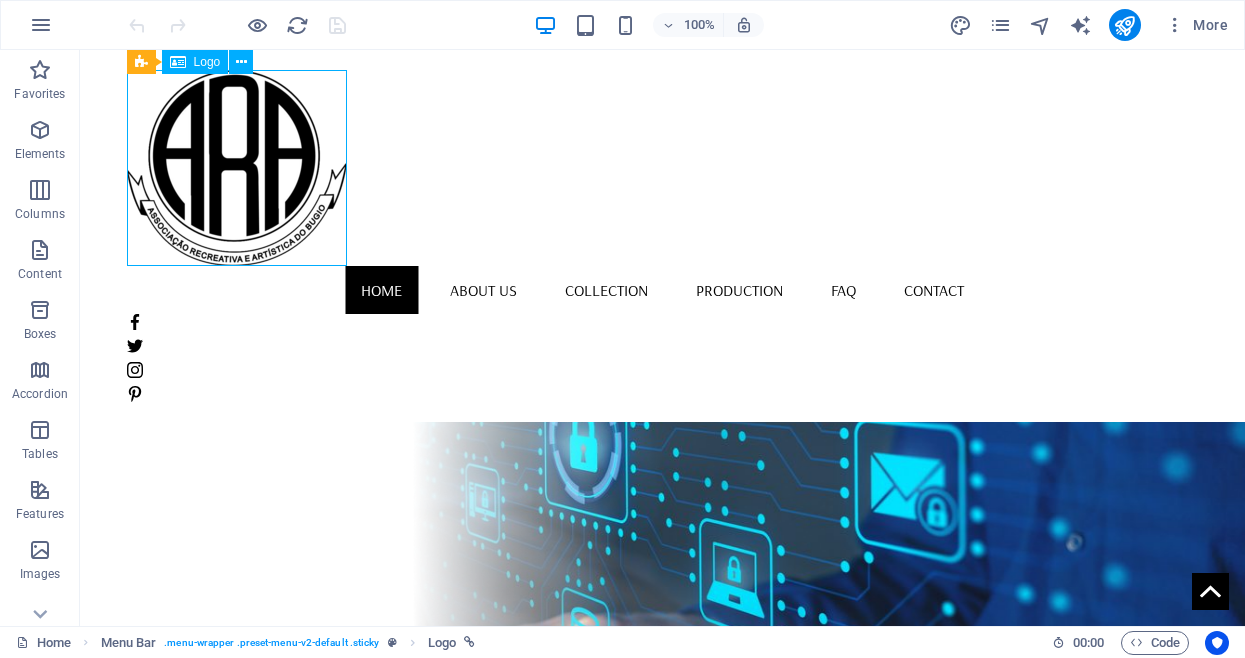 click at bounding box center [663, 168] 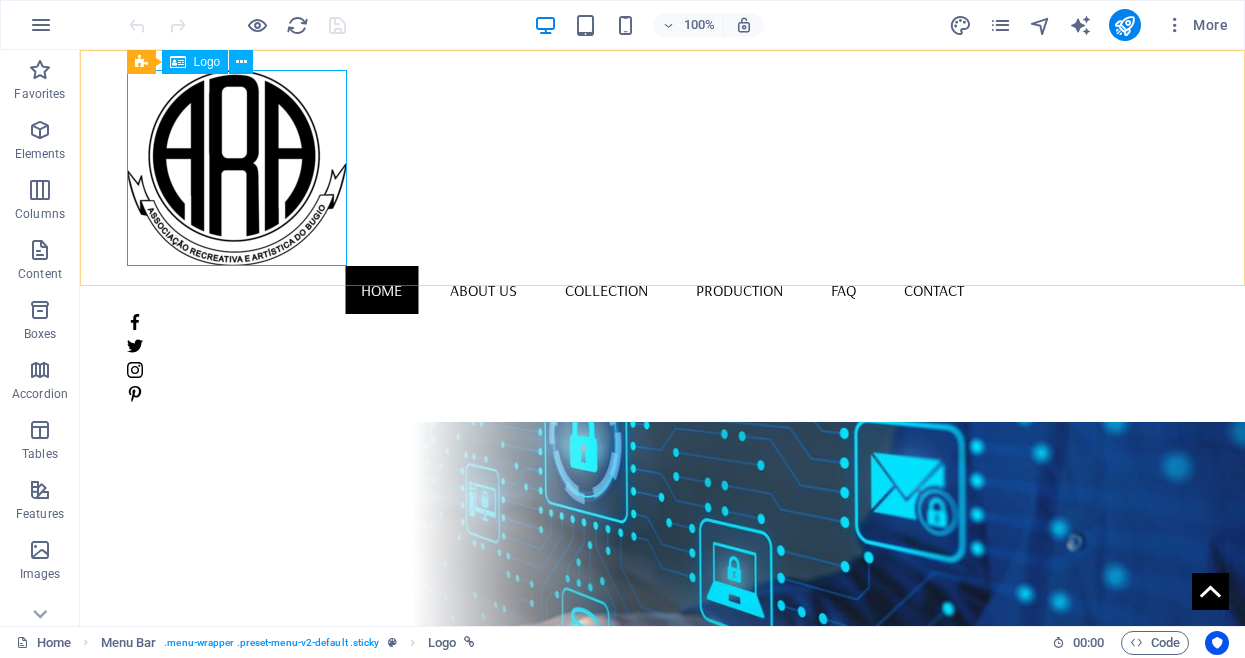 click on "Logo" at bounding box center (207, 62) 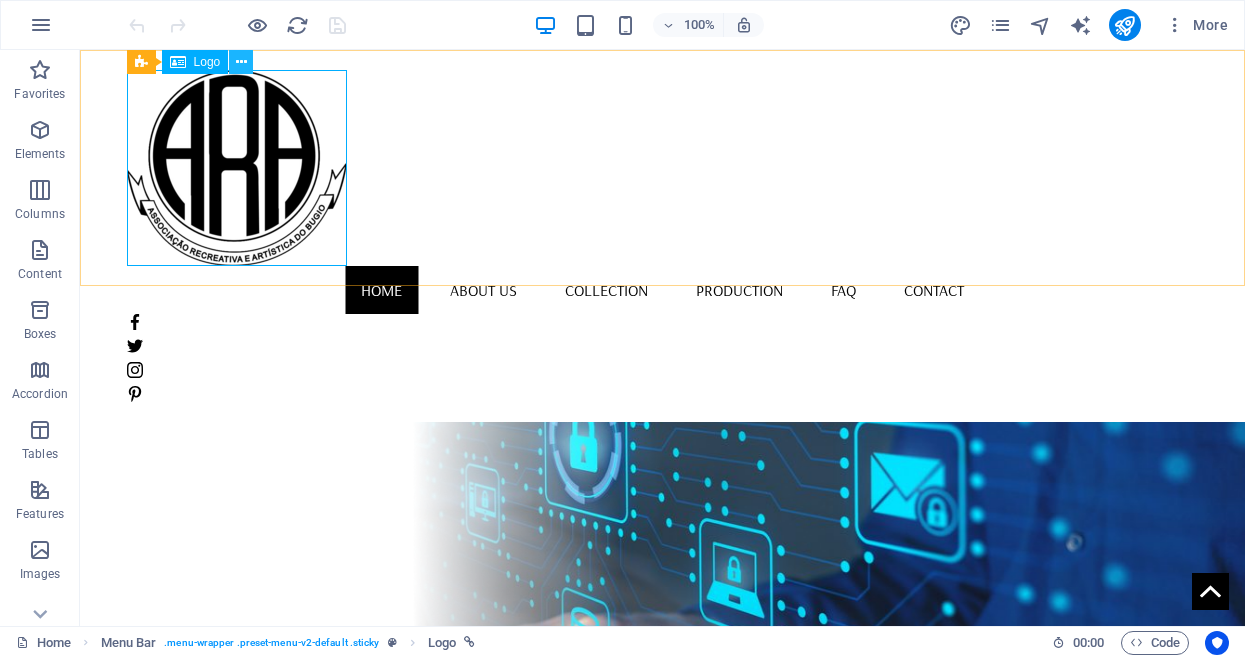 click at bounding box center (241, 62) 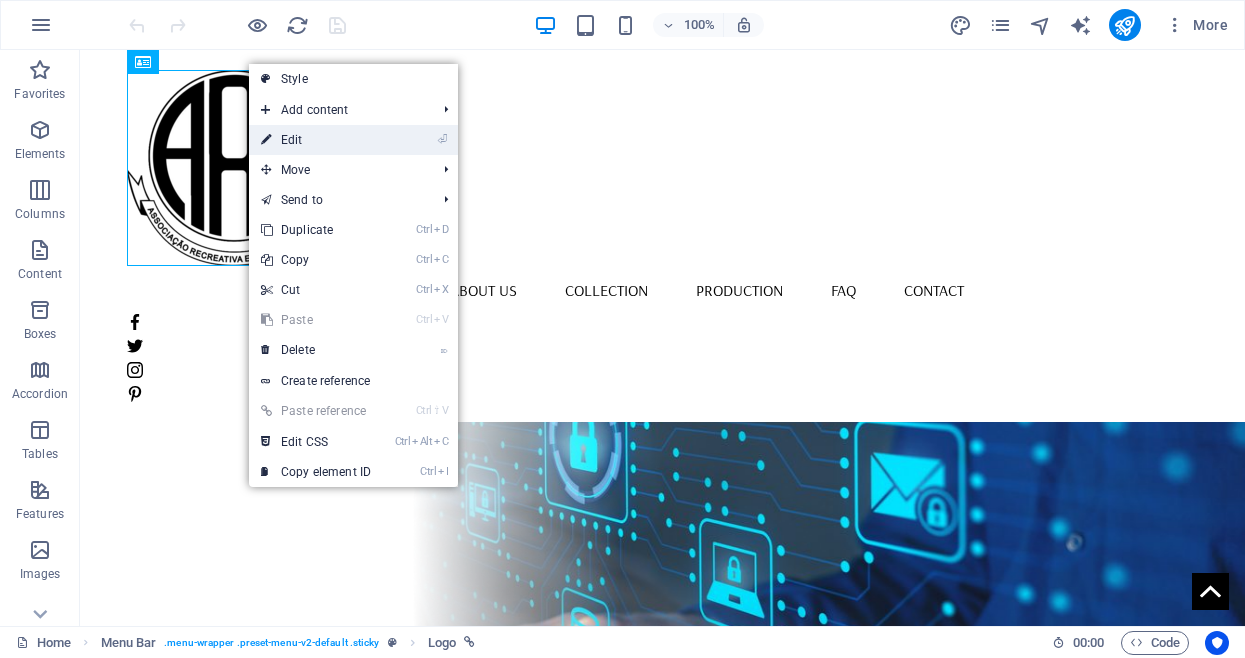 click on "⏎  Edit" at bounding box center (316, 140) 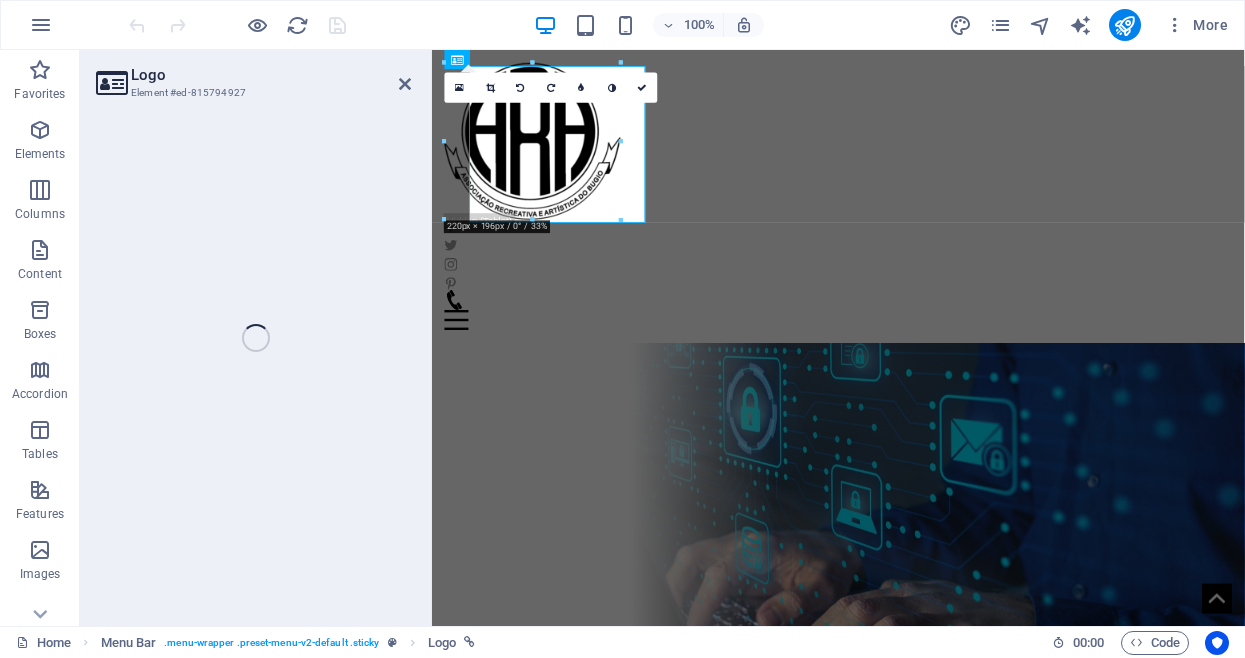 select on "px" 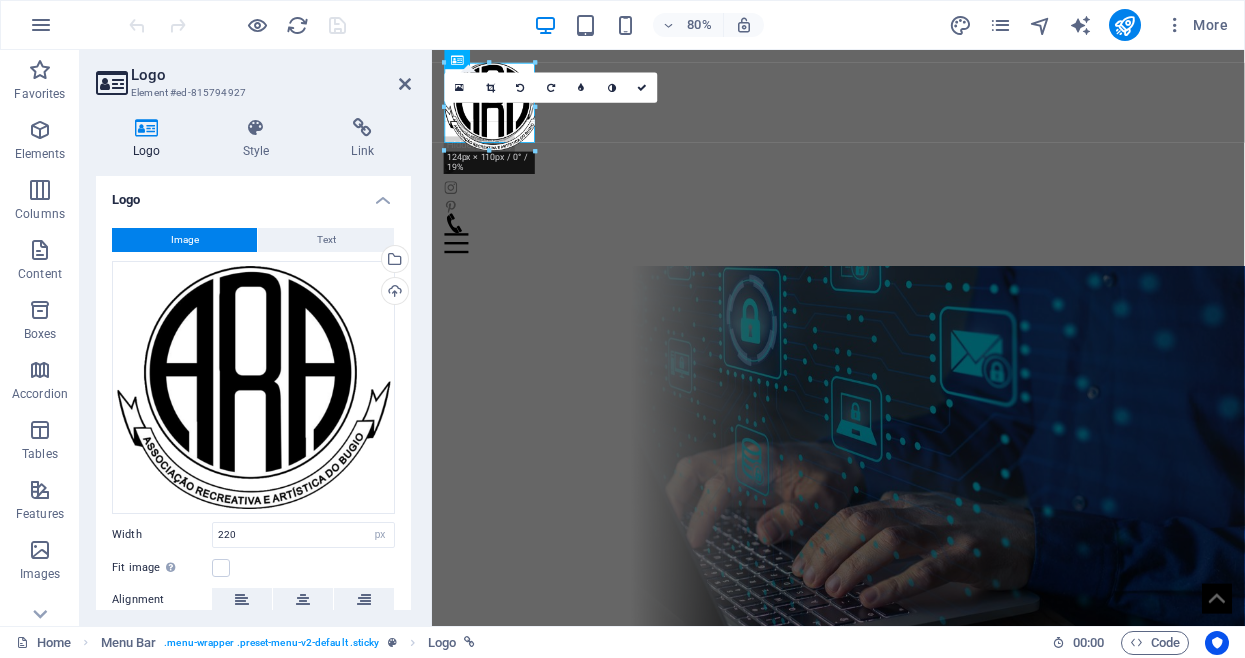drag, startPoint x: 241, startPoint y: 204, endPoint x: 492, endPoint y: 123, distance: 263.7461 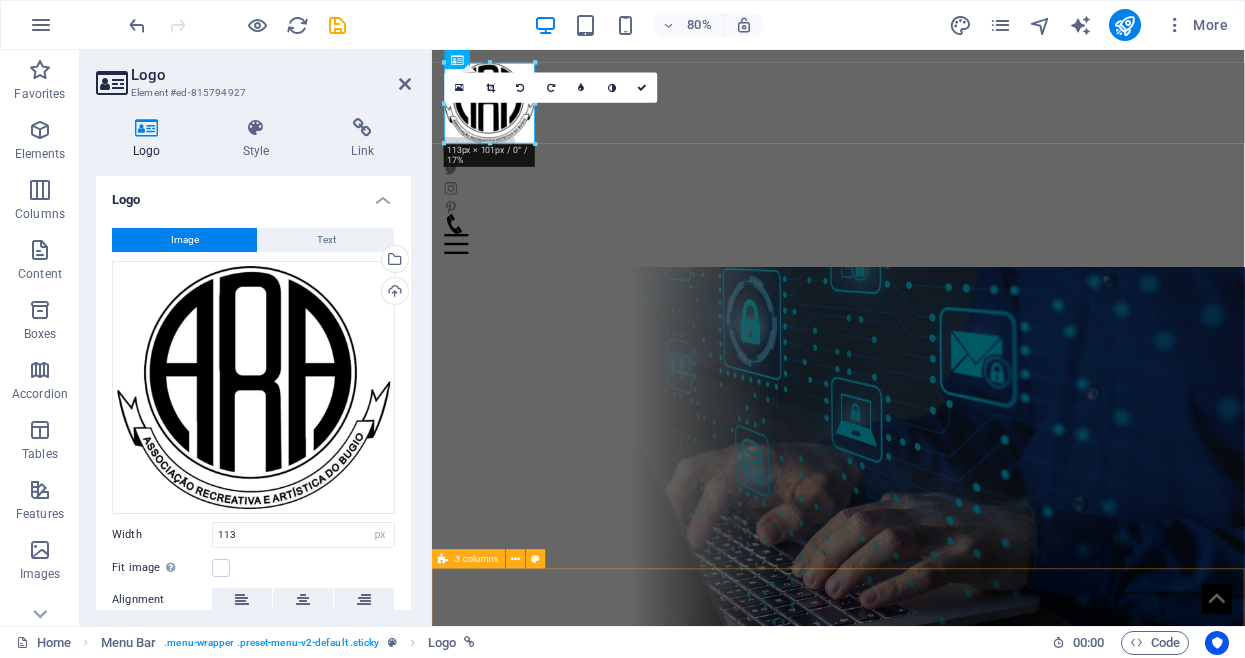 click on "Collection Product Contact us" at bounding box center (940, 1877) 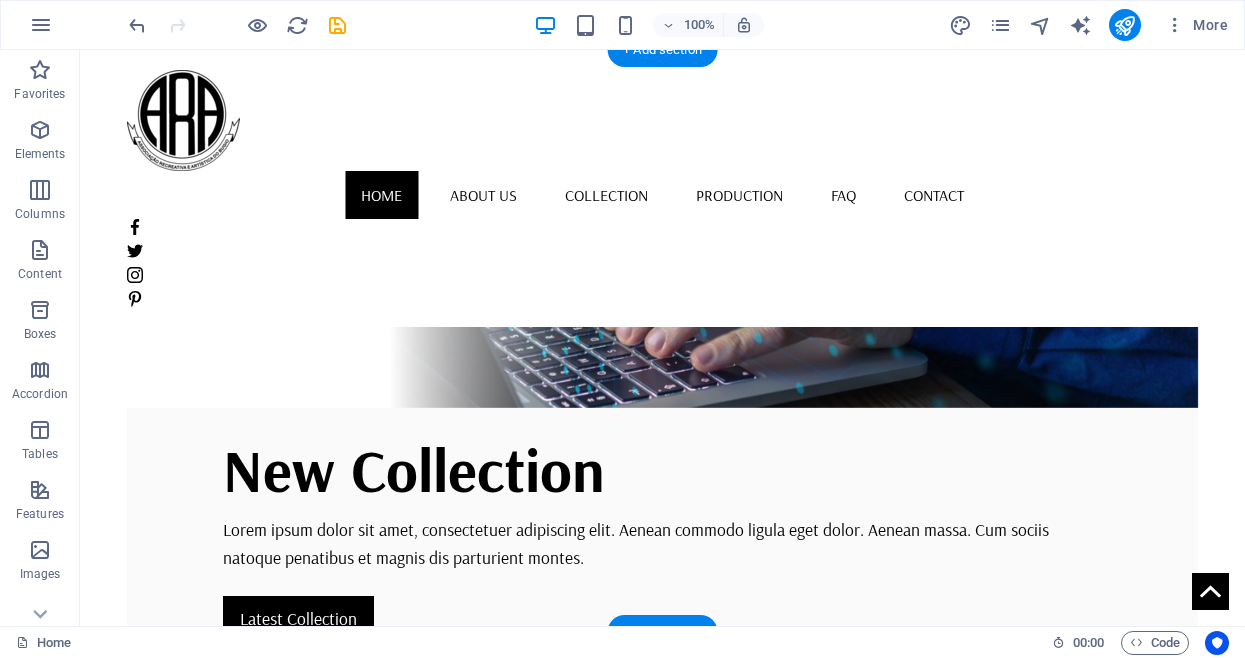 scroll, scrollTop: 0, scrollLeft: 0, axis: both 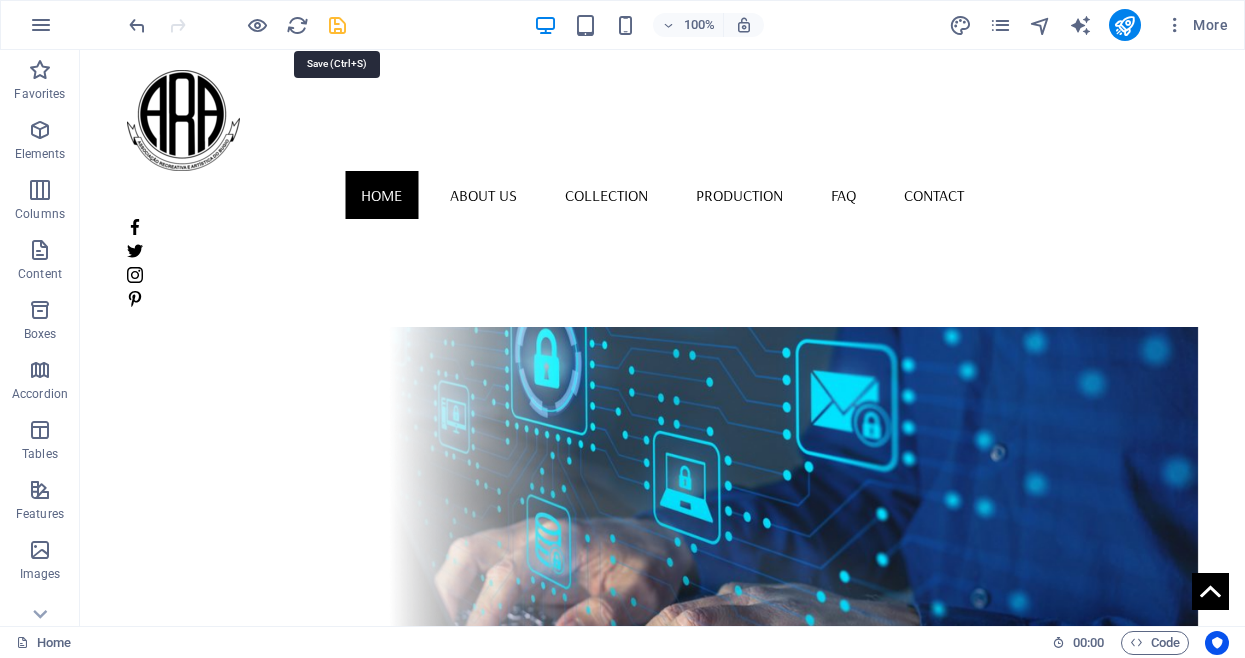 click at bounding box center [337, 25] 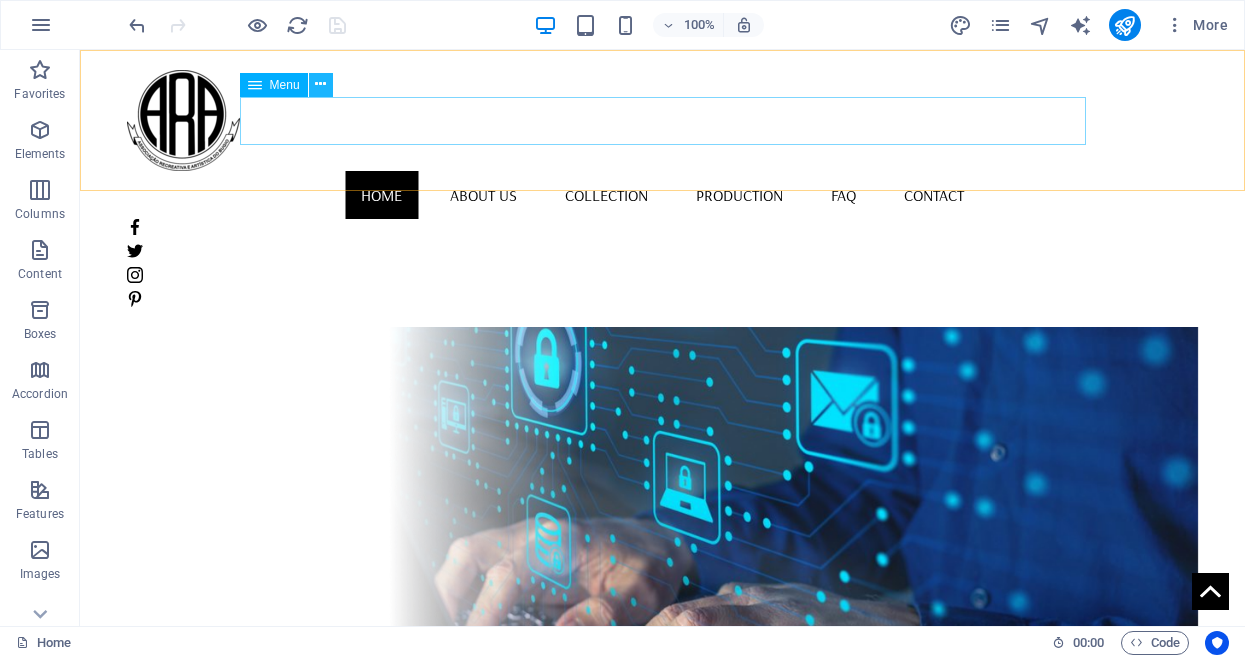 click at bounding box center (320, 84) 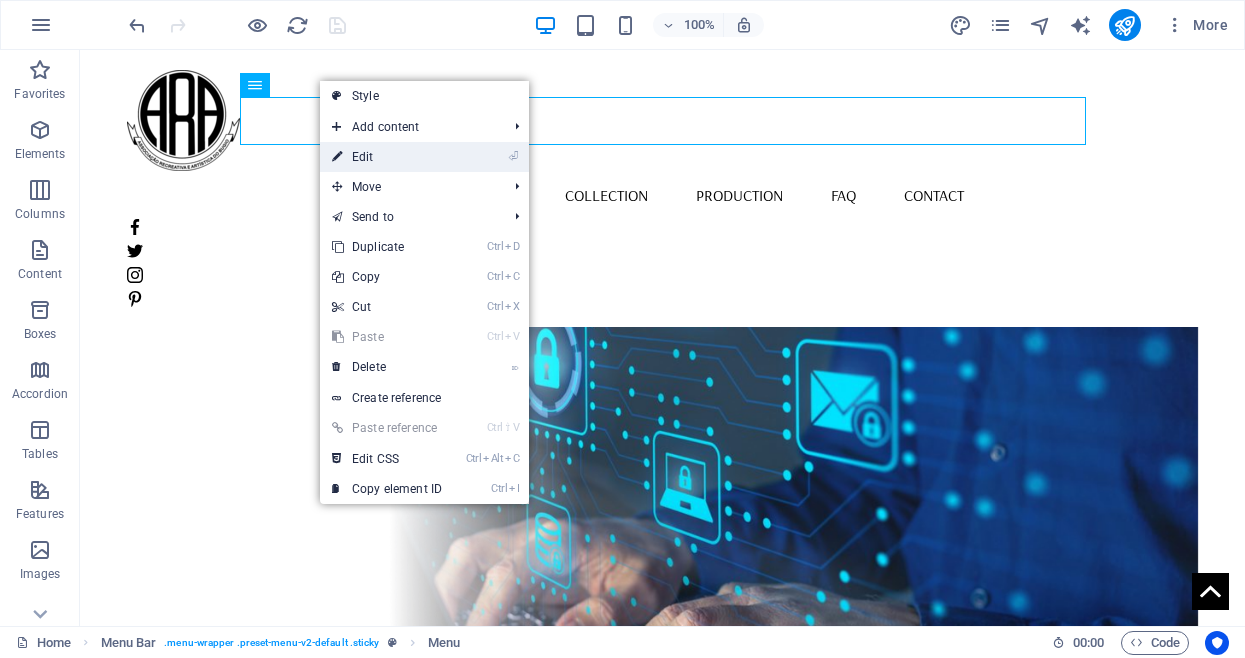 click on "⏎  Edit" at bounding box center [387, 157] 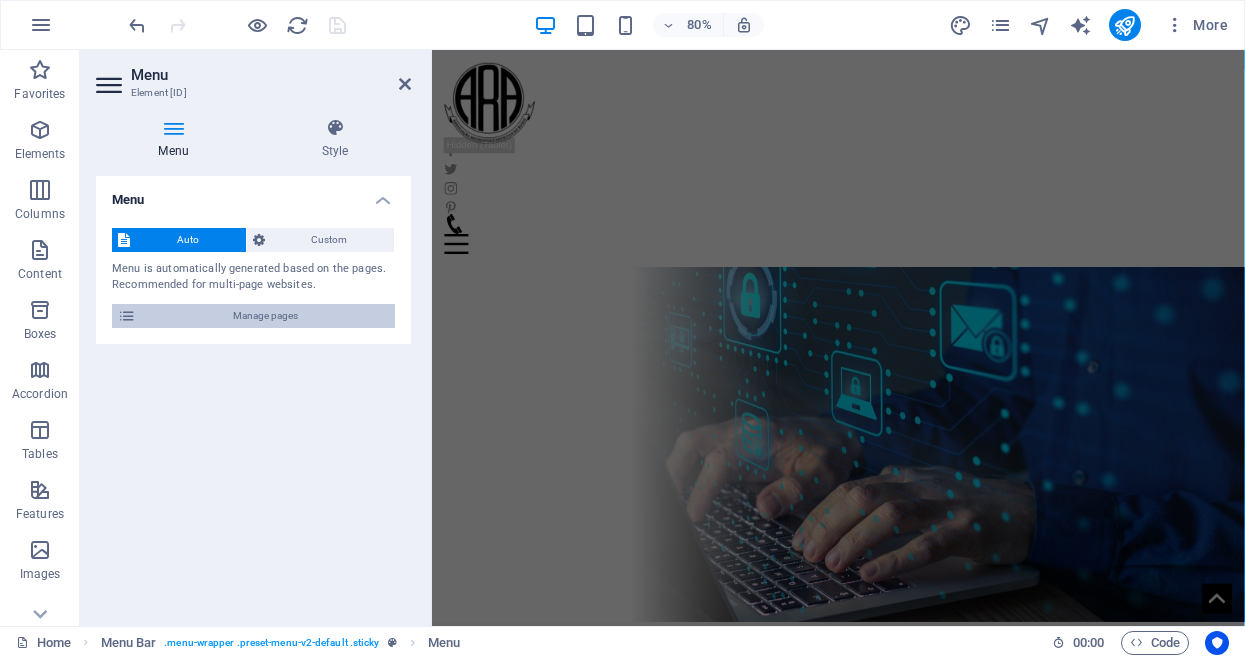 click on "Manage pages" at bounding box center (265, 316) 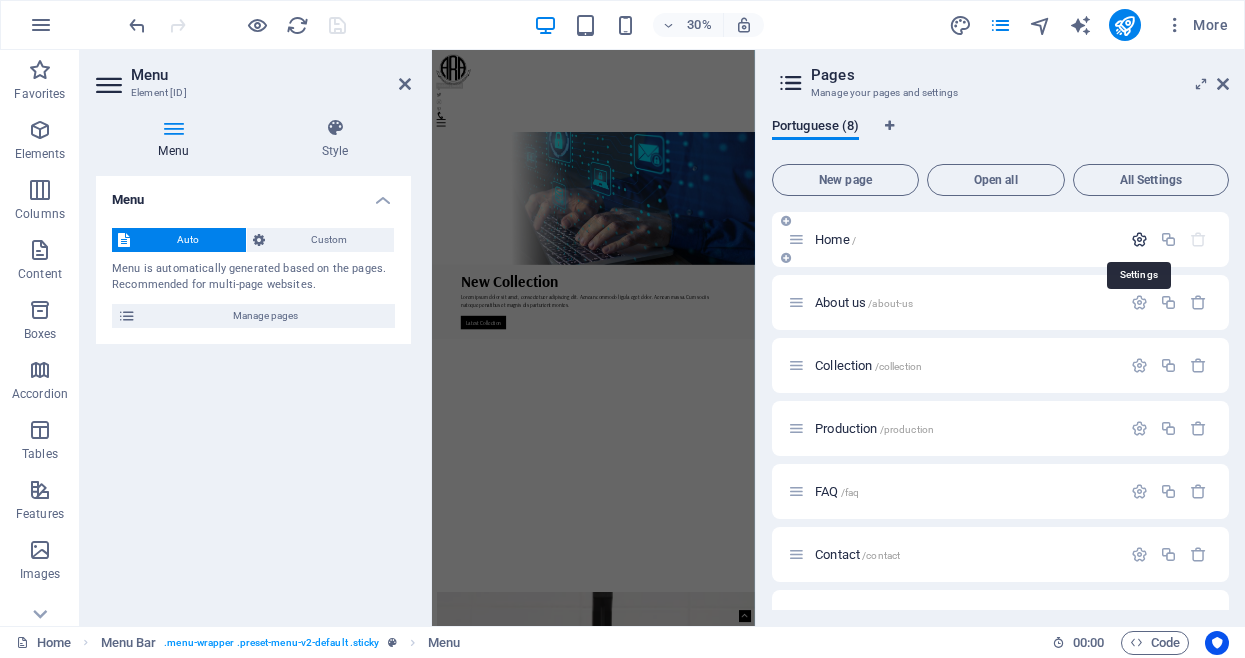 click at bounding box center (1139, 239) 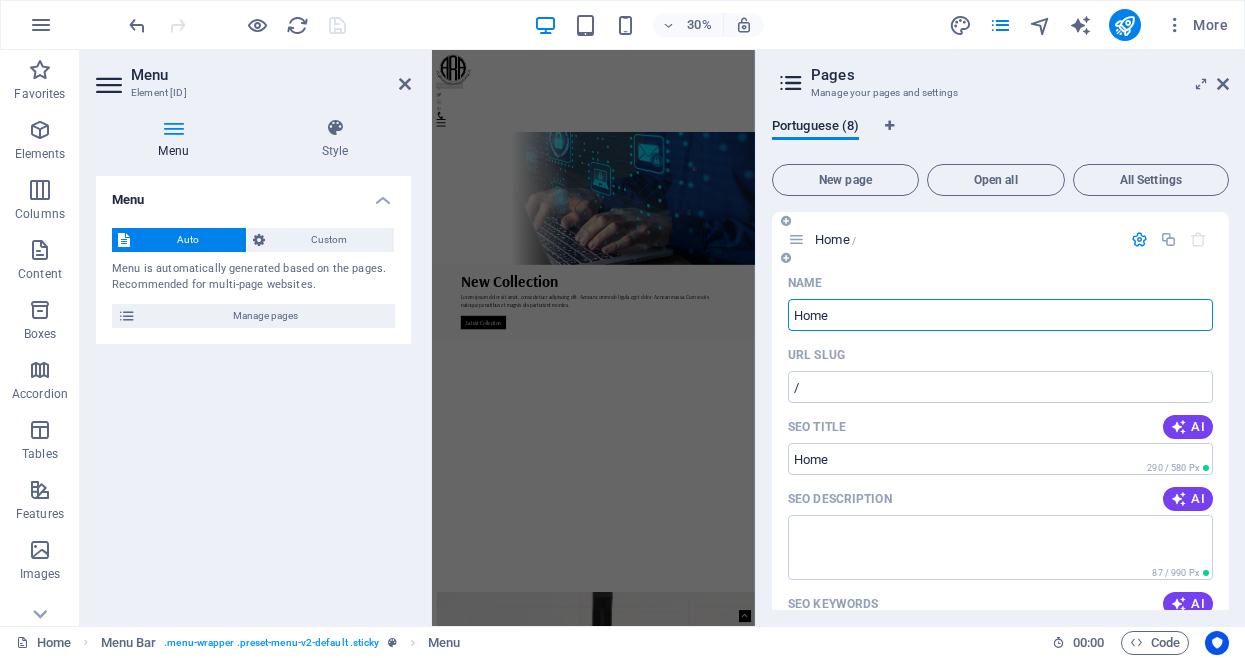drag, startPoint x: 849, startPoint y: 315, endPoint x: 749, endPoint y: 309, distance: 100.17984 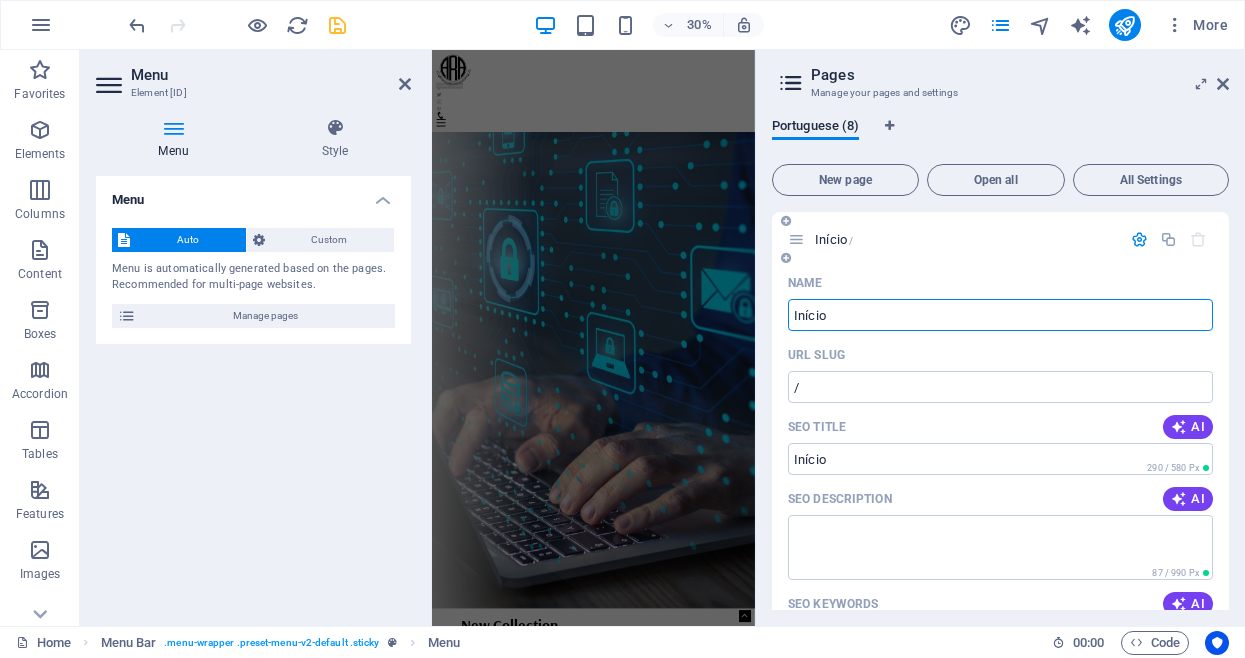 type on "Início" 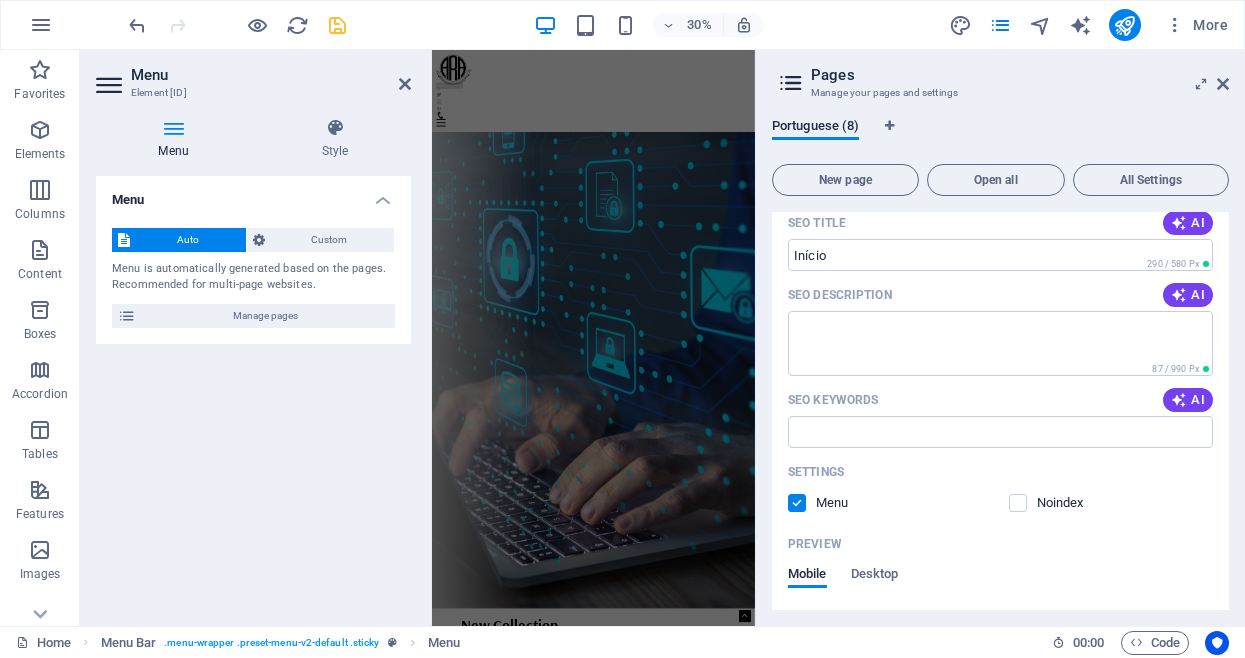 scroll, scrollTop: 0, scrollLeft: 0, axis: both 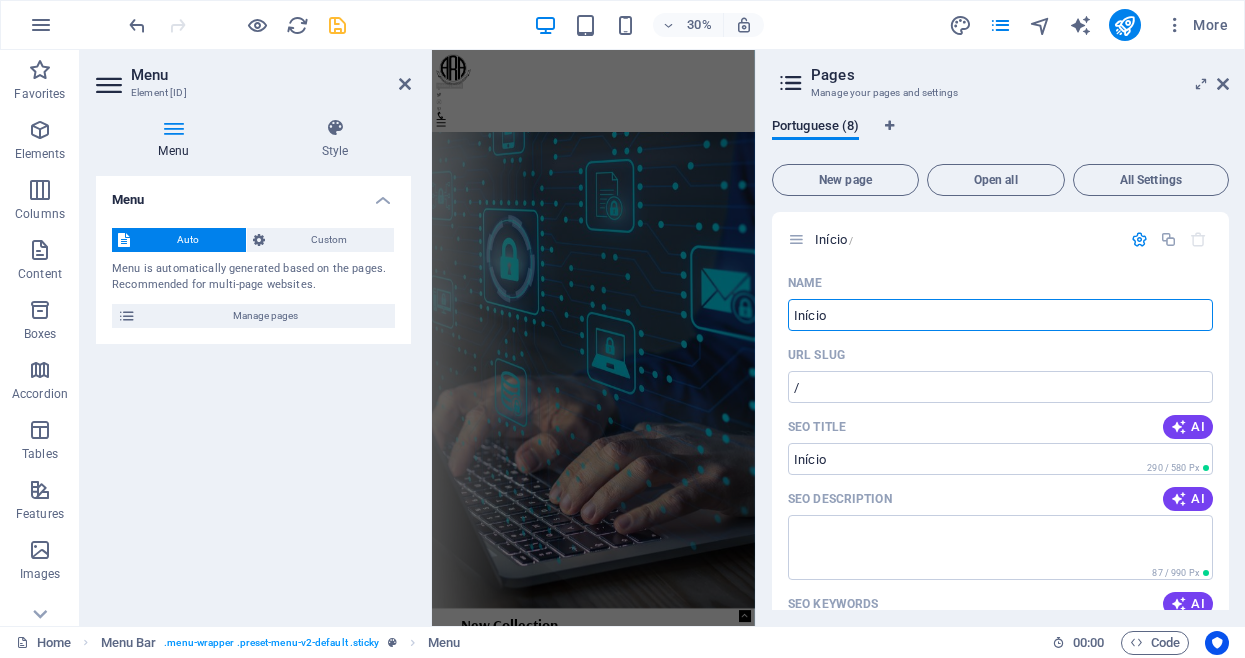 click on "Menu Auto Custom Menu is automatically generated based on the pages. Recommended for multi-page websites. Manage pages Menu items 1 None Page External Element Phone Email Page Início About us Collection Production FAQ Contact Legal Notice Privacy Element
URL / Phone Email Link text Home Link target New tab Same tab Overlay Title Additional link description, should not be the same as the link text. The title is most often shown as a tooltip text when the mouse moves over the element. Leave empty if uncertain. Relationship Sets the  relationship of this link to the link target . For example, the value "nofollow" instructs search engines not to follow the link. Can be left empty. alternate author bookmark external help license next nofollow noreferrer noopener prev search tag Button Design None Default Primary Secondary 2 None Page External Element Phone Email Page Início About us Collection Production FAQ Contact Legal Notice Privacy Element
URL /about-us Phone" at bounding box center [253, 393] 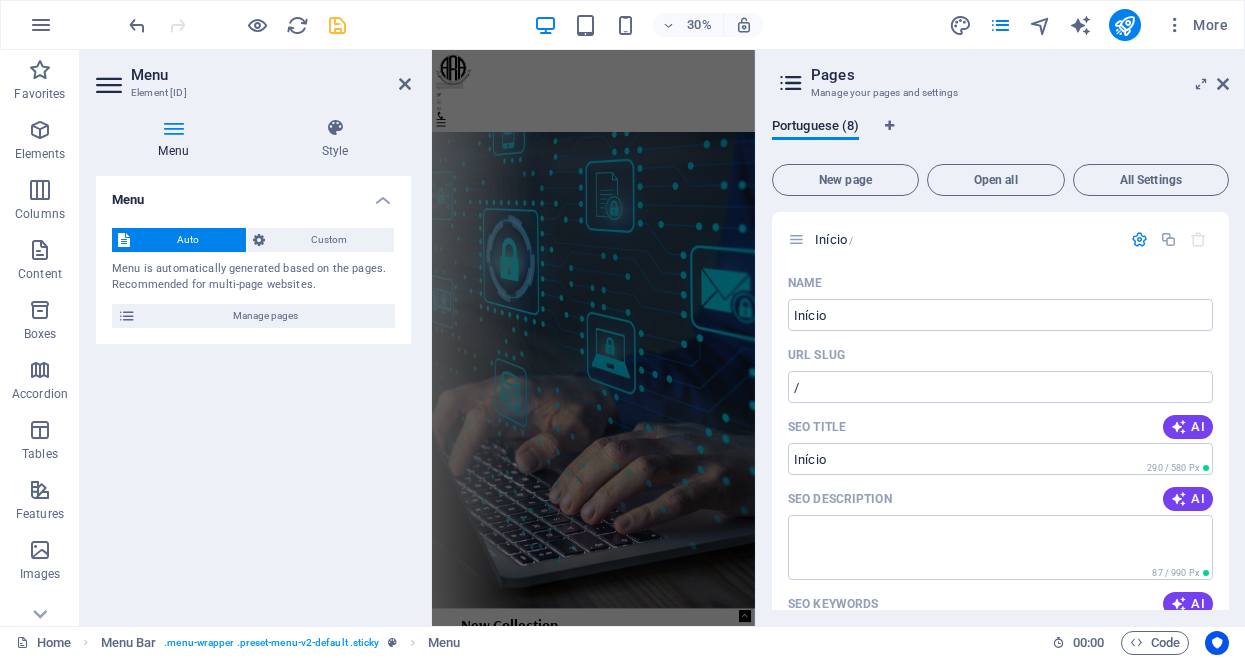 click at bounding box center (970, 1047) 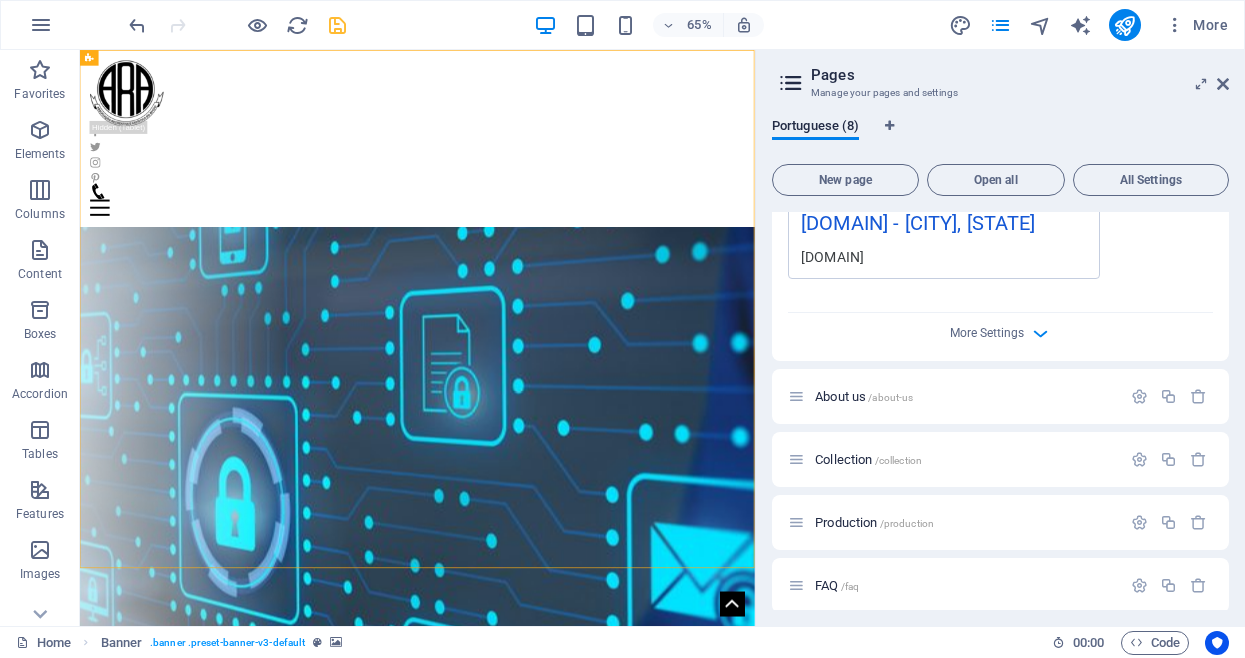 scroll, scrollTop: 714, scrollLeft: 0, axis: vertical 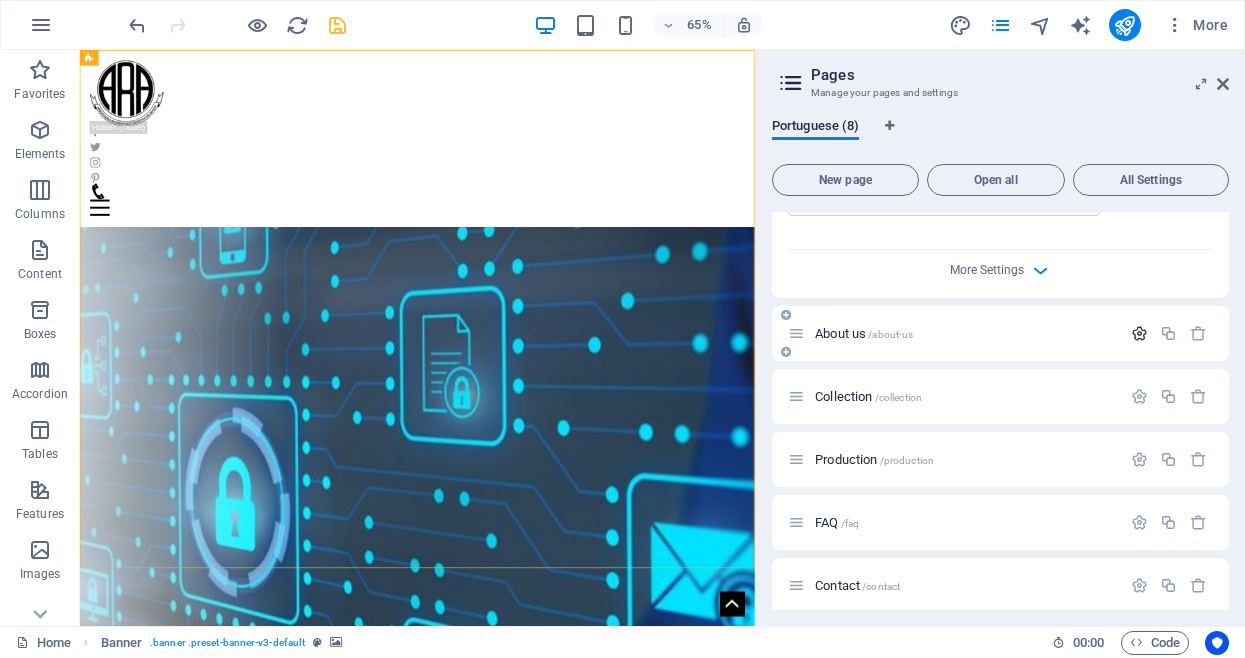 click at bounding box center (1139, 333) 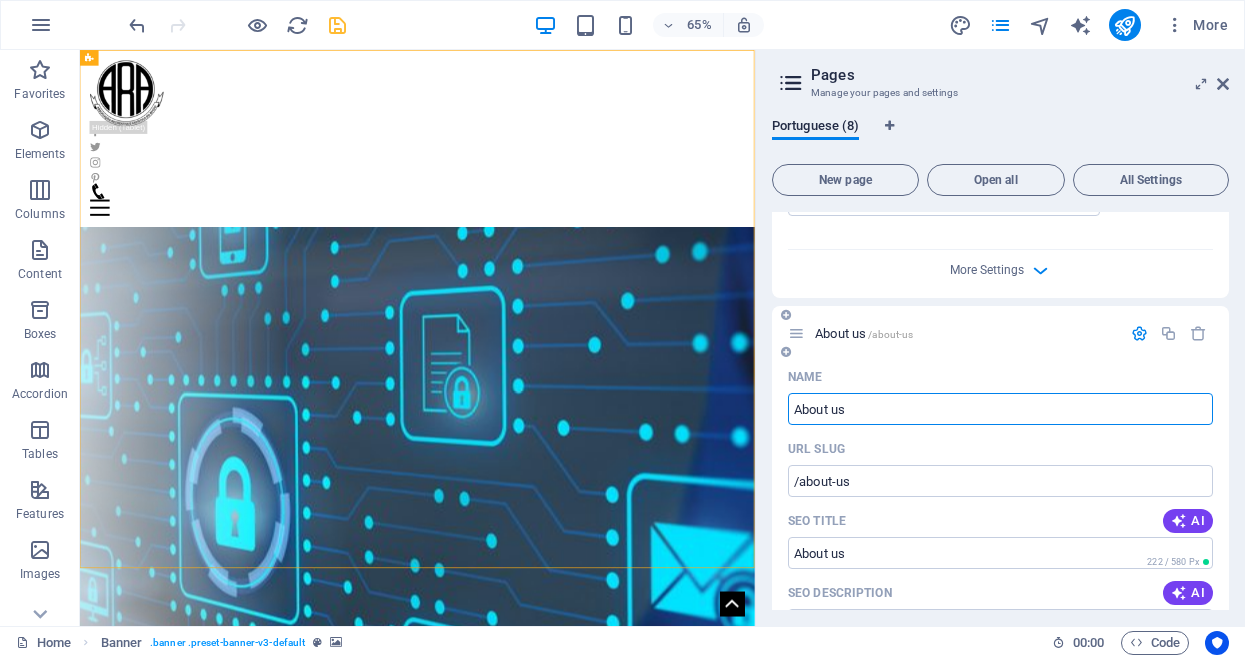 drag, startPoint x: 871, startPoint y: 408, endPoint x: 799, endPoint y: 413, distance: 72.1734 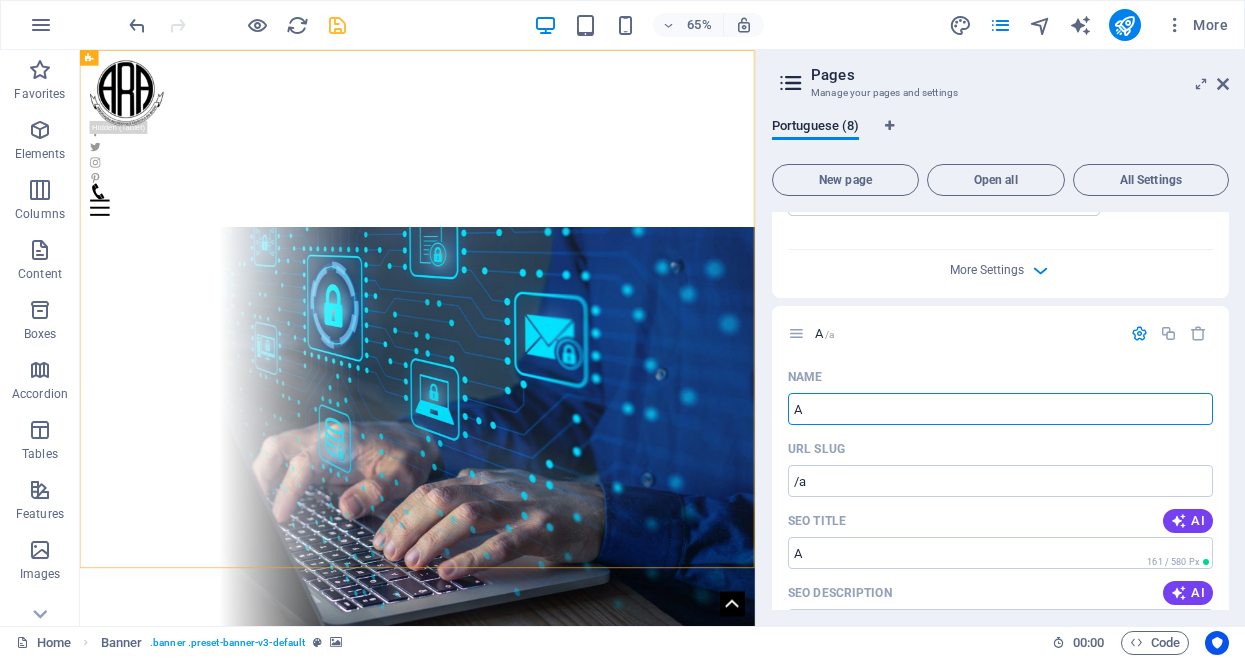 type on "A" 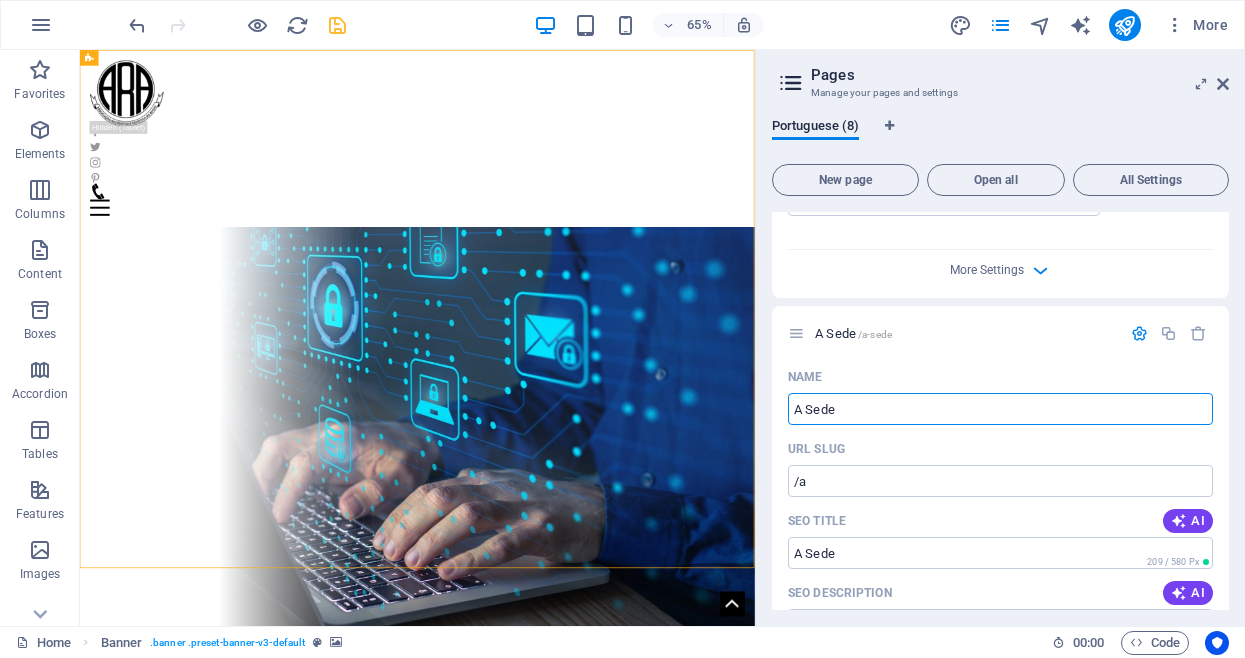 type on "A Sede" 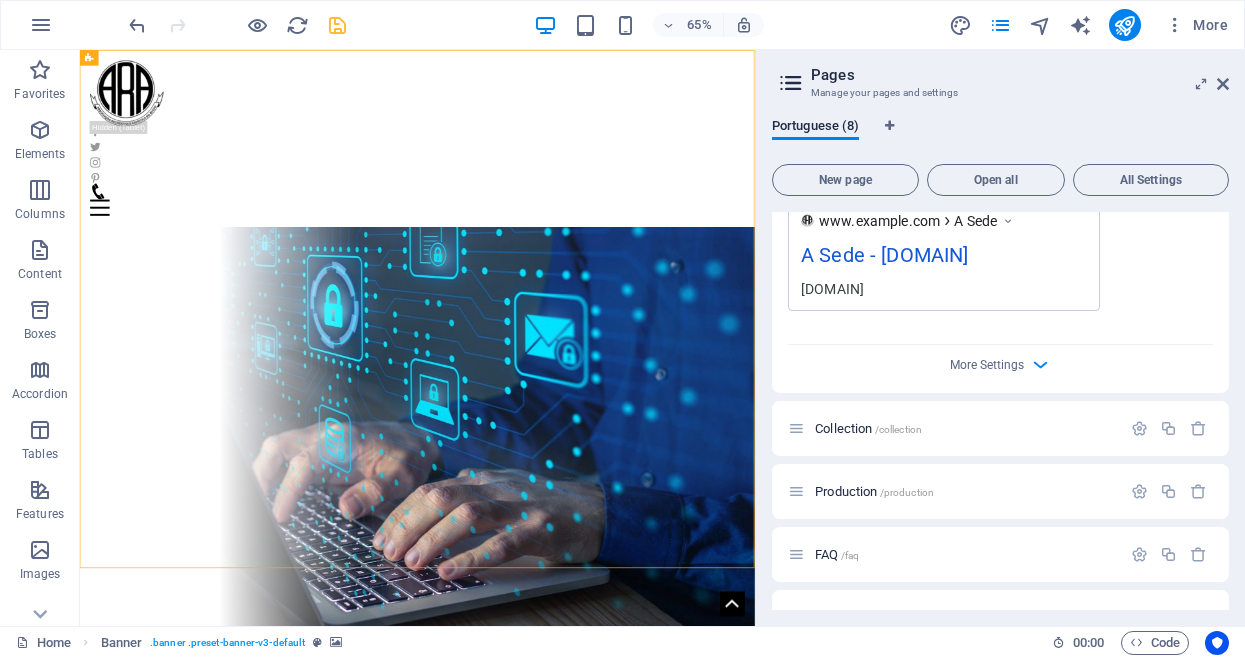 scroll, scrollTop: 1530, scrollLeft: 0, axis: vertical 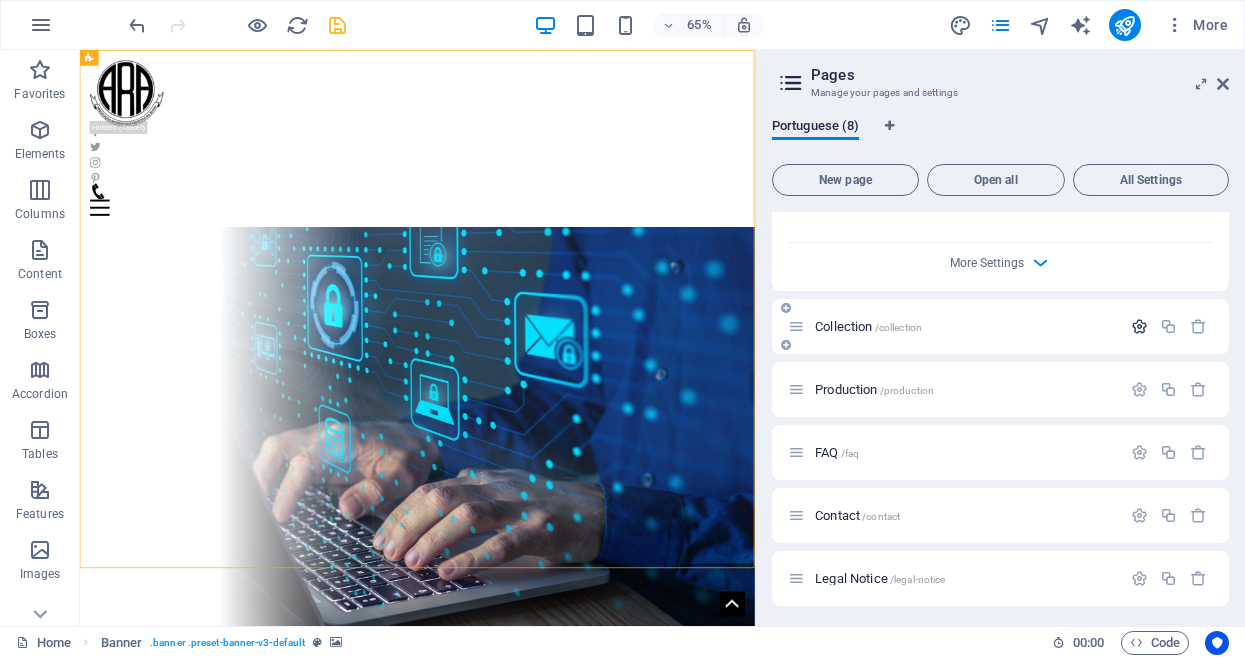 click at bounding box center (1139, 326) 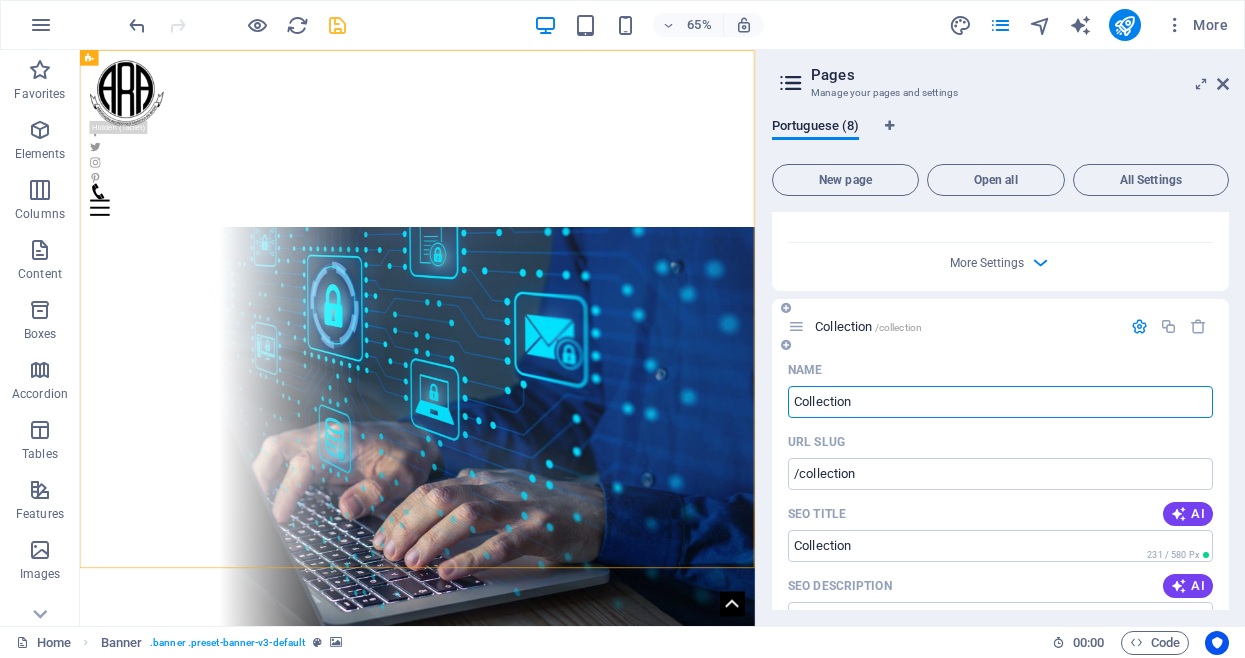 drag, startPoint x: 891, startPoint y: 401, endPoint x: 724, endPoint y: 401, distance: 167 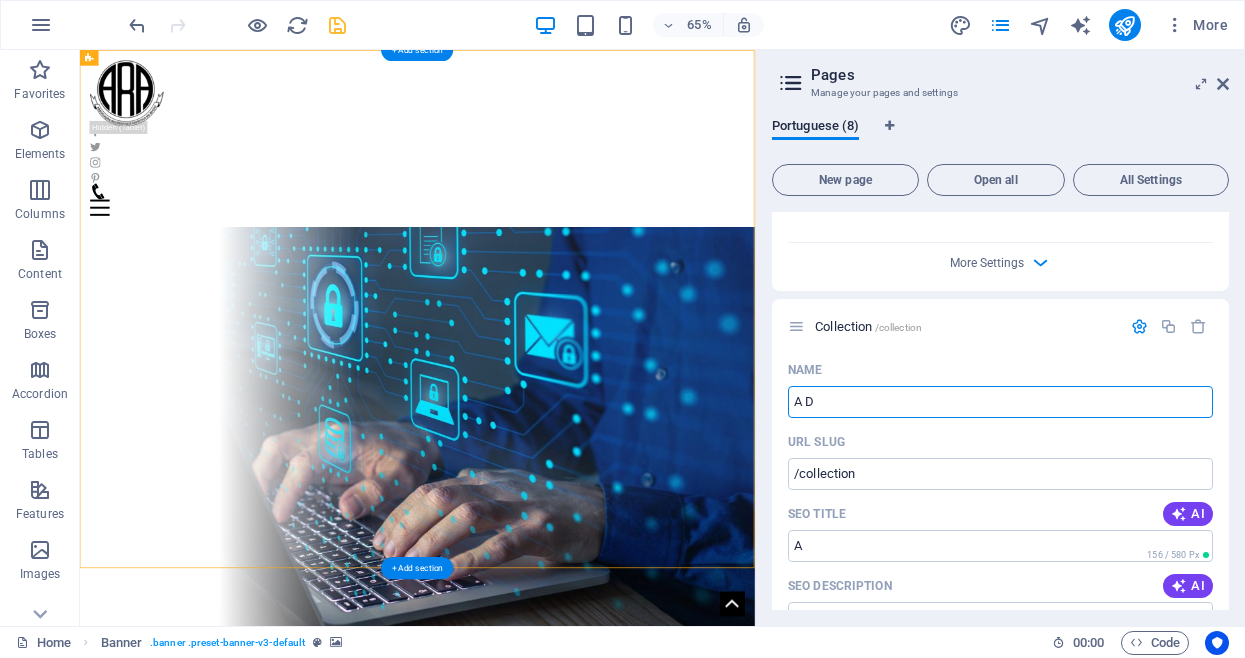 type on "A Direção" 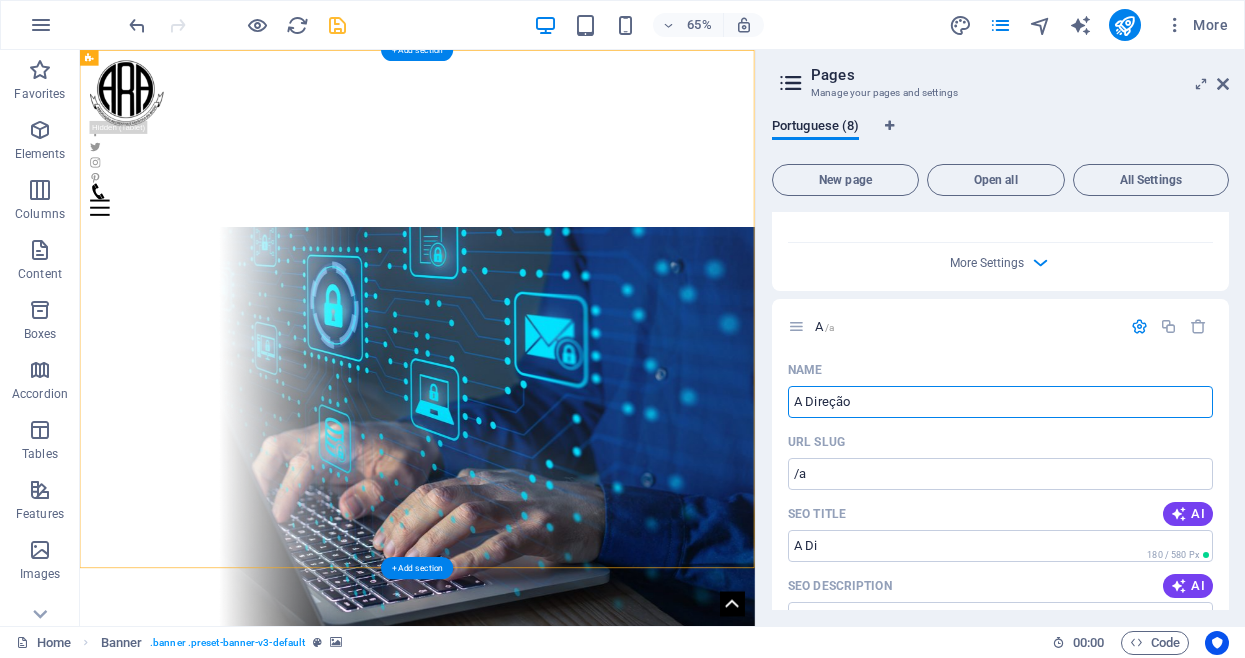 type on "/a" 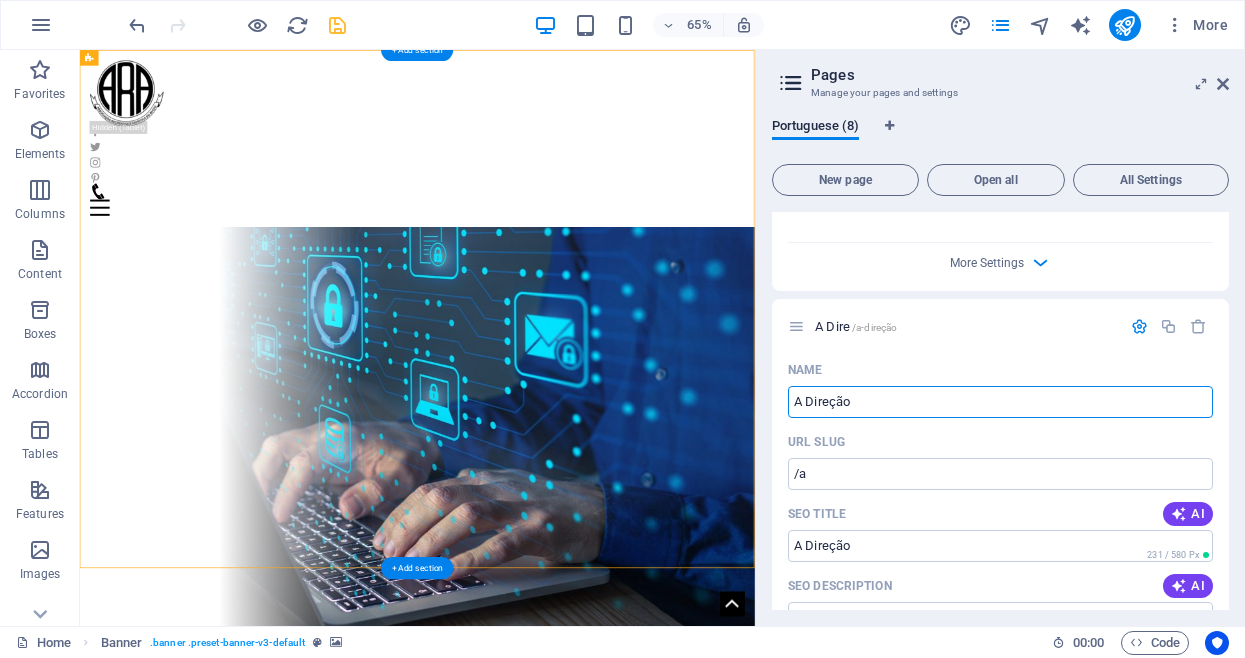 type on "A Direção" 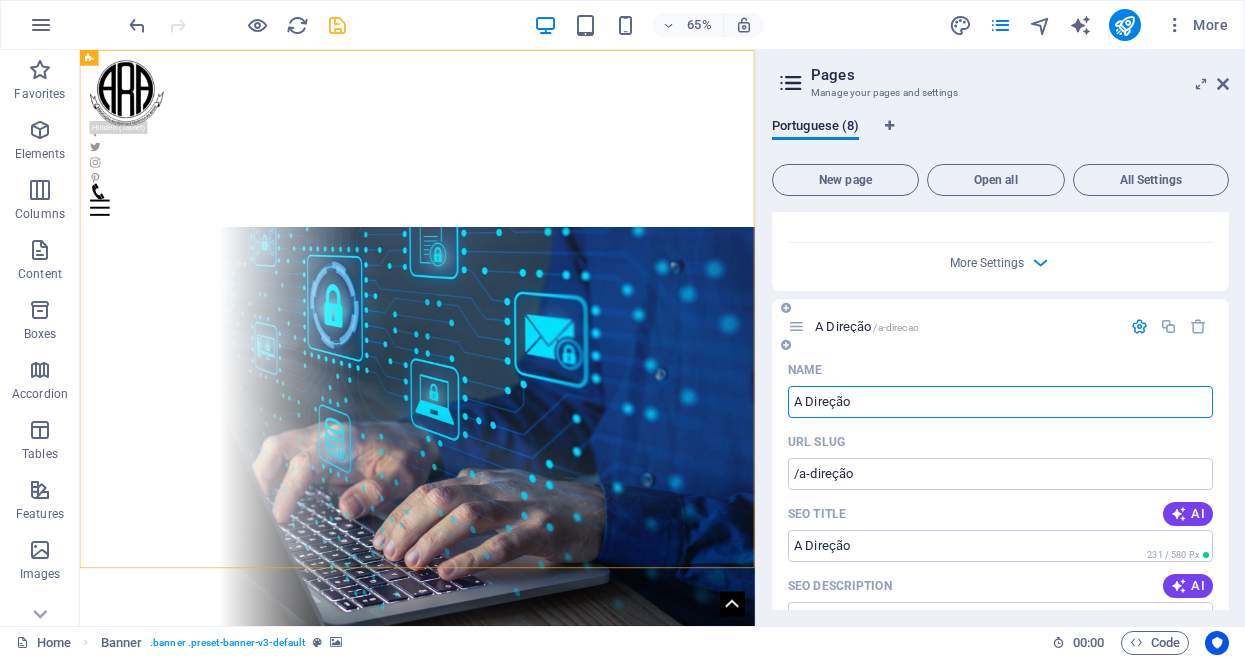 type on "A Direção" 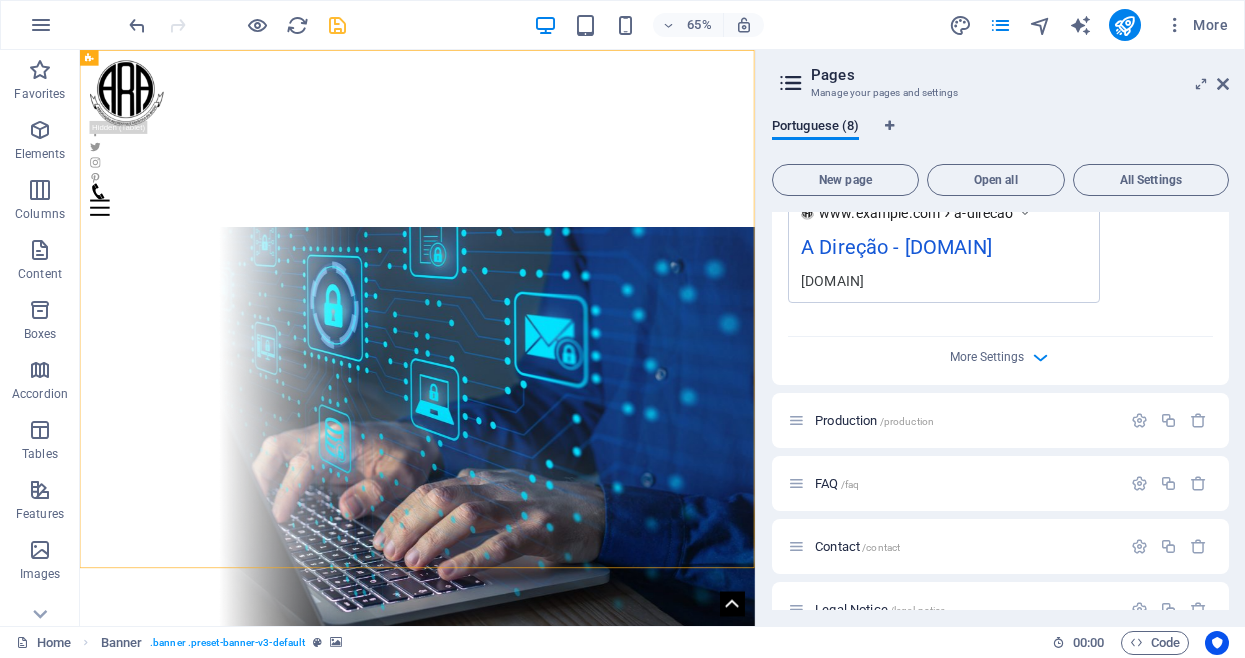 scroll, scrollTop: 2342, scrollLeft: 0, axis: vertical 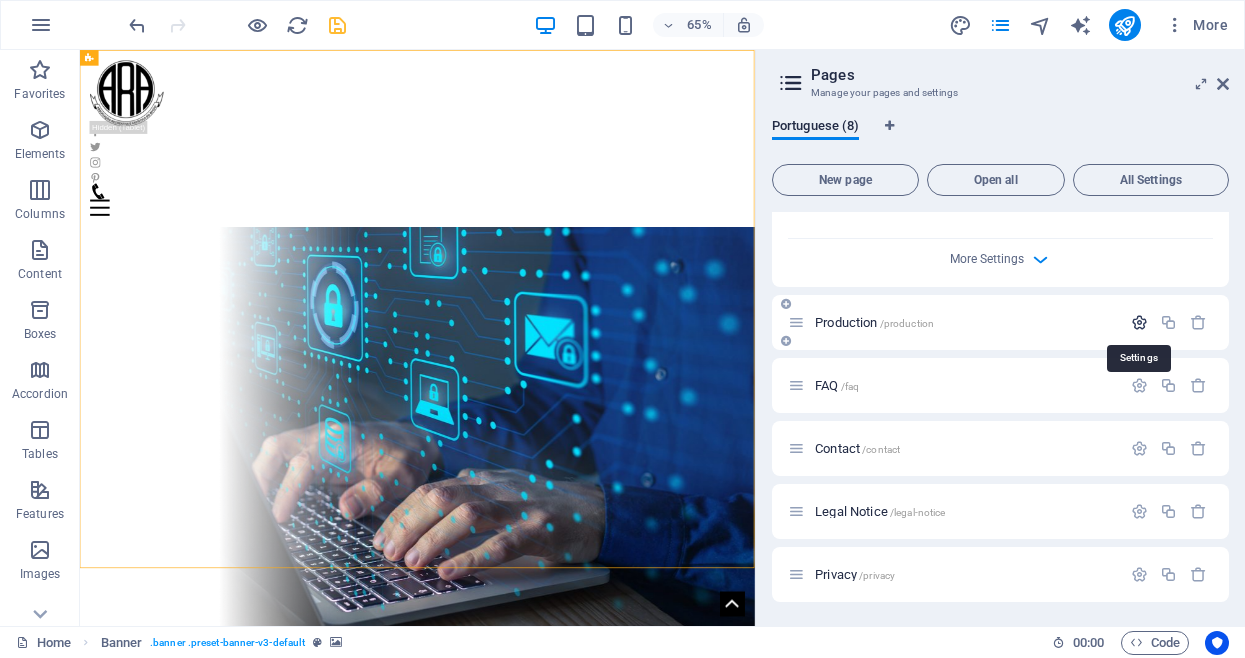 click at bounding box center [1139, 322] 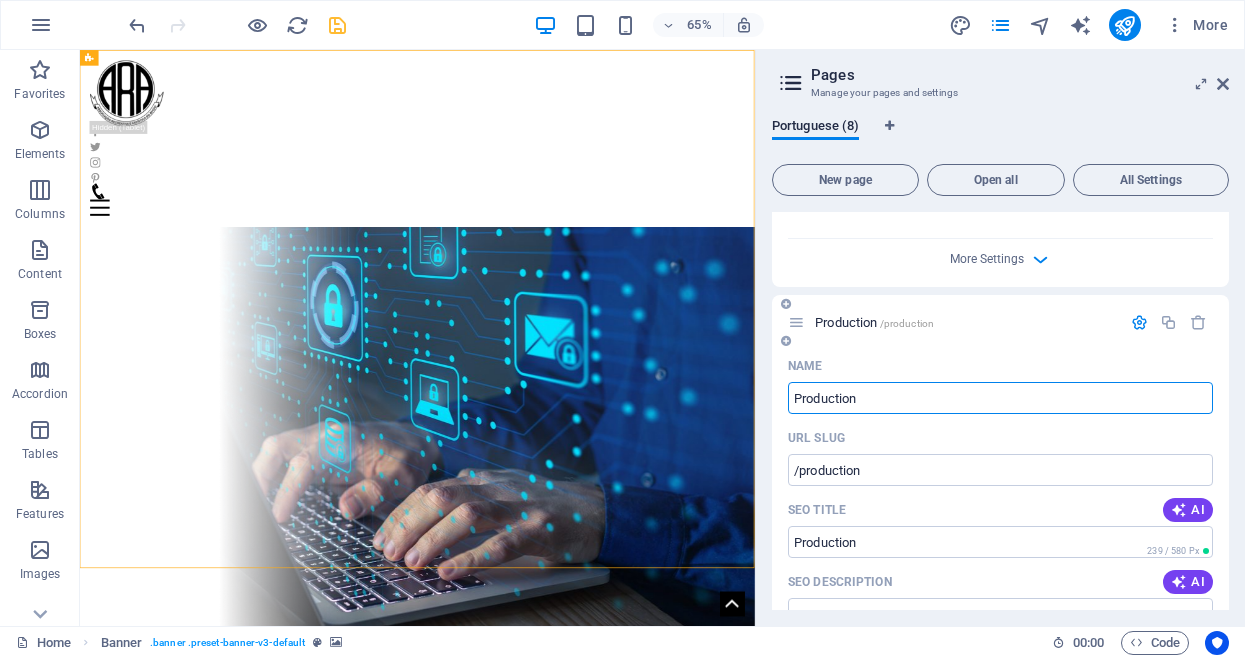 drag, startPoint x: 876, startPoint y: 405, endPoint x: 731, endPoint y: 393, distance: 145.4957 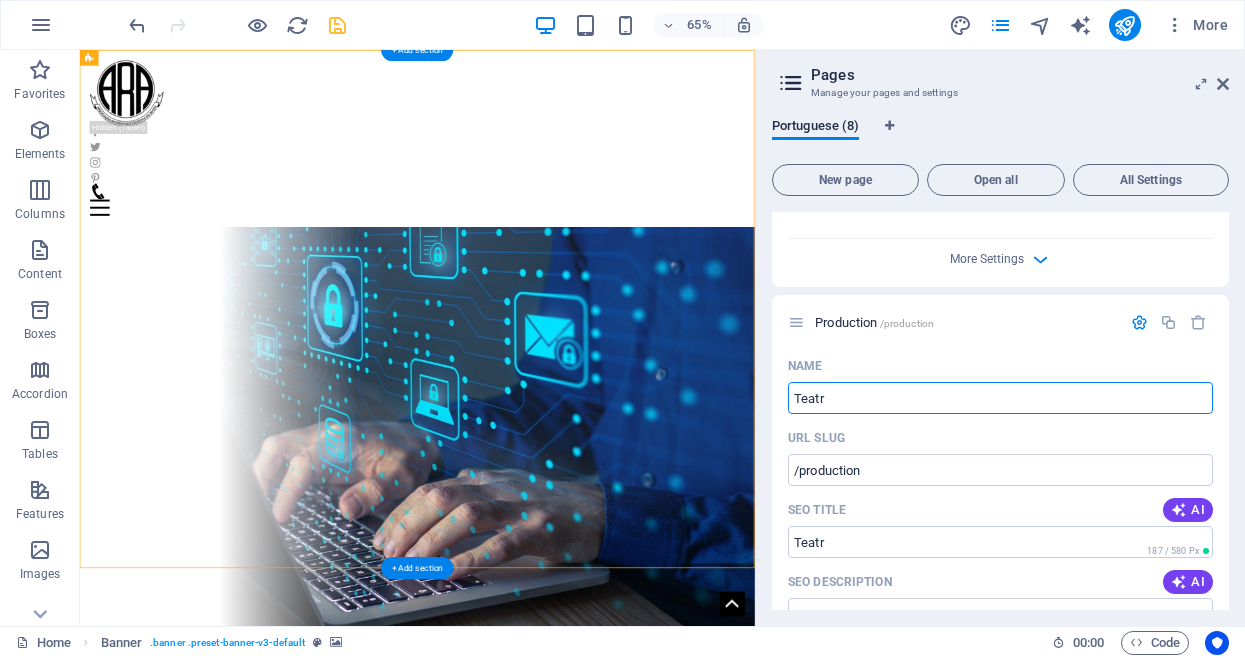 type on "Teatro" 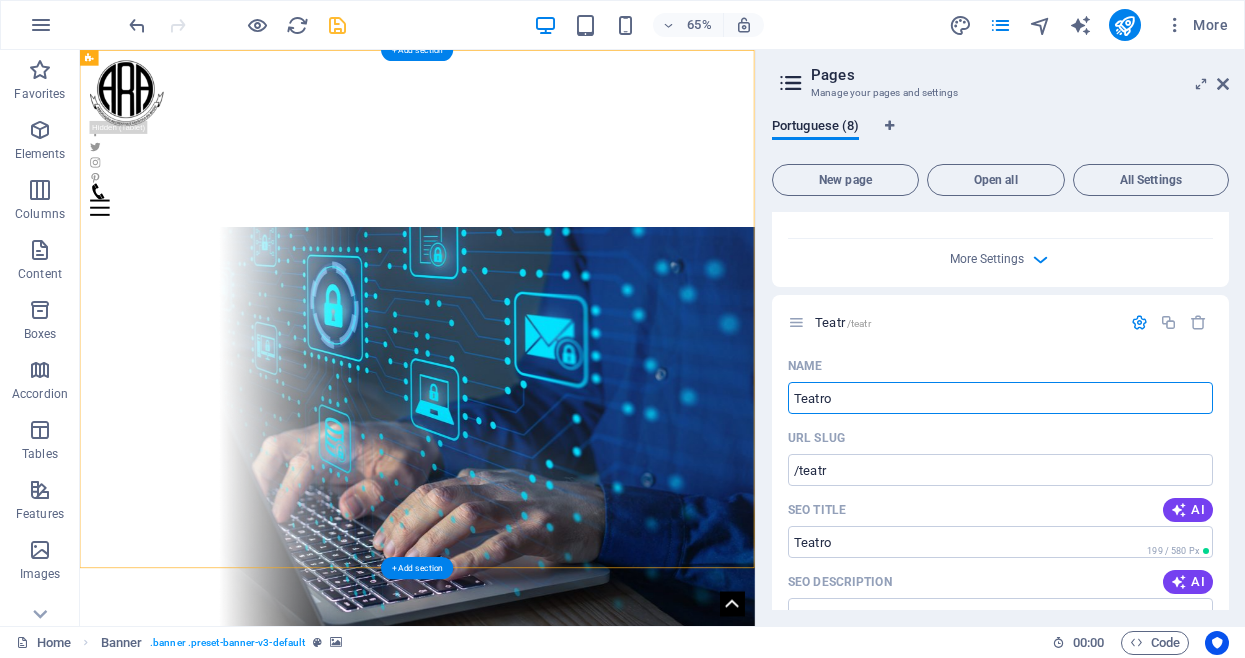 type on "/teatr" 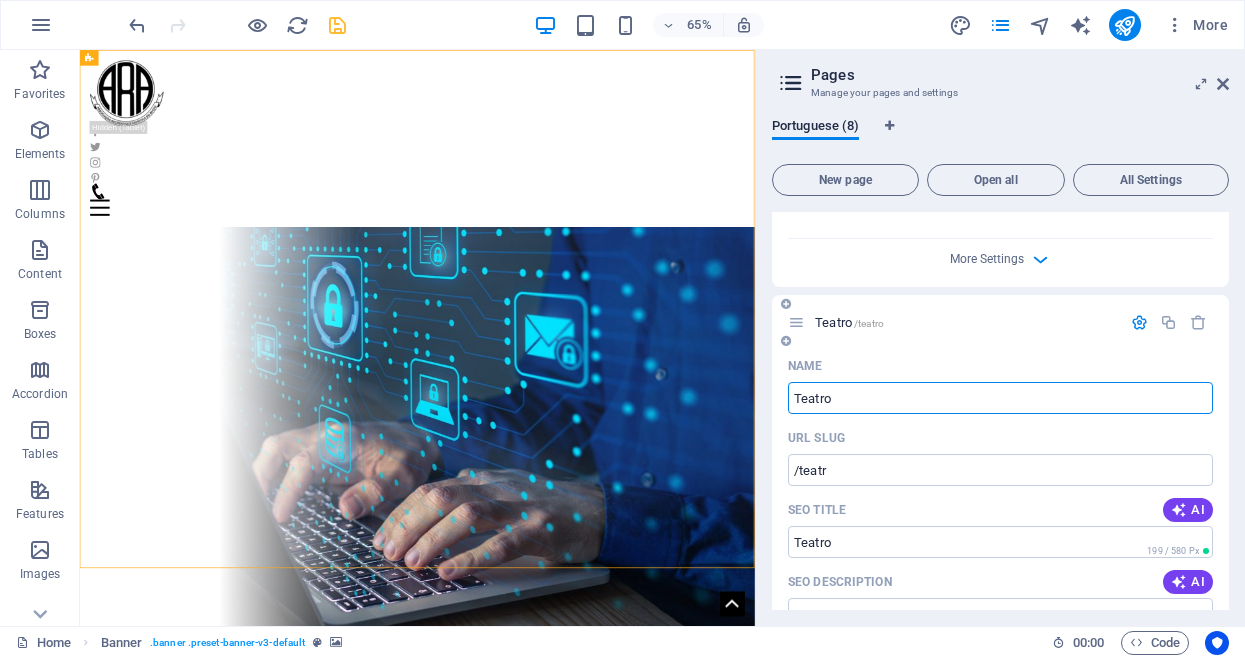 type on "Teatro" 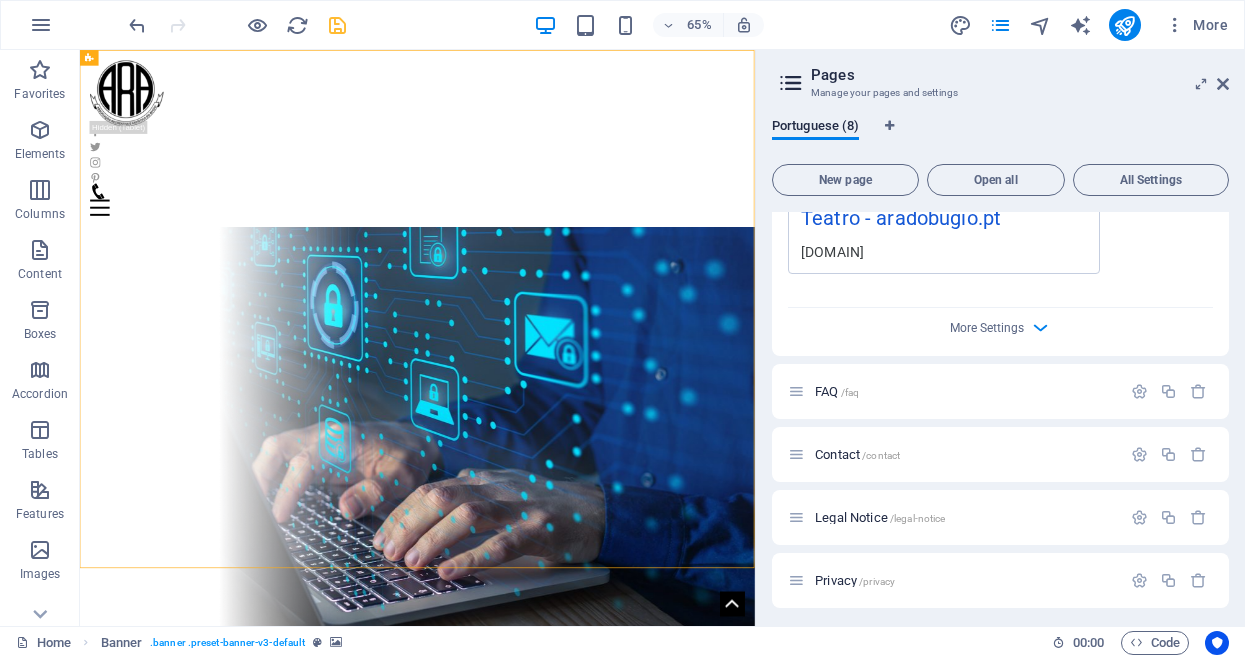 scroll, scrollTop: 3088, scrollLeft: 0, axis: vertical 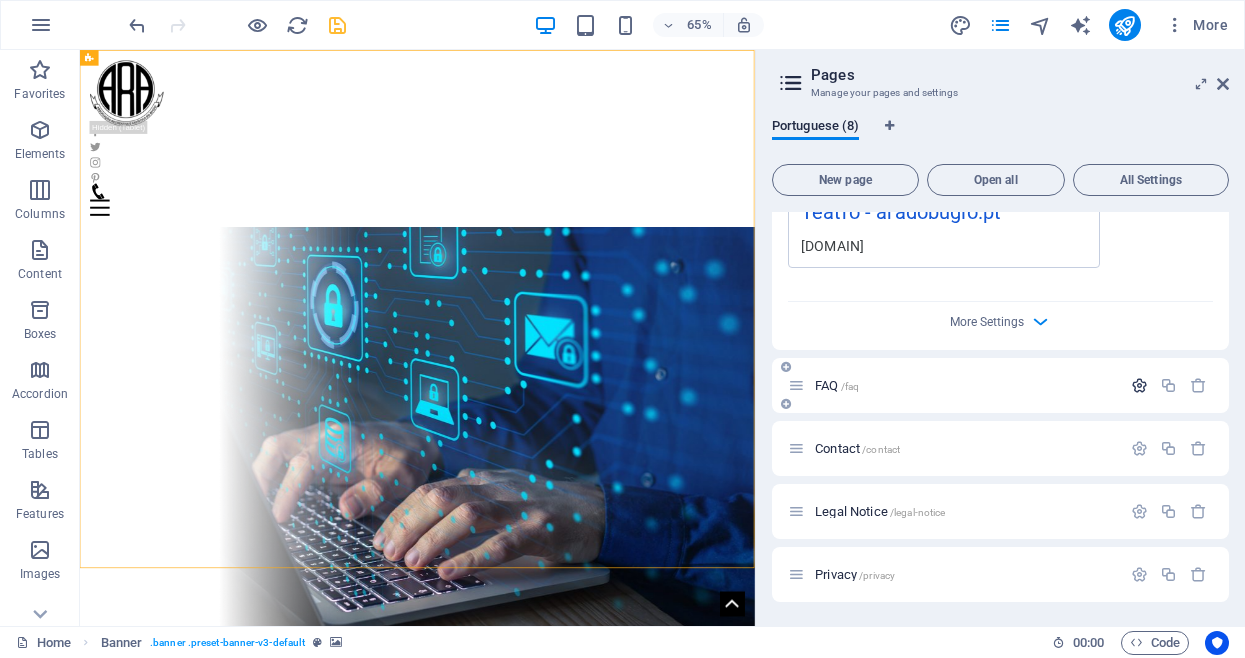 click at bounding box center [1139, 385] 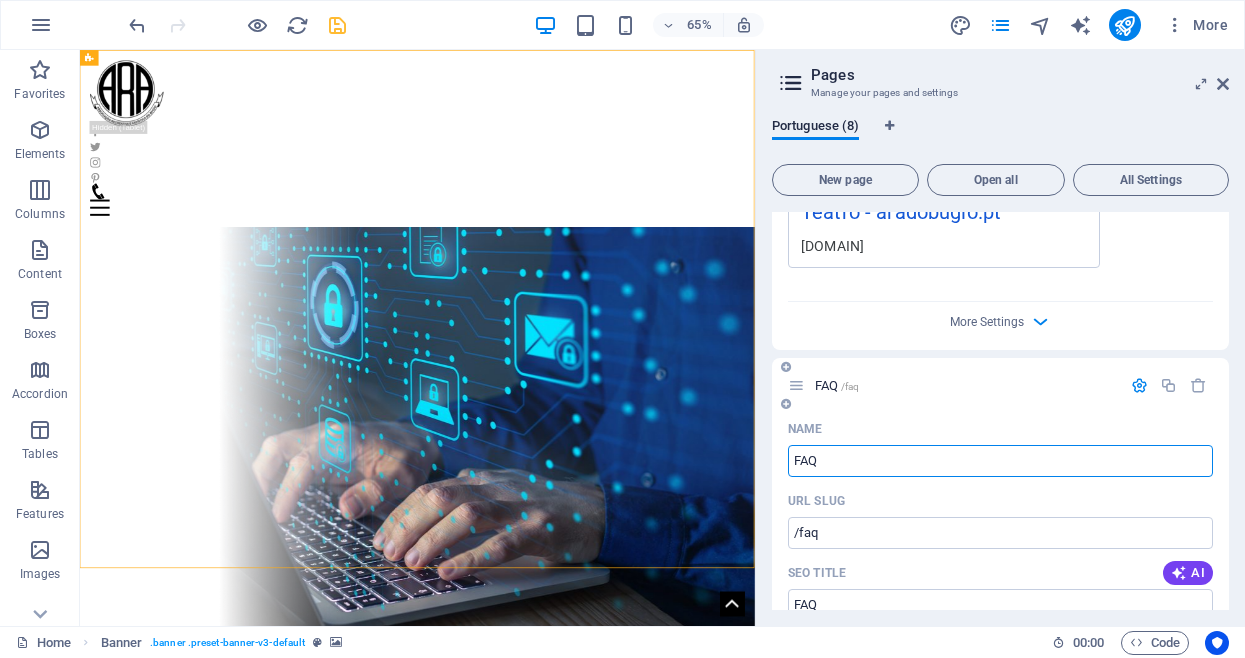 drag, startPoint x: 823, startPoint y: 452, endPoint x: 777, endPoint y: 461, distance: 46.872166 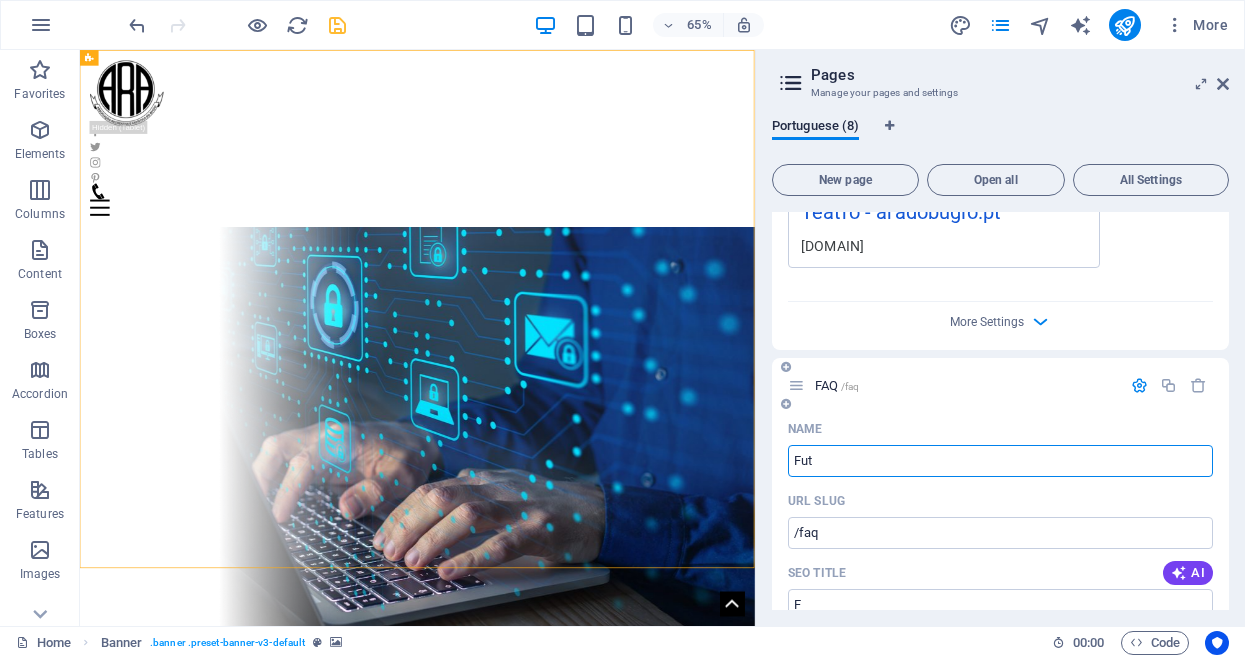 type on "Futsal" 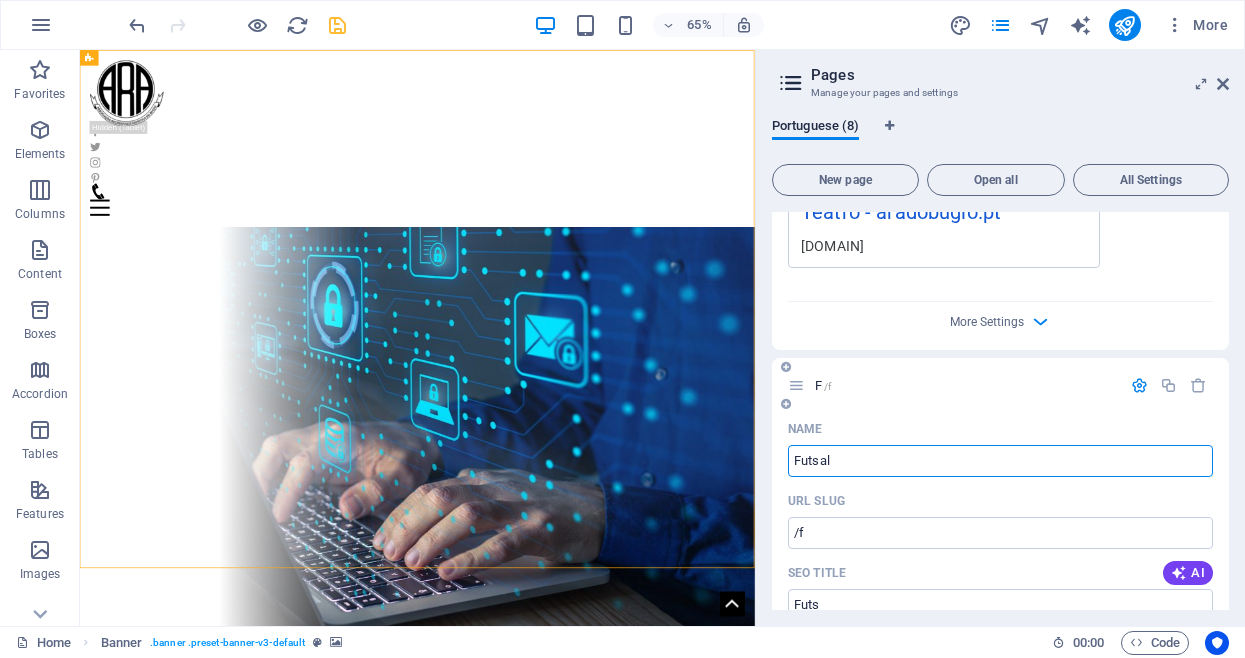 type on "/f" 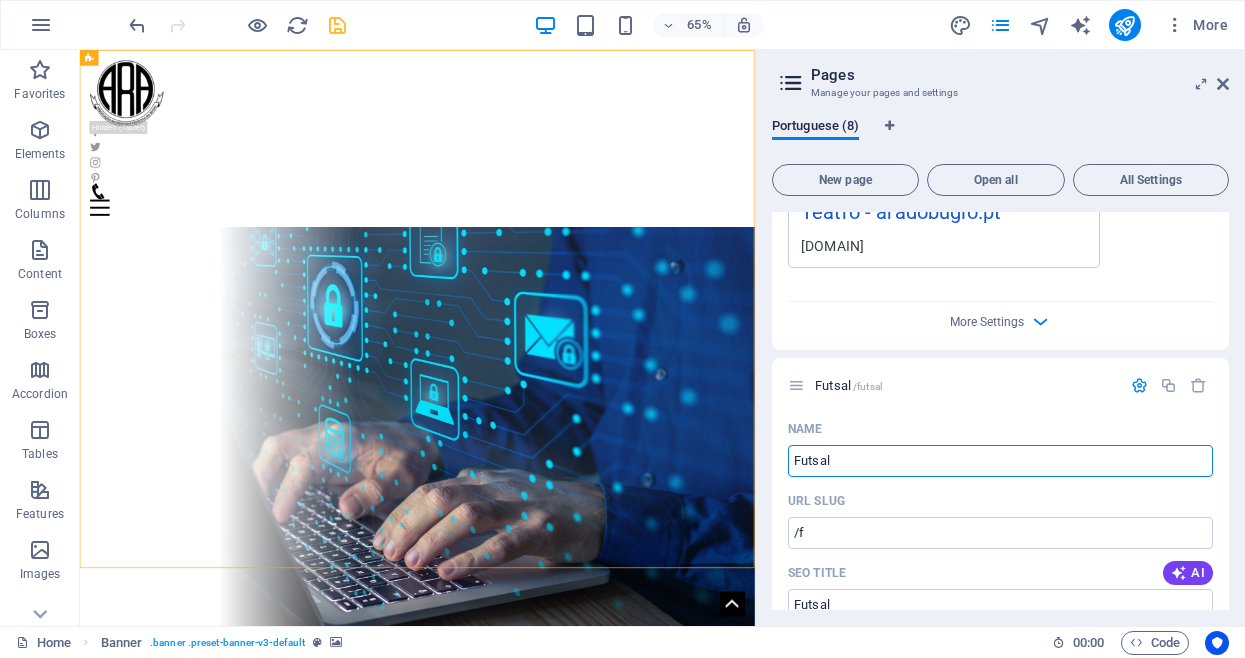 type on "Futsal" 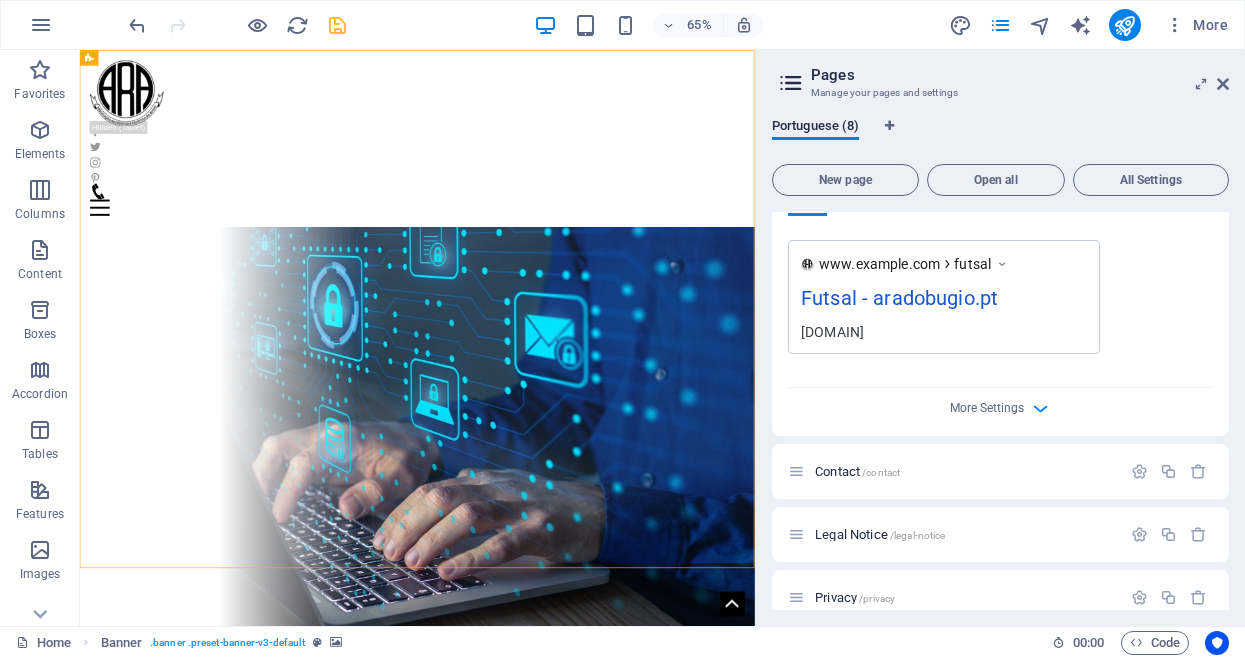 scroll, scrollTop: 3833, scrollLeft: 0, axis: vertical 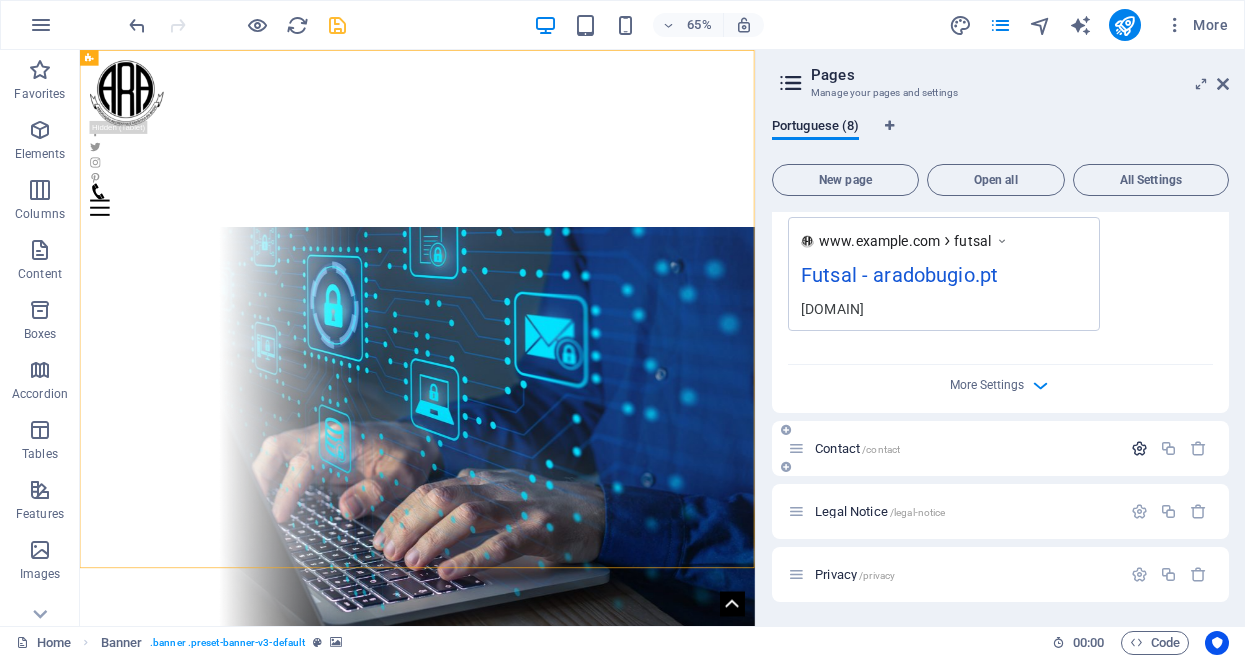 click at bounding box center (1139, 448) 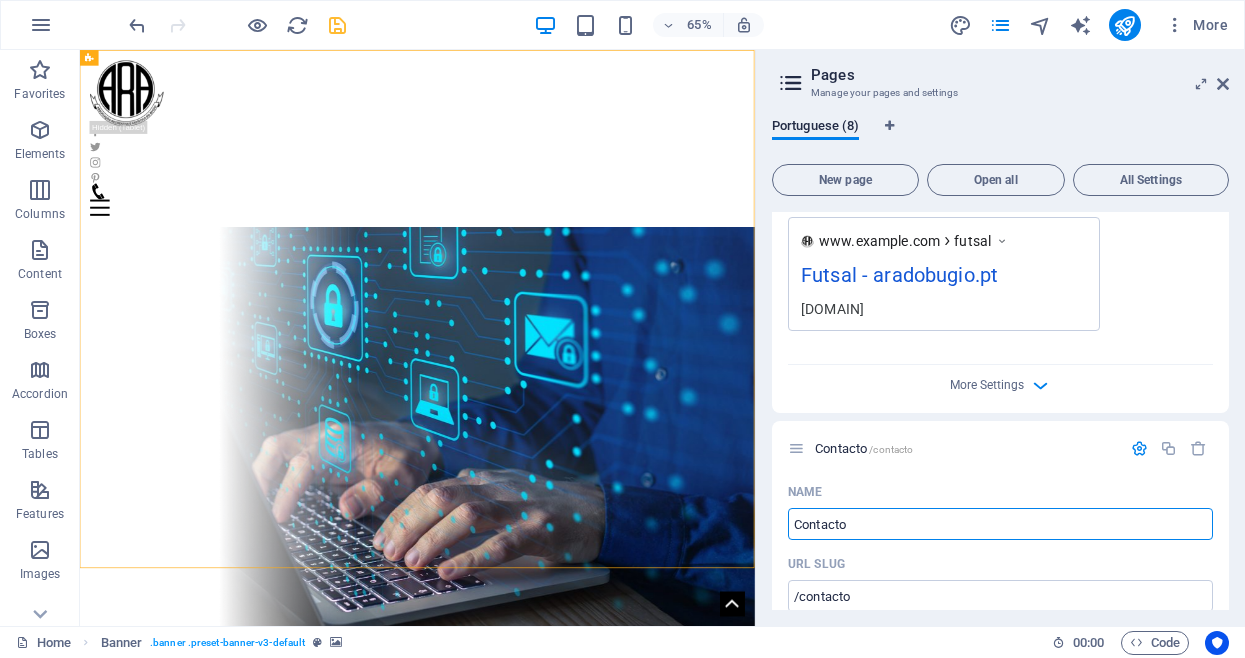 type on "Contacto" 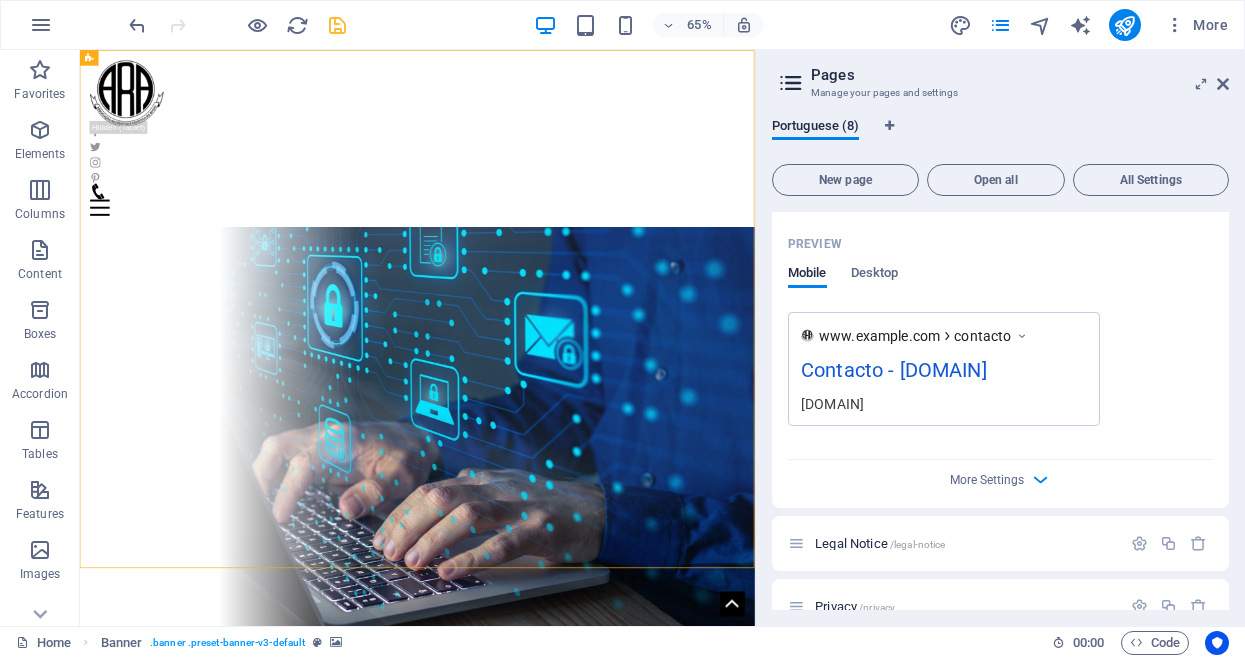 scroll, scrollTop: 4579, scrollLeft: 0, axis: vertical 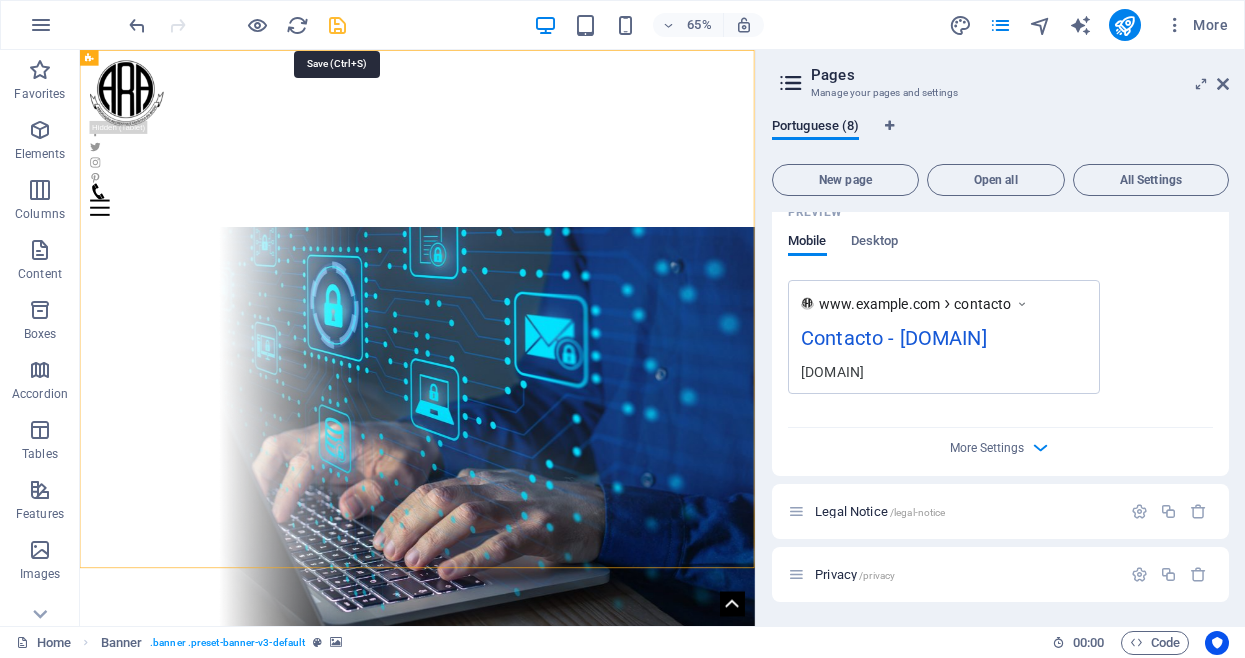 click at bounding box center (337, 25) 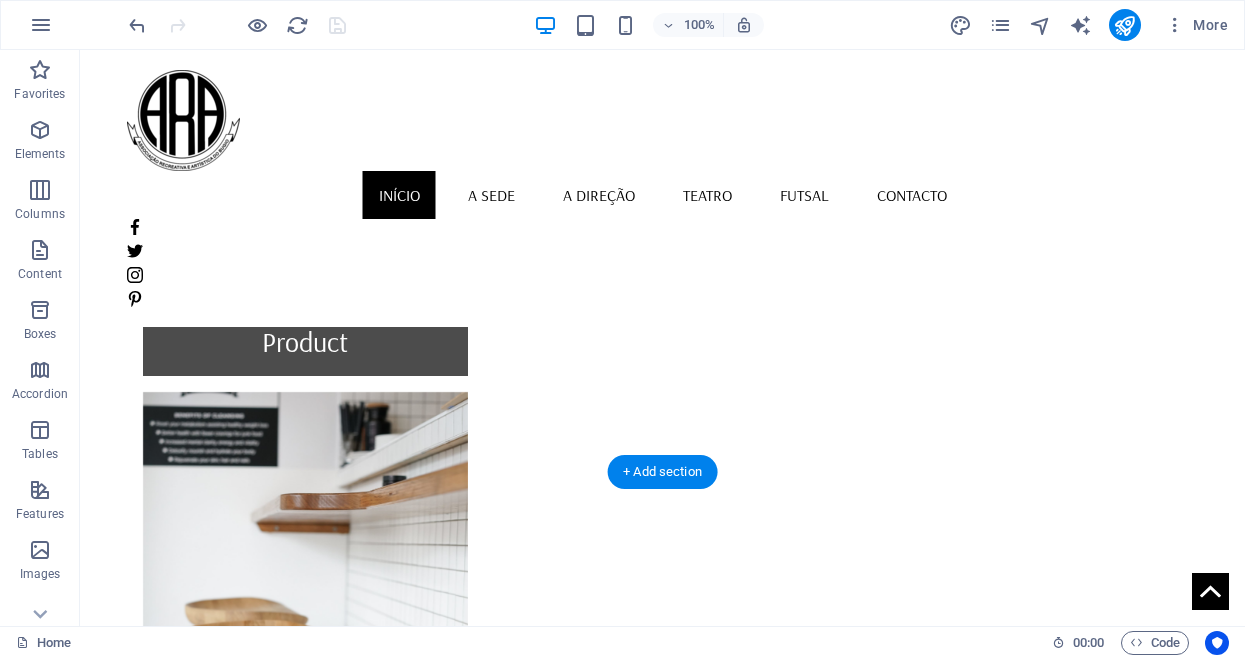 scroll, scrollTop: 1254, scrollLeft: 0, axis: vertical 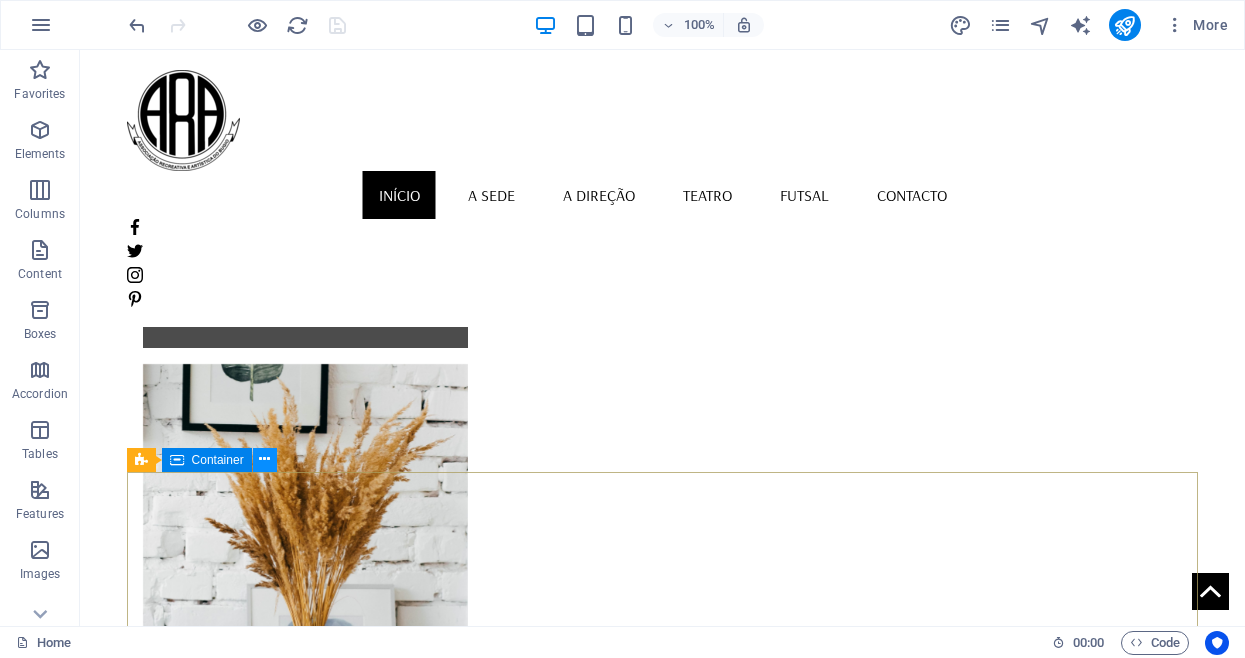 click at bounding box center (264, 459) 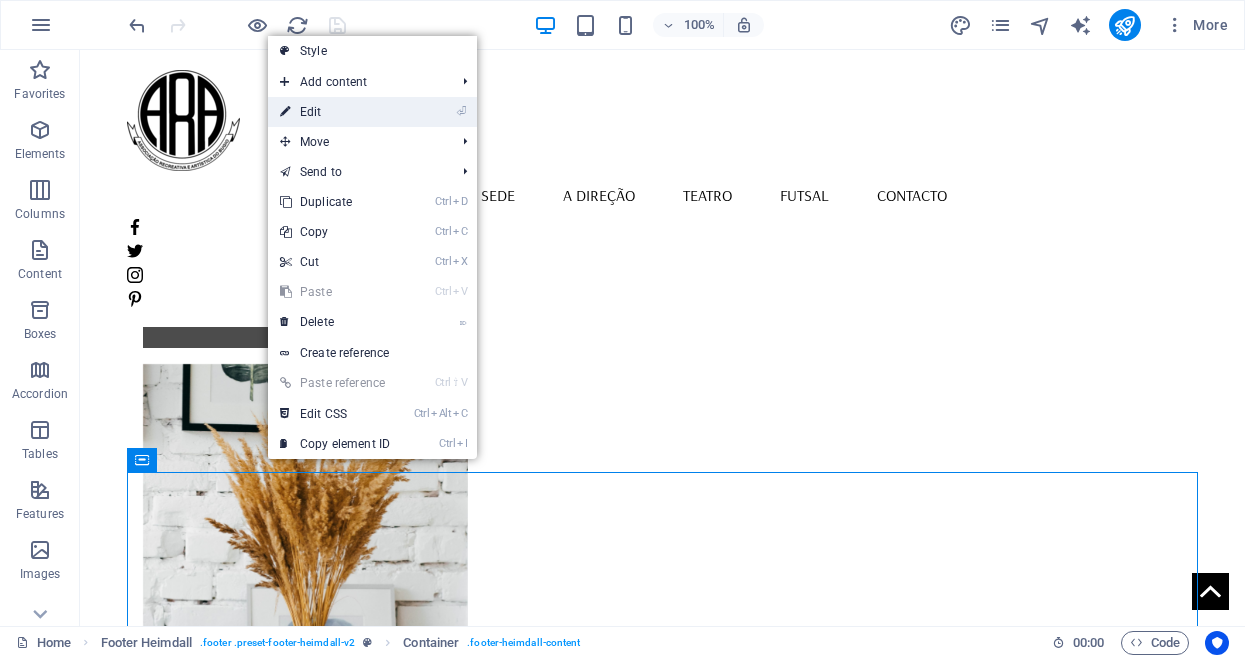 click on "⏎  Edit" at bounding box center [335, 112] 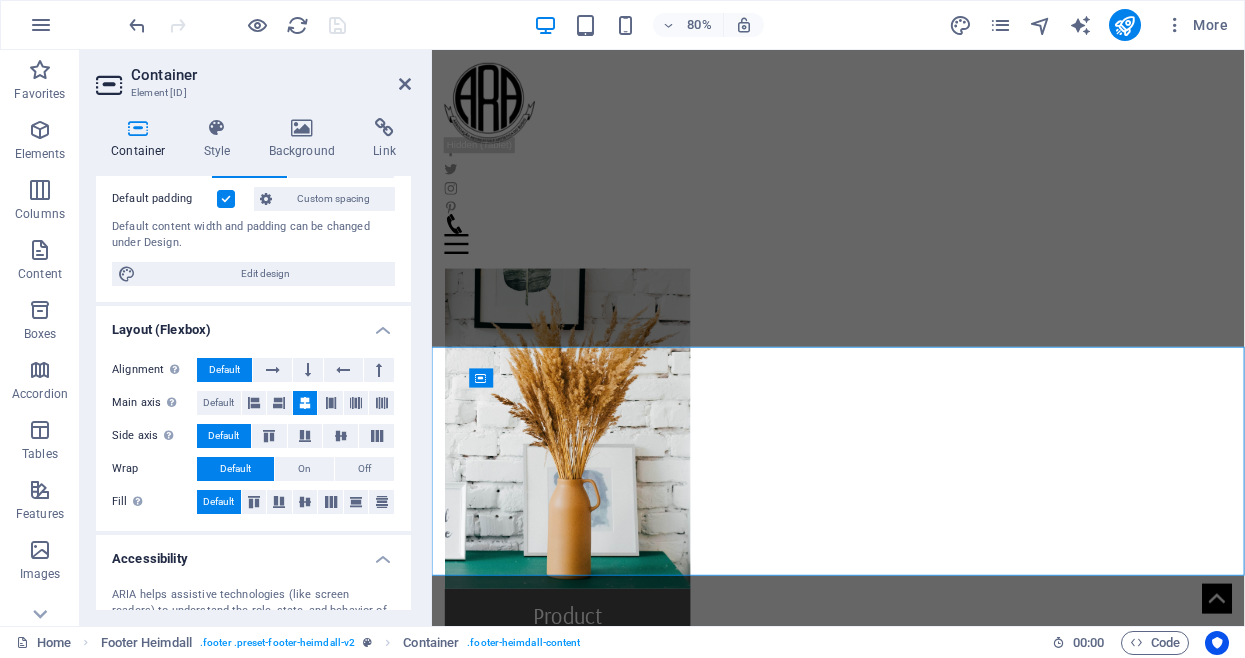 scroll, scrollTop: 0, scrollLeft: 0, axis: both 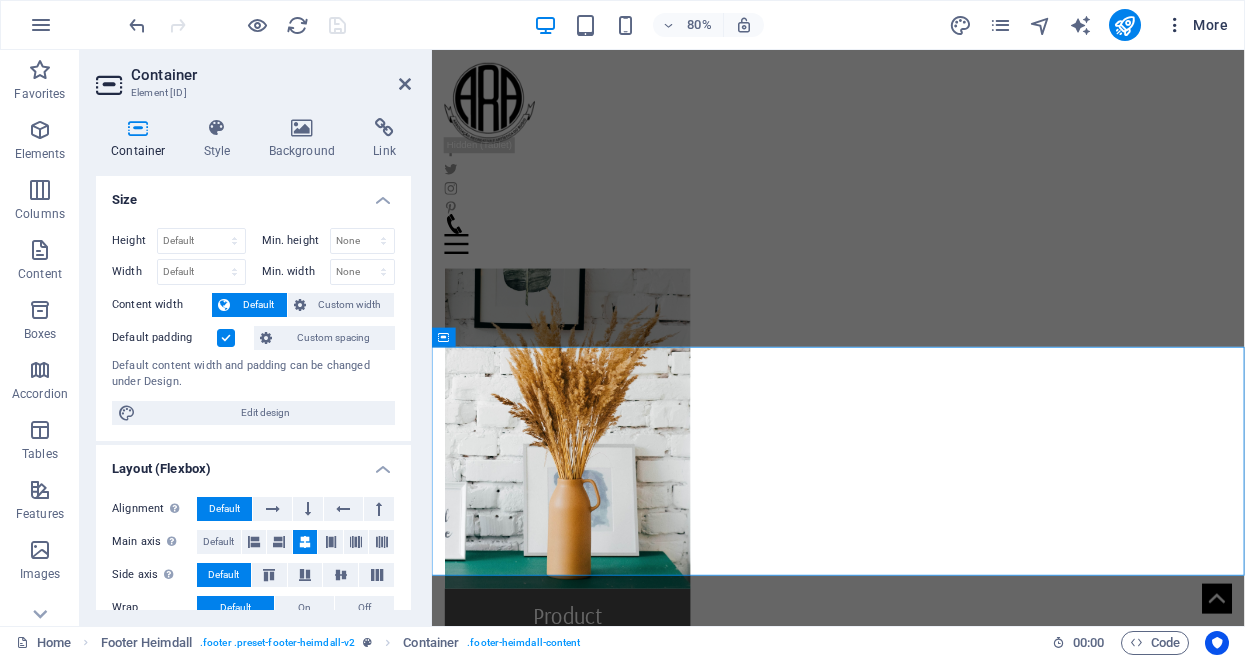 click on "More" at bounding box center (1196, 25) 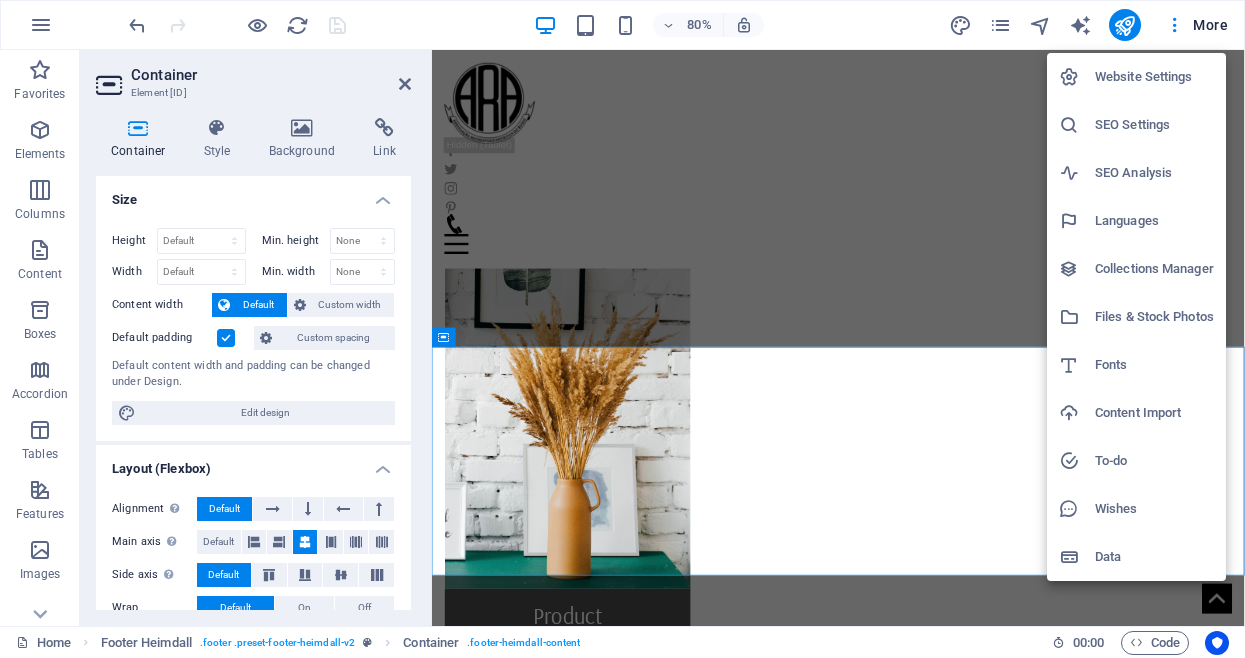 click on "Website Settings" at bounding box center [1154, 77] 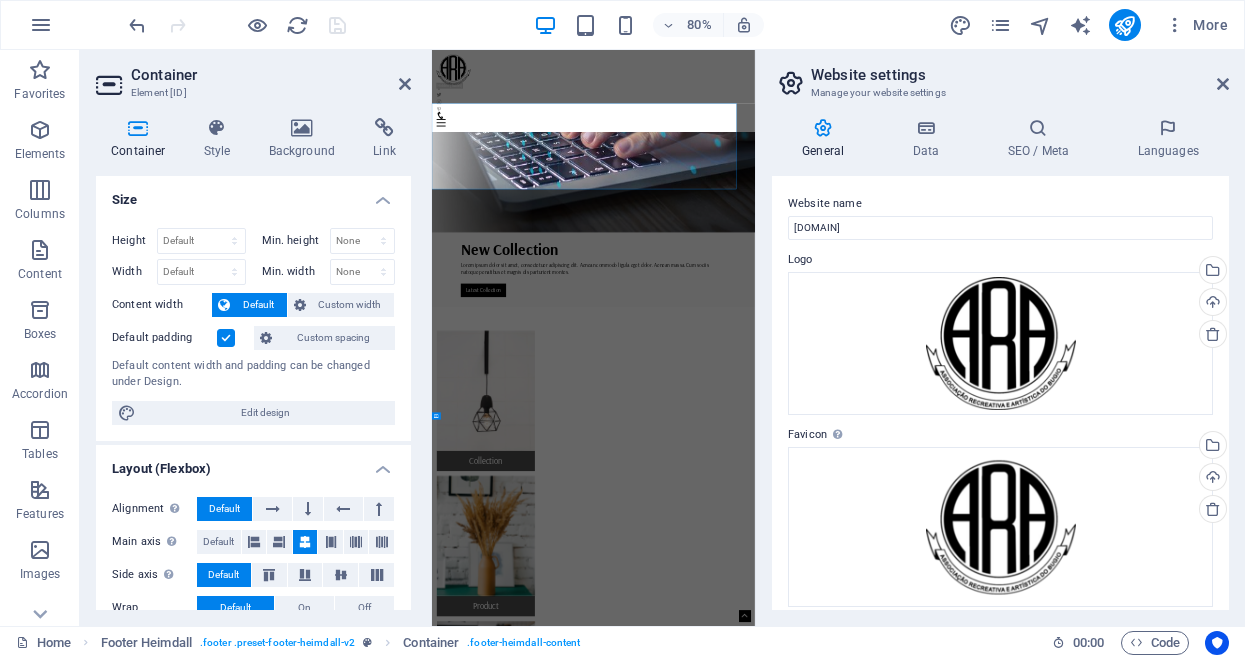 scroll, scrollTop: 1447, scrollLeft: 0, axis: vertical 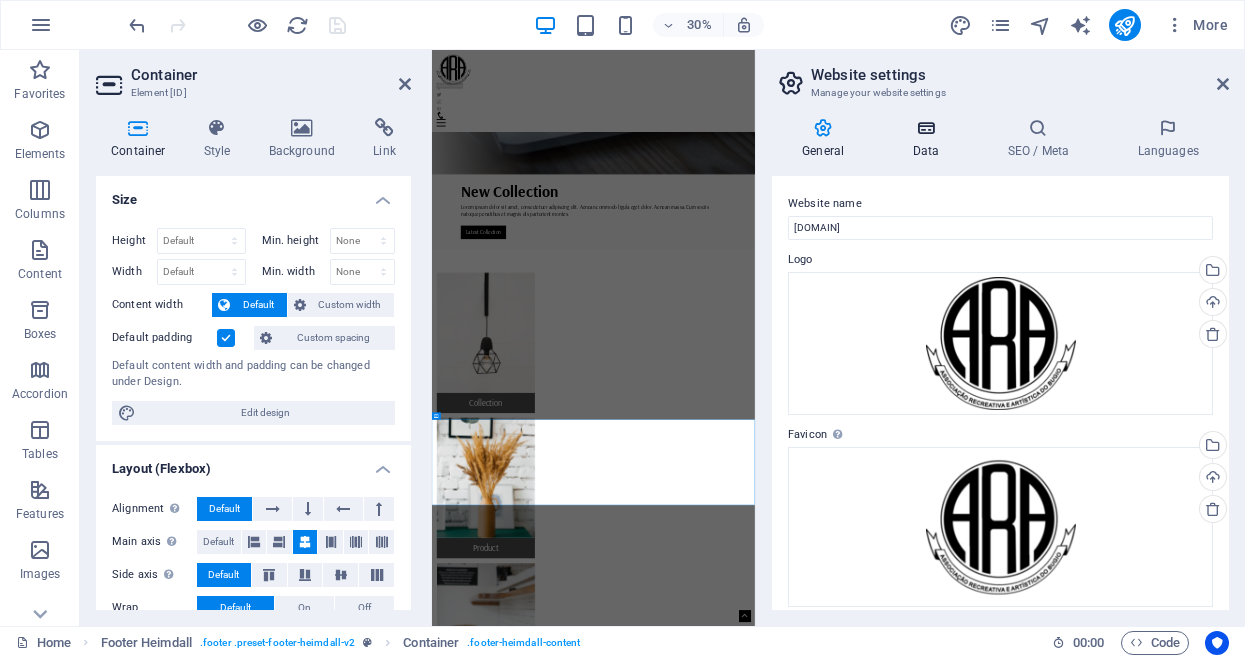 click at bounding box center (925, 128) 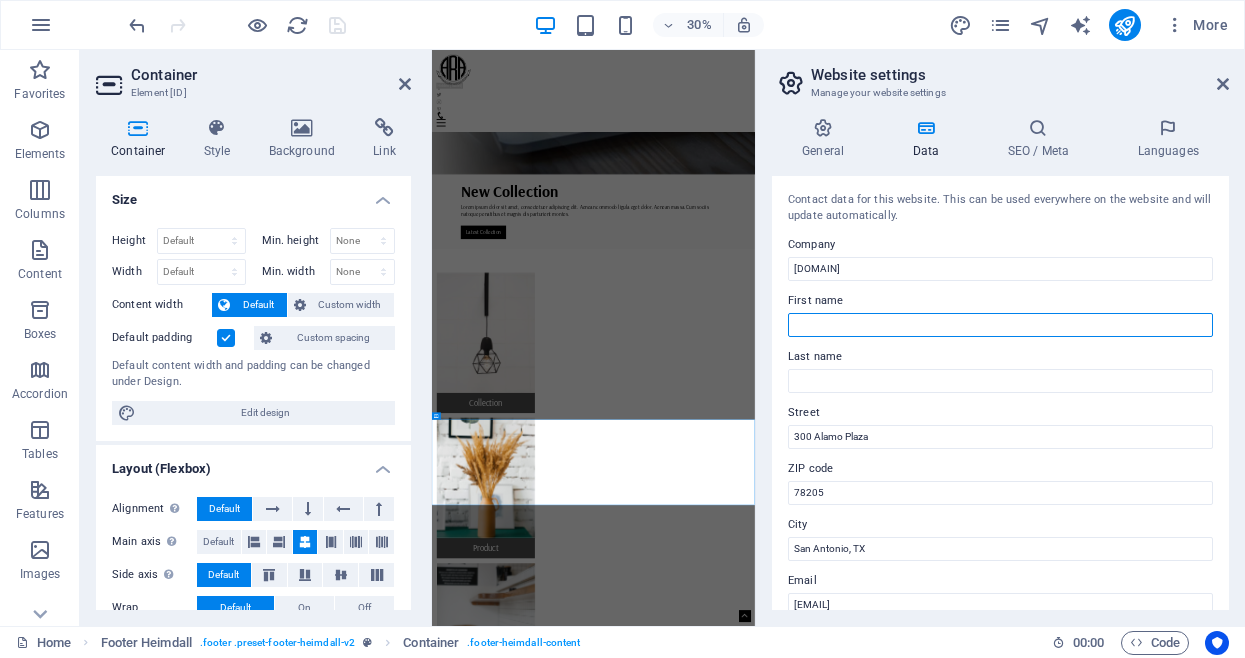 click on "First name" at bounding box center [1000, 325] 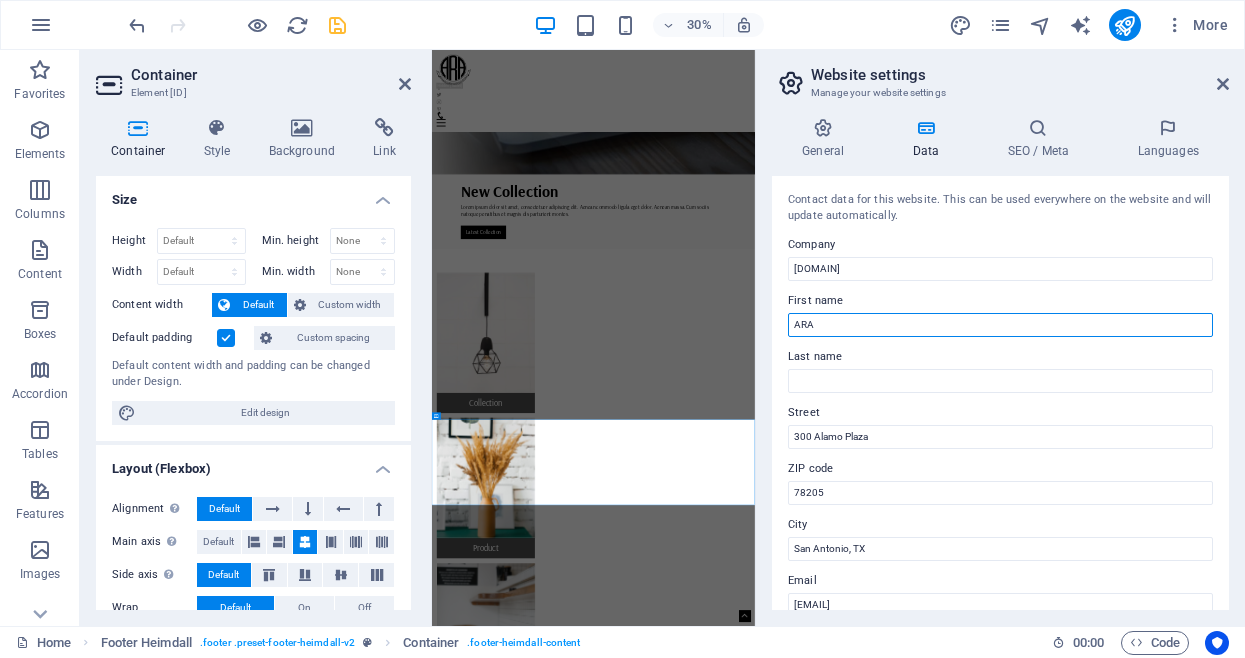 type on "ARA" 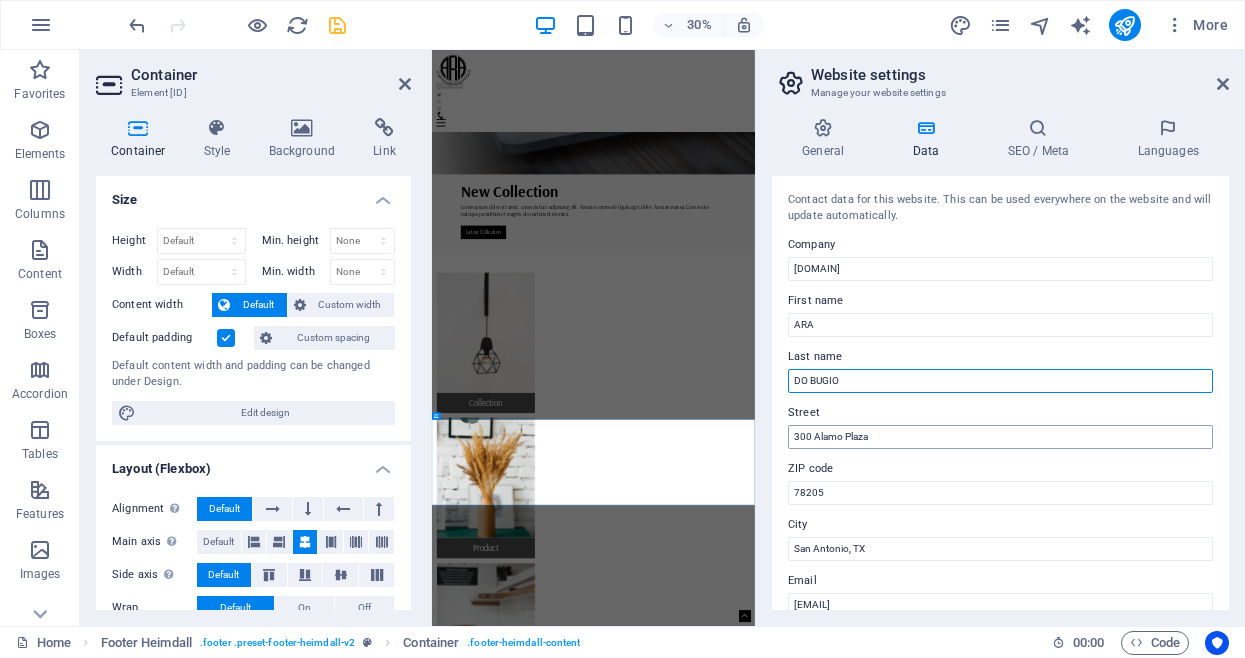 type on "DO BUGIO" 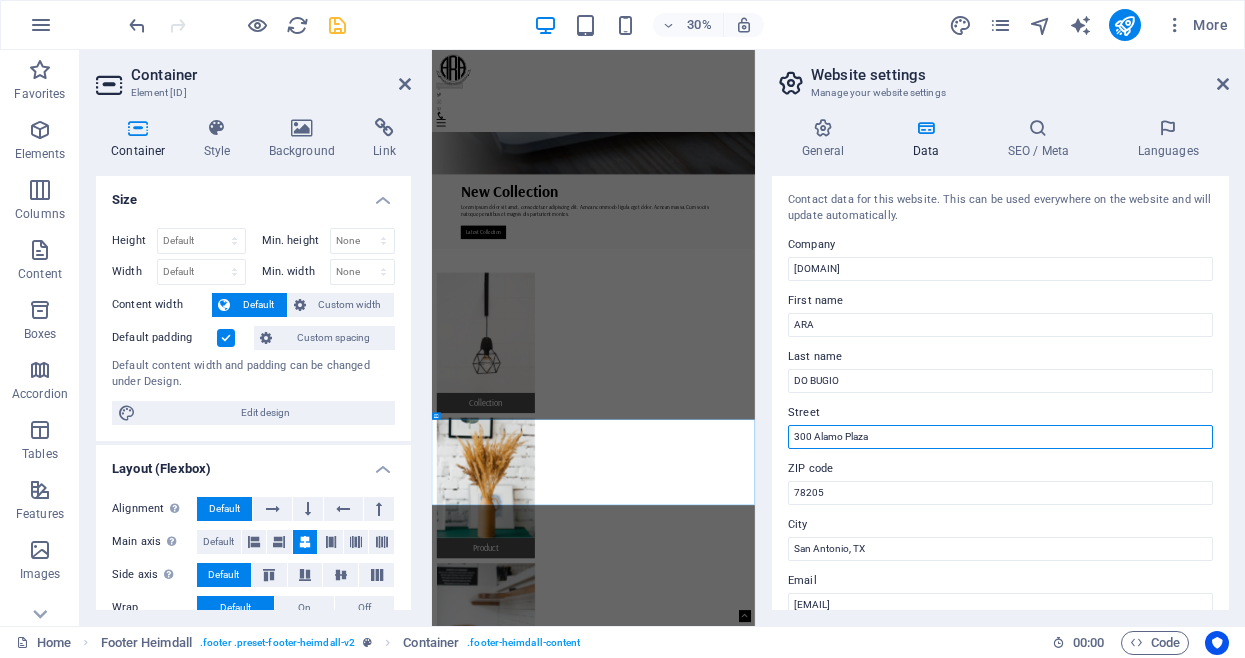 drag, startPoint x: 895, startPoint y: 433, endPoint x: 749, endPoint y: 431, distance: 146.0137 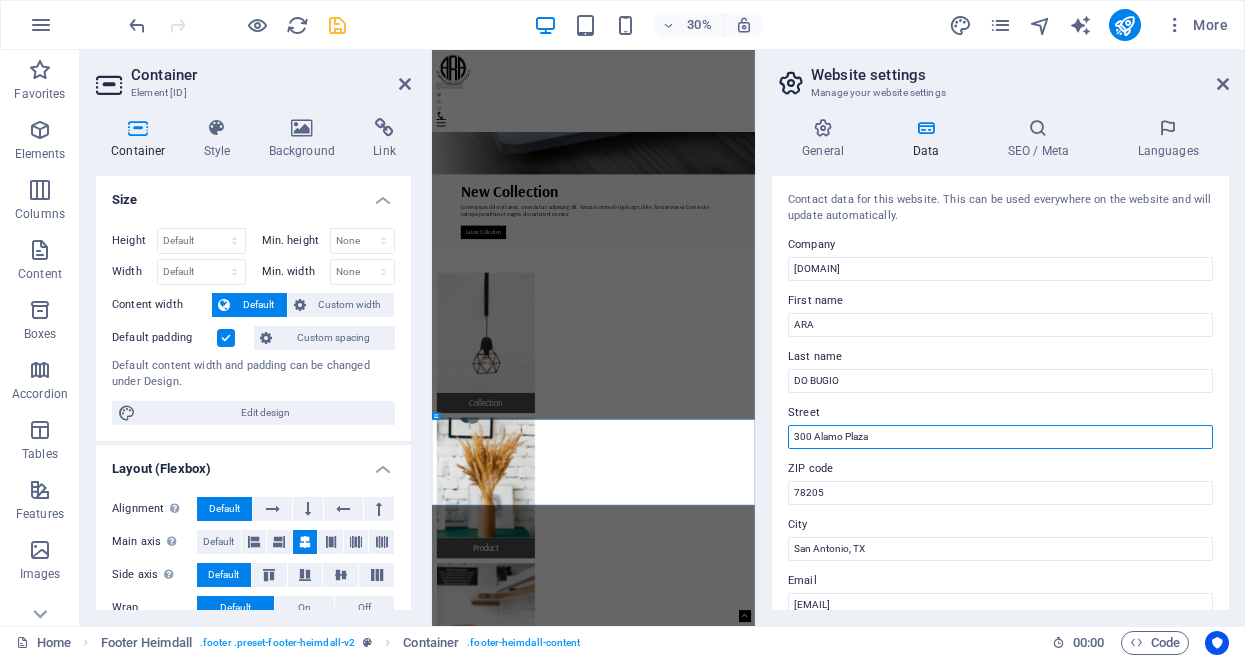 click on "300 Alamo Plaza" at bounding box center [1000, 437] 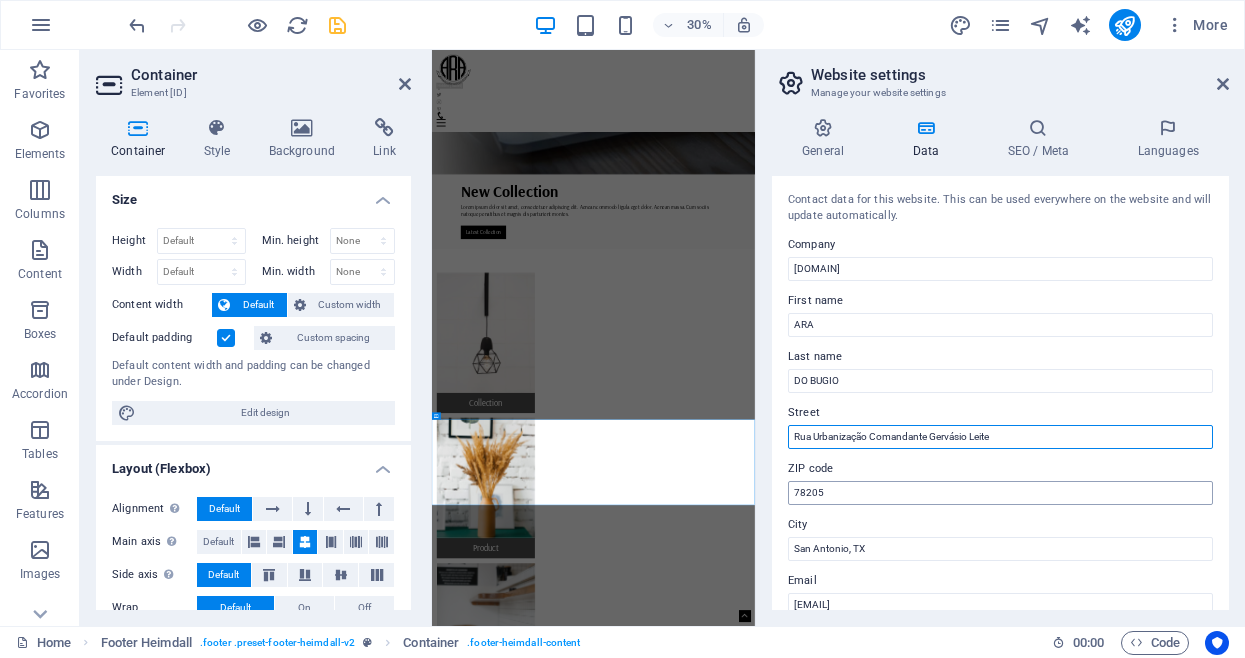 type on "Rua Urbanização Comandante Gervásio Leite" 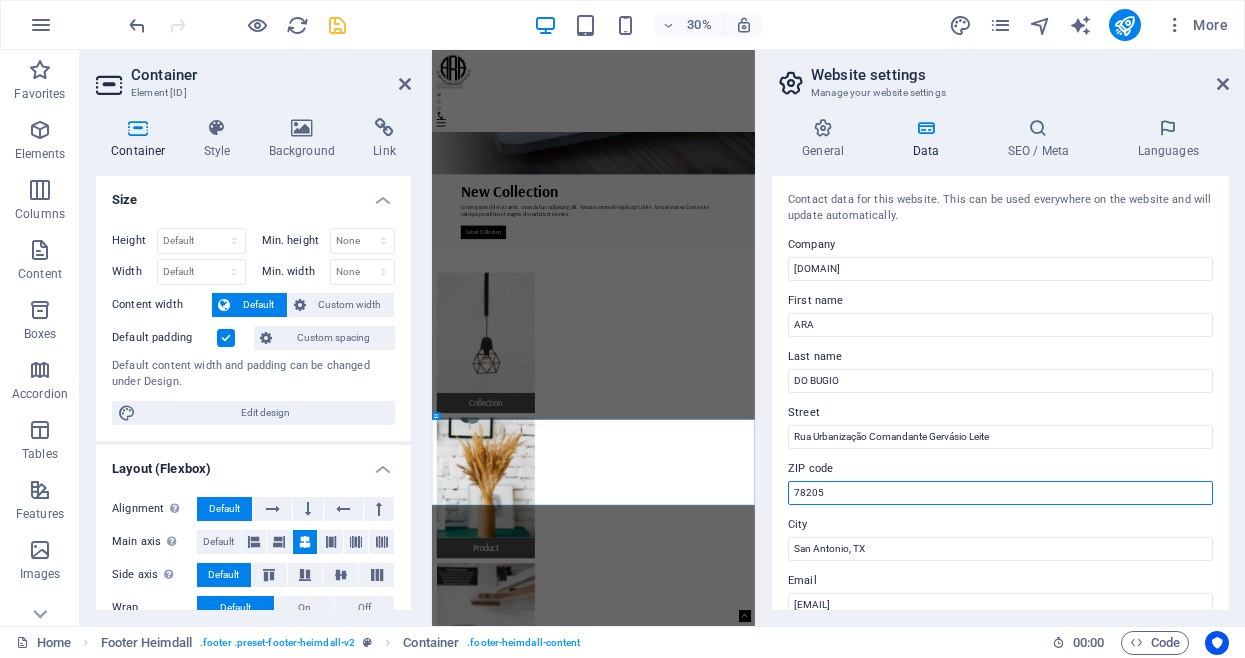 drag, startPoint x: 848, startPoint y: 494, endPoint x: 720, endPoint y: 490, distance: 128.06248 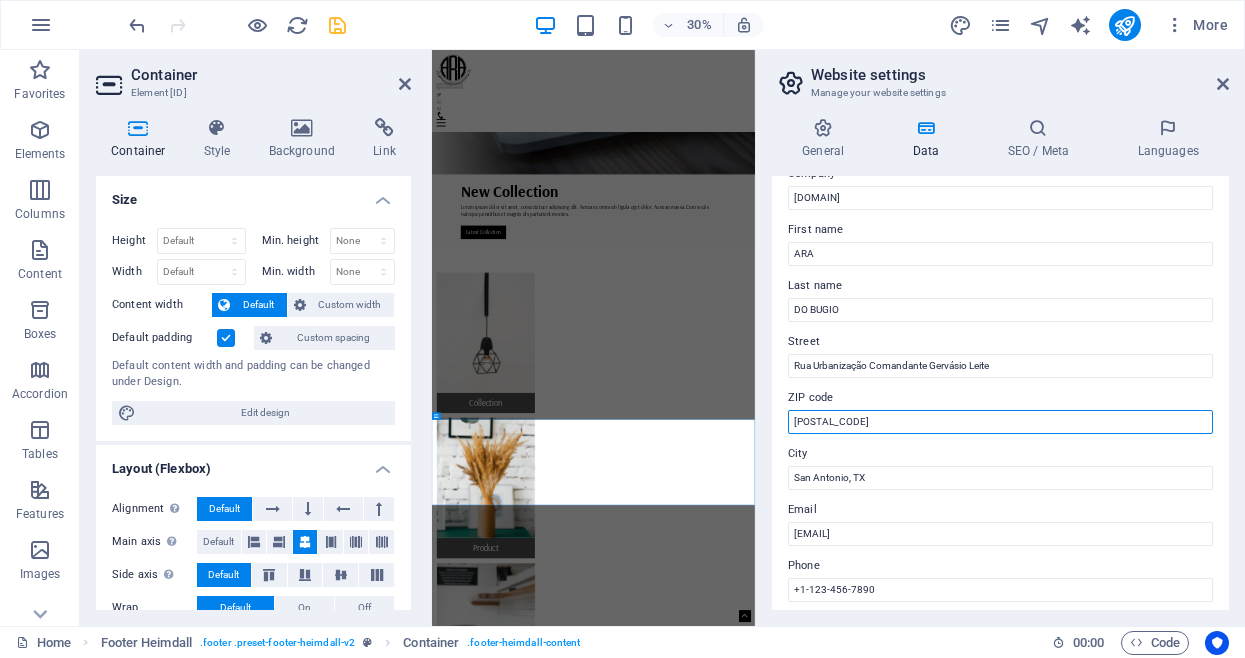 scroll, scrollTop: 102, scrollLeft: 0, axis: vertical 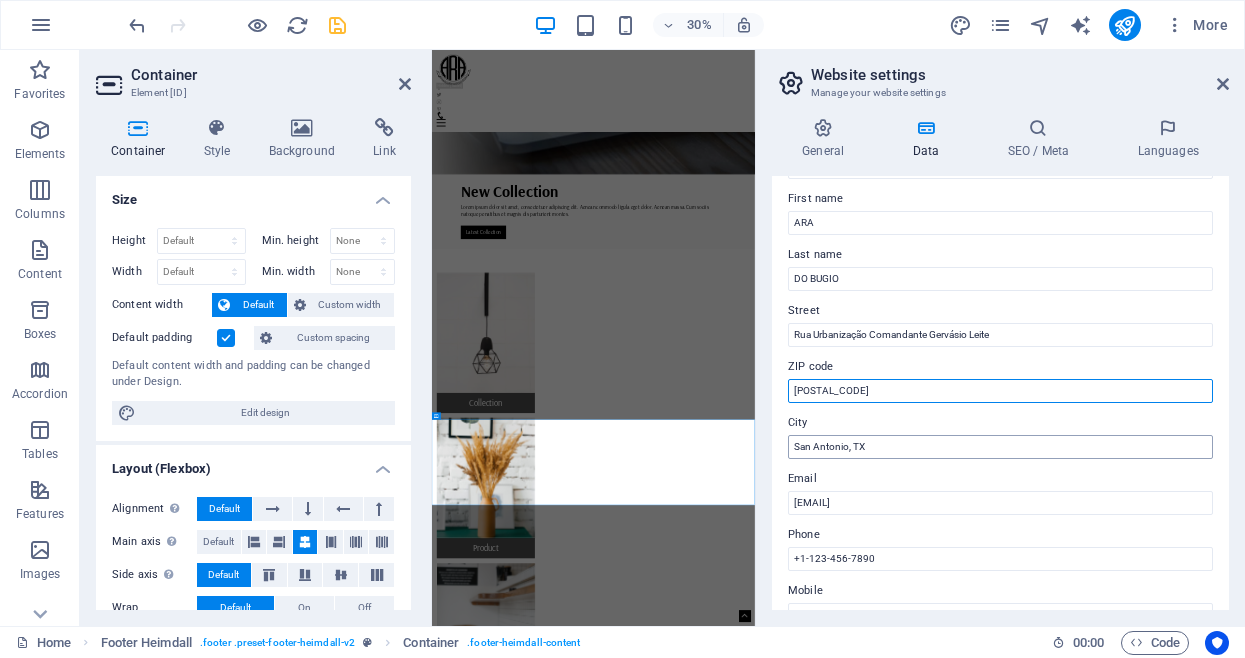 type on "[POSTAL_CODE]" 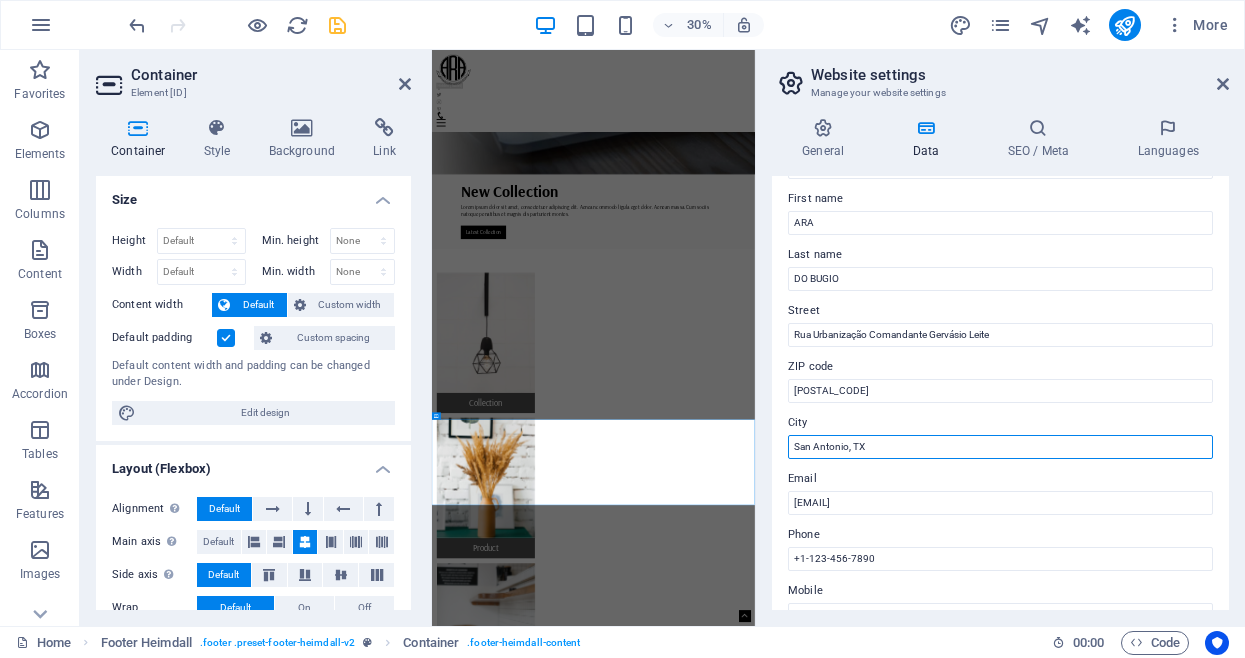 click on "San Antonio, TX" at bounding box center [1000, 447] 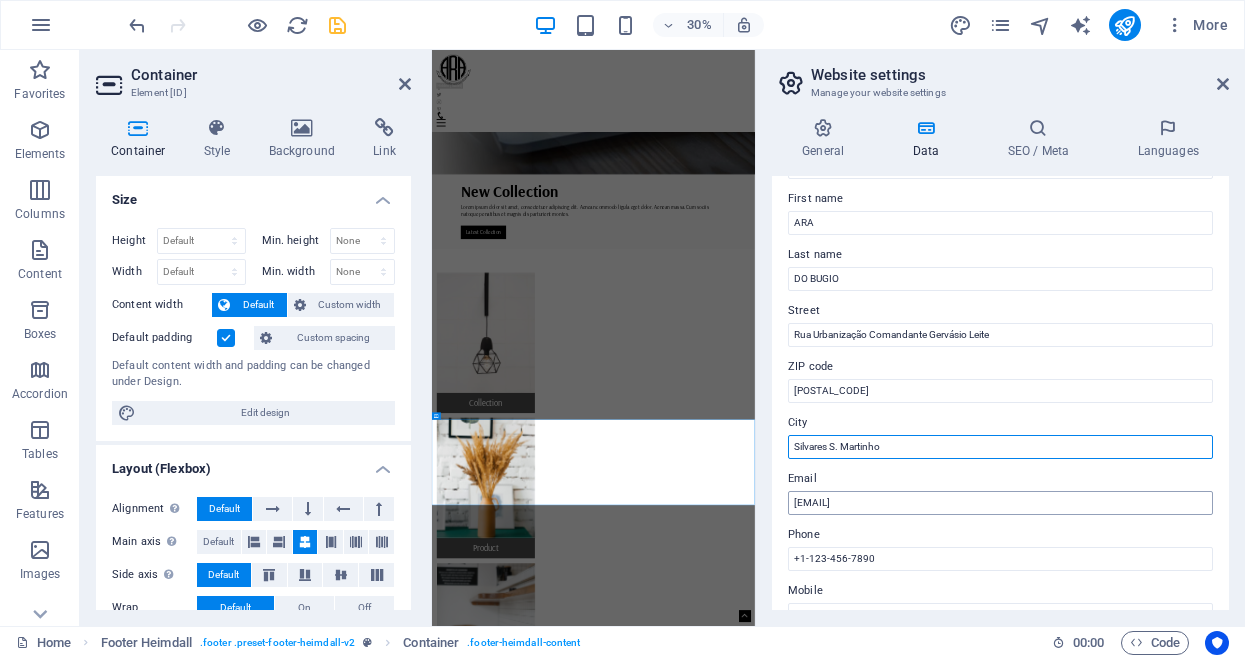 type on "Silvares S. Martinho" 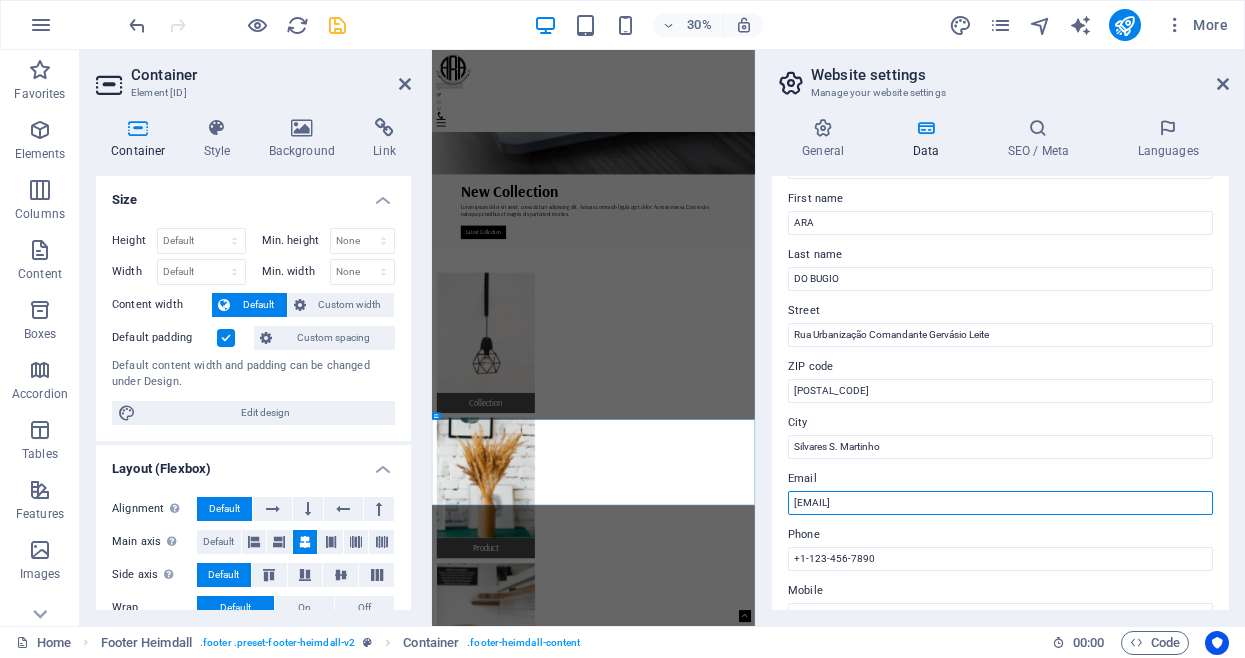 drag, startPoint x: 1051, startPoint y: 499, endPoint x: 697, endPoint y: 490, distance: 354.11438 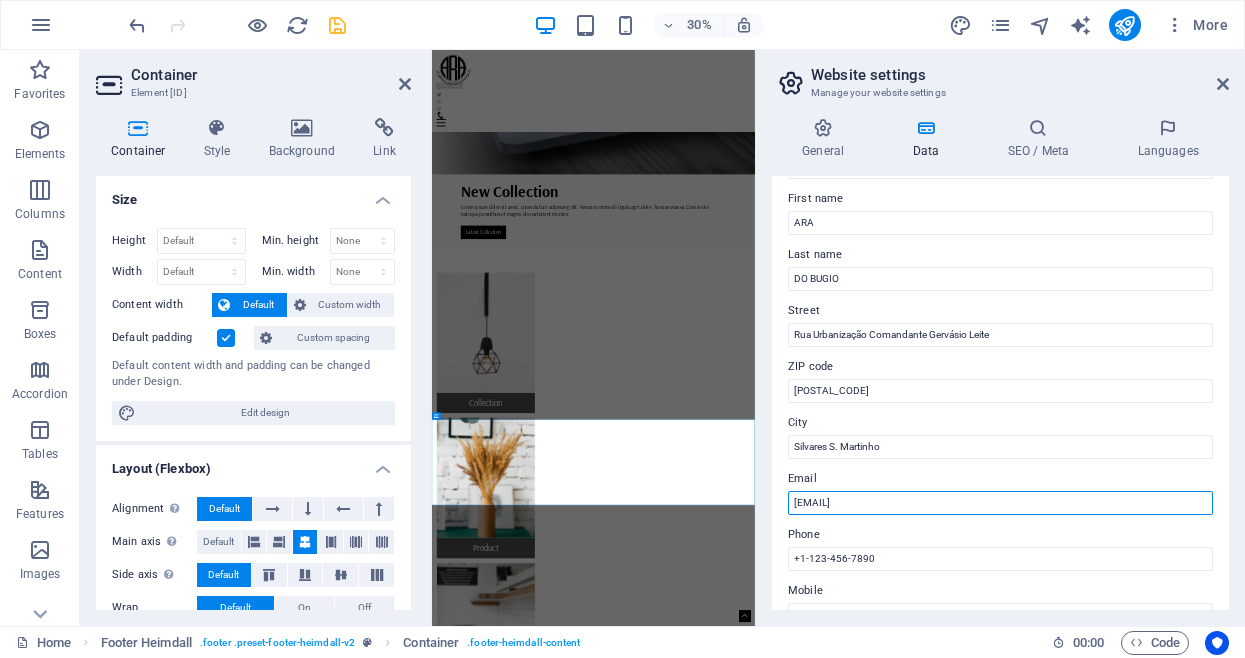 click on "[EMAIL]" at bounding box center (1000, 503) 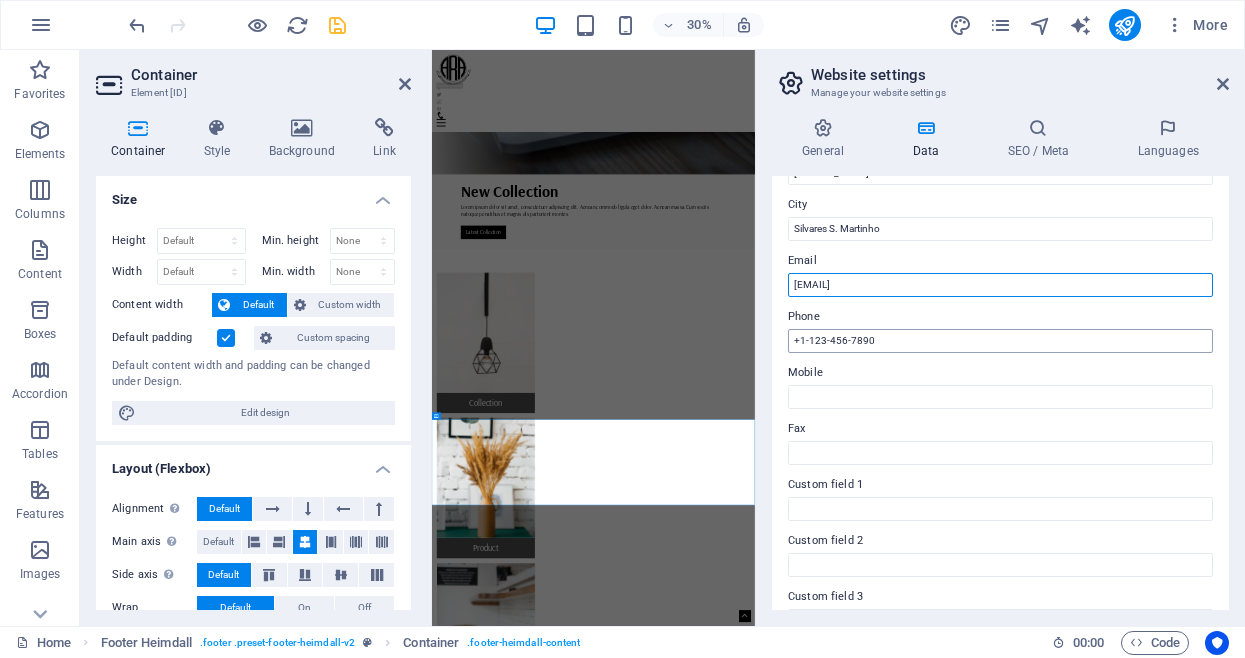 scroll, scrollTop: 306, scrollLeft: 0, axis: vertical 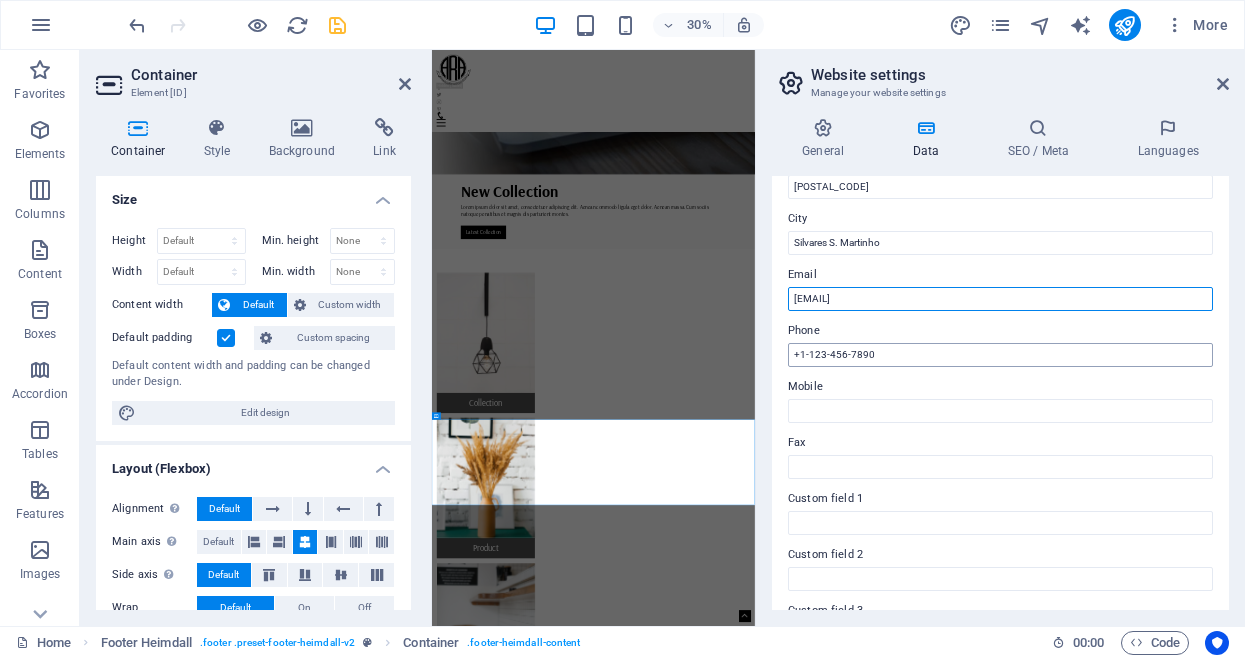 type on "[EMAIL]" 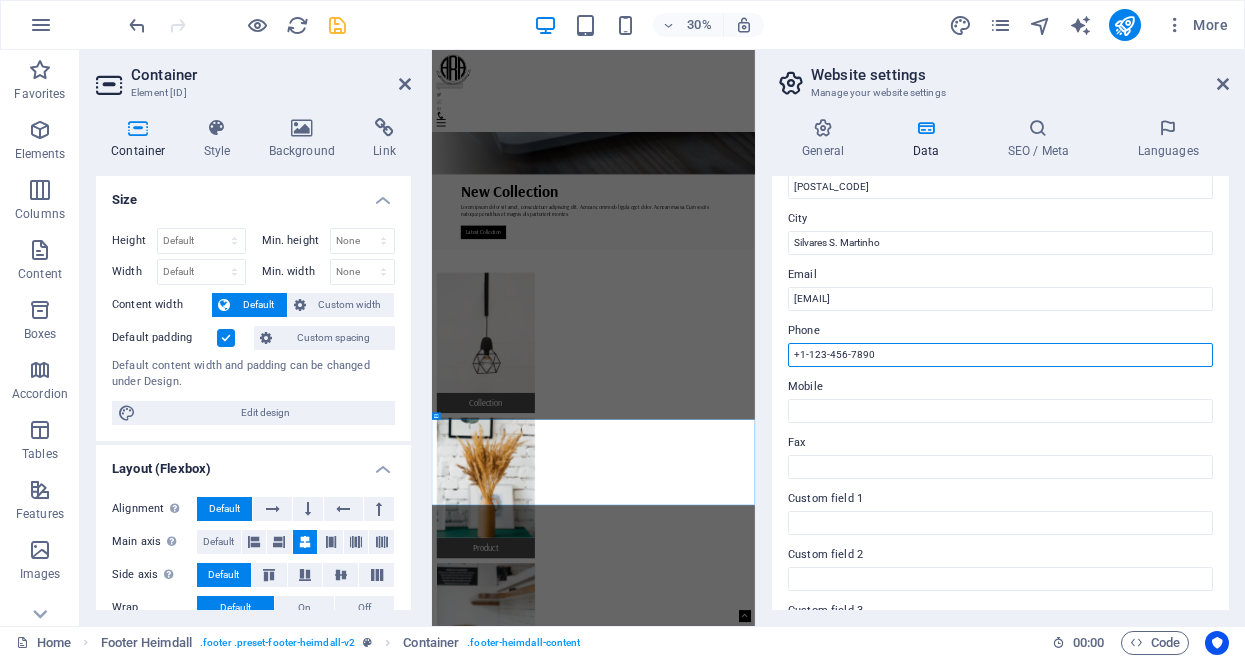 drag, startPoint x: 906, startPoint y: 348, endPoint x: 733, endPoint y: 358, distance: 173.28877 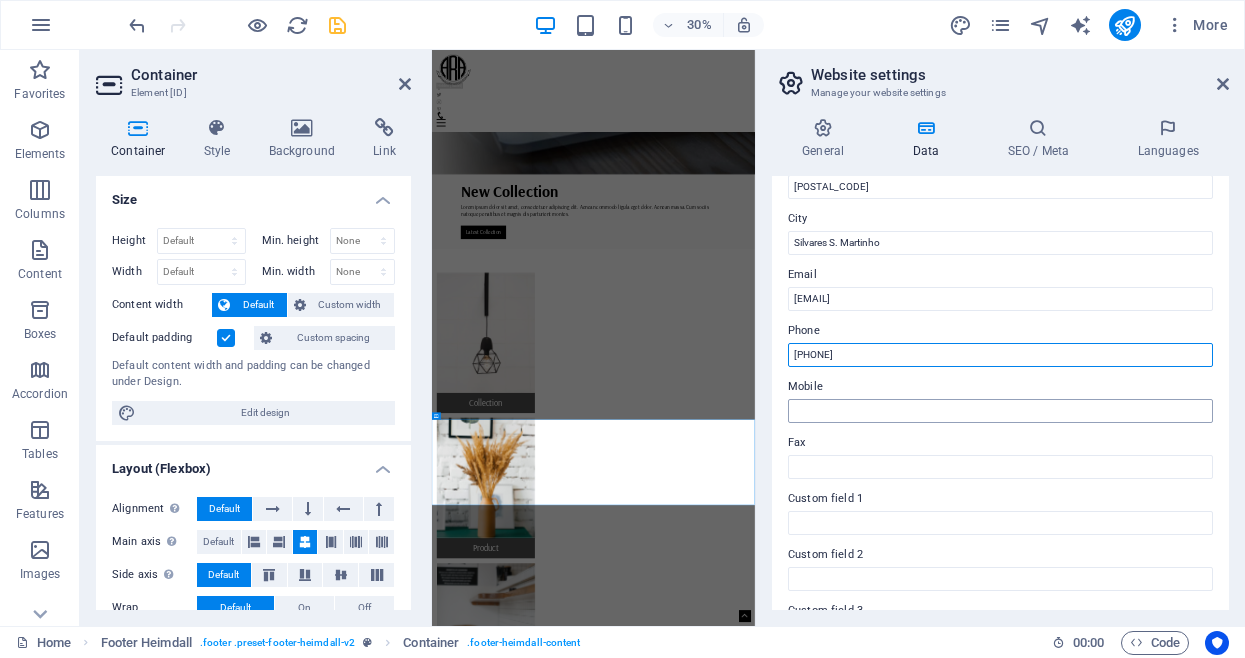 type on "[PHONE]" 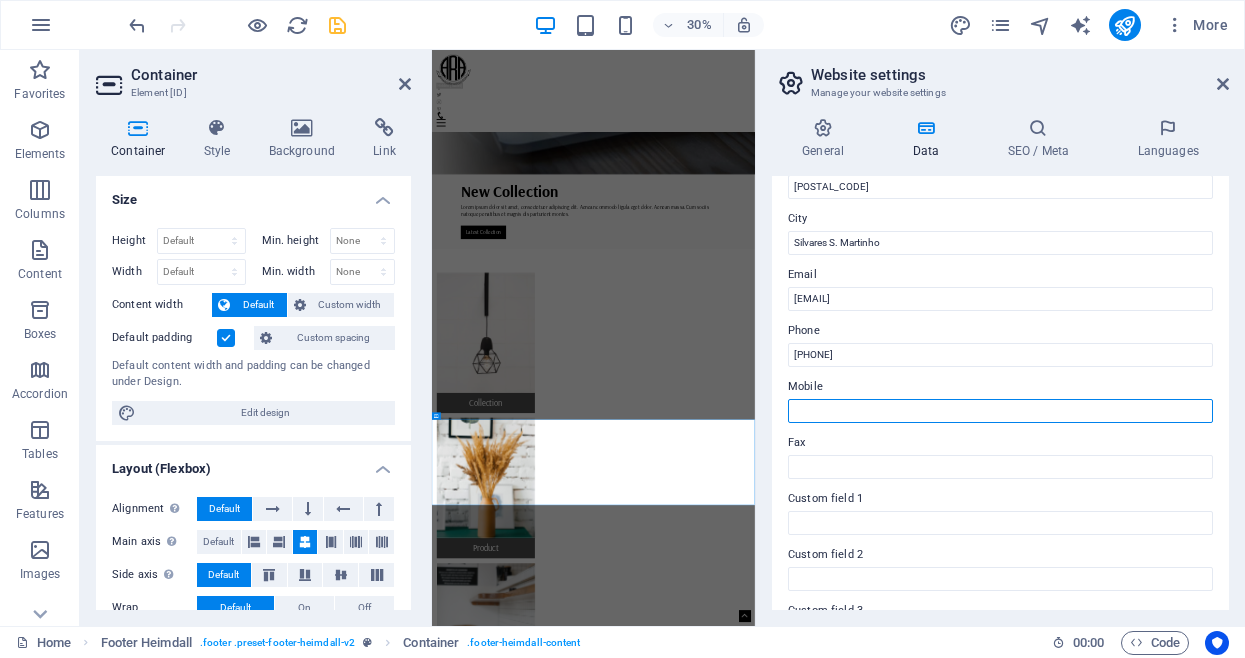 click on "Mobile" at bounding box center (1000, 411) 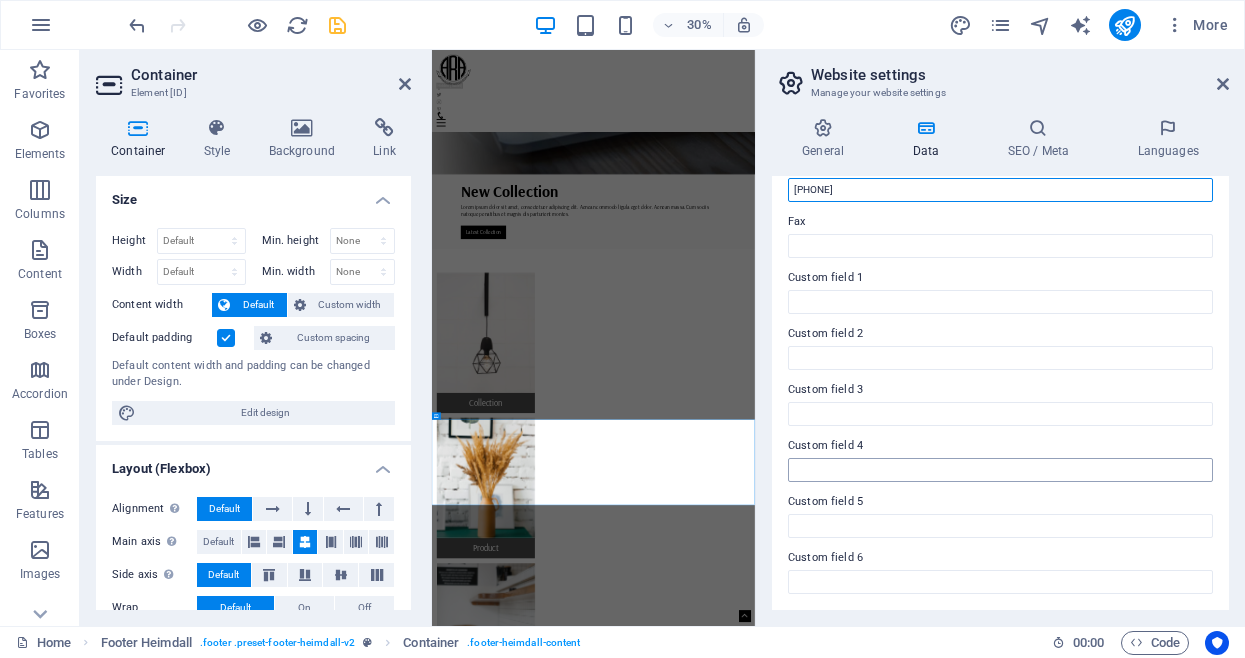 scroll, scrollTop: 0, scrollLeft: 0, axis: both 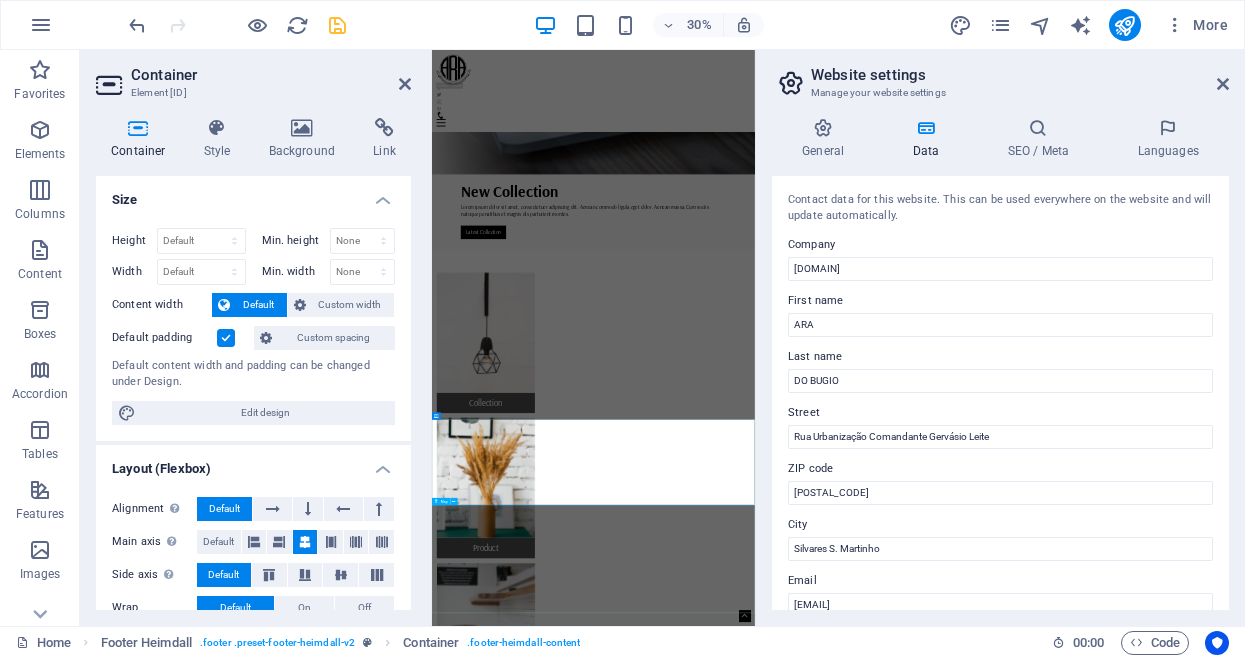 type on "[PHONE]" 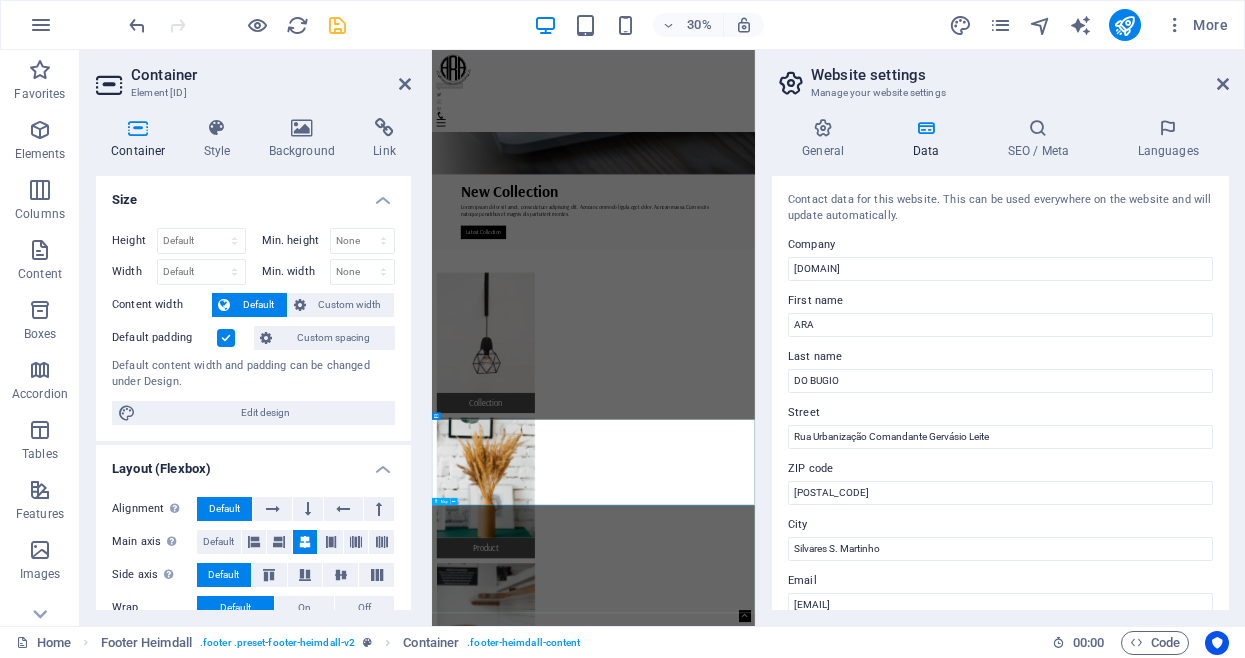 click at bounding box center (970, 3974) 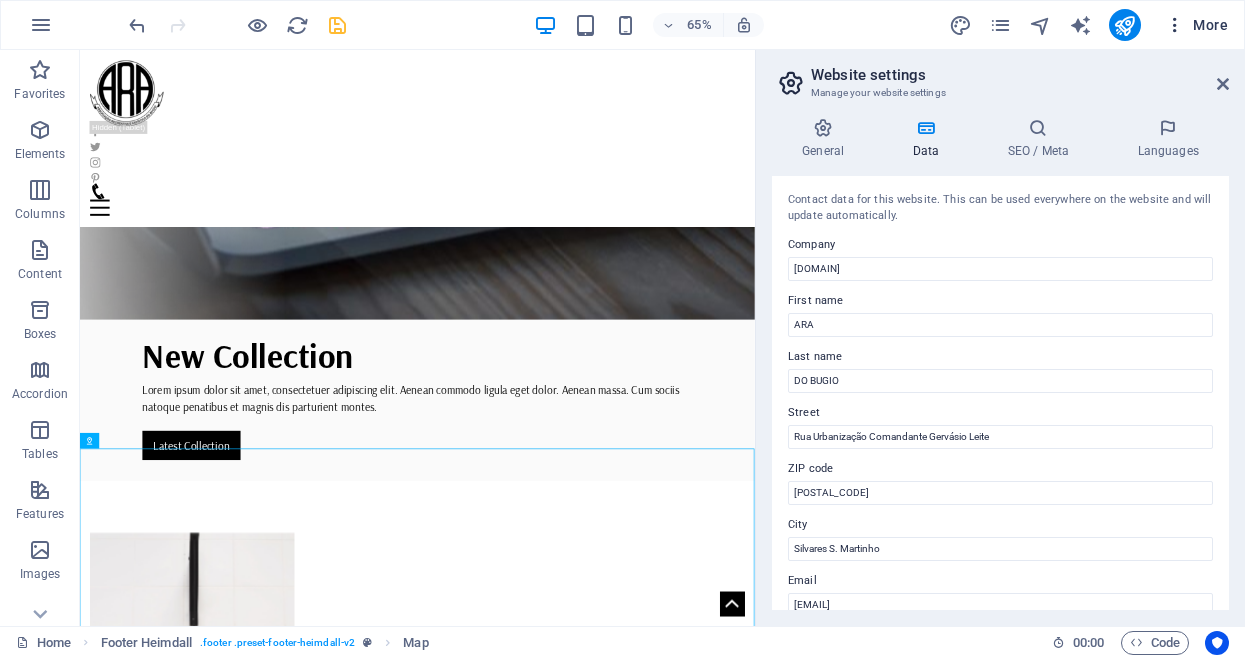 click on "More" at bounding box center [1196, 25] 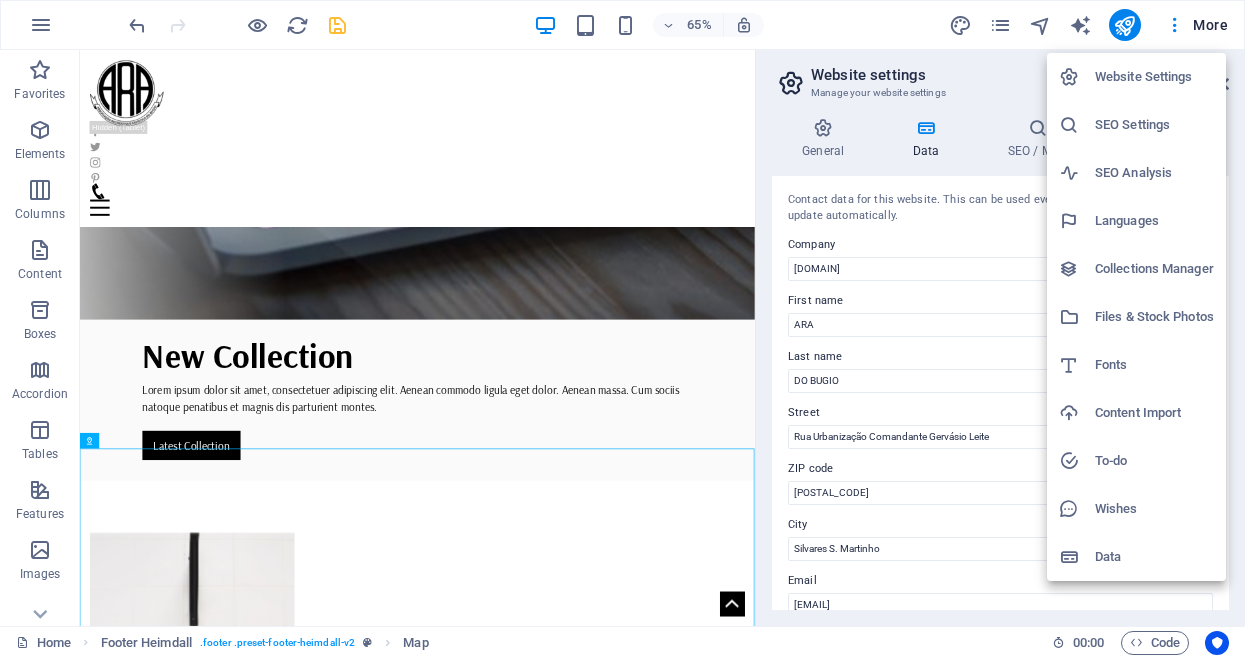 click at bounding box center (622, 329) 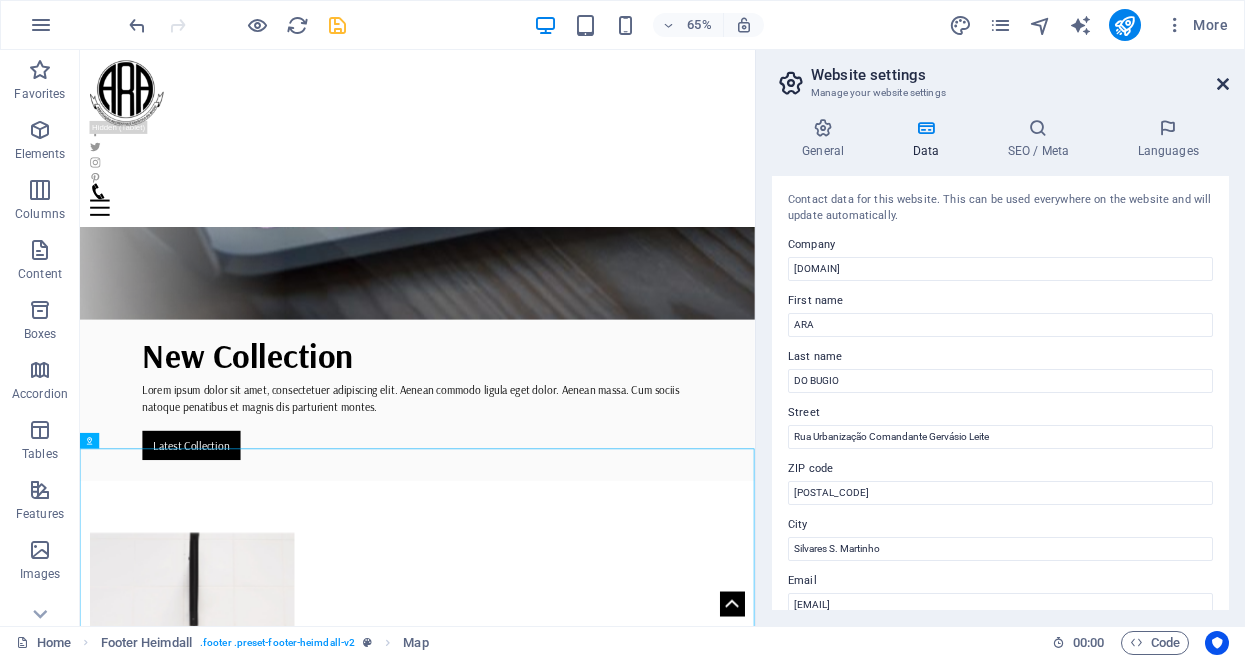 click at bounding box center [1223, 84] 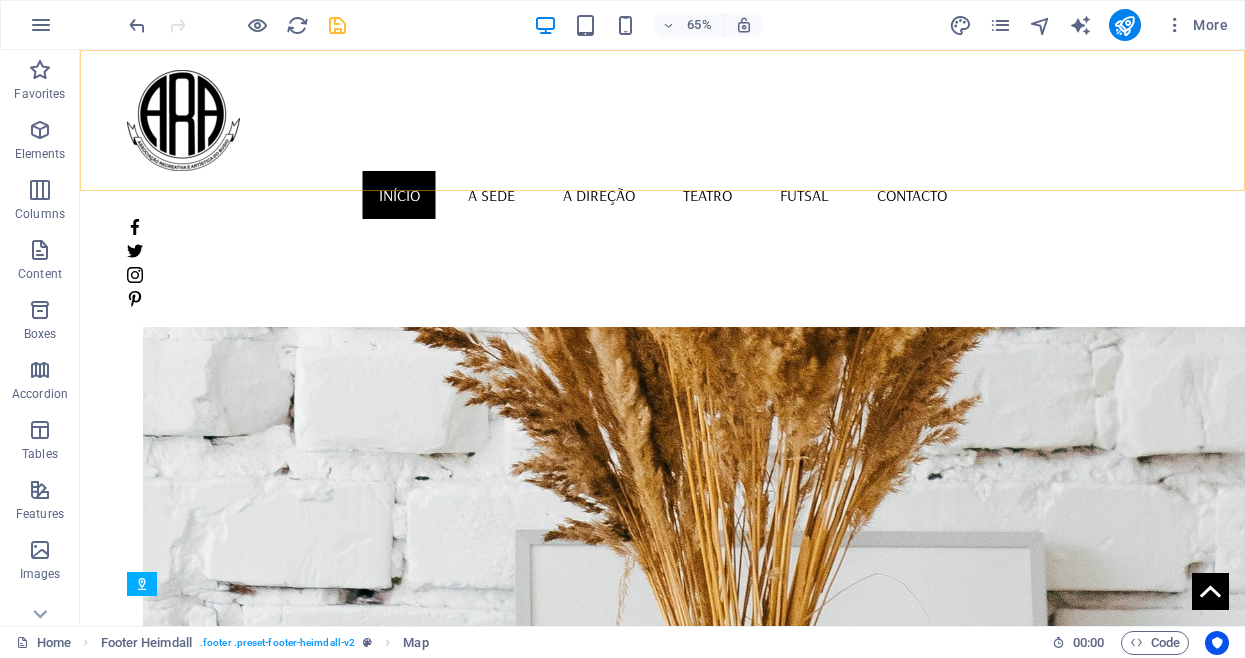 scroll, scrollTop: 1455, scrollLeft: 0, axis: vertical 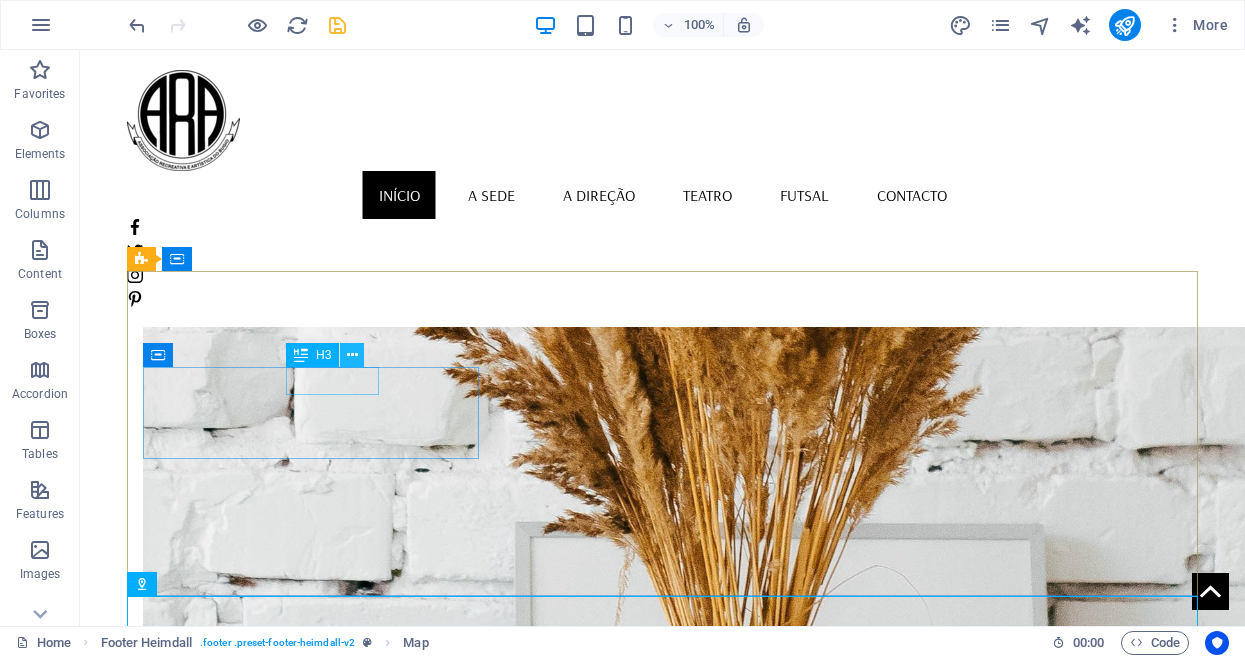 click at bounding box center [352, 355] 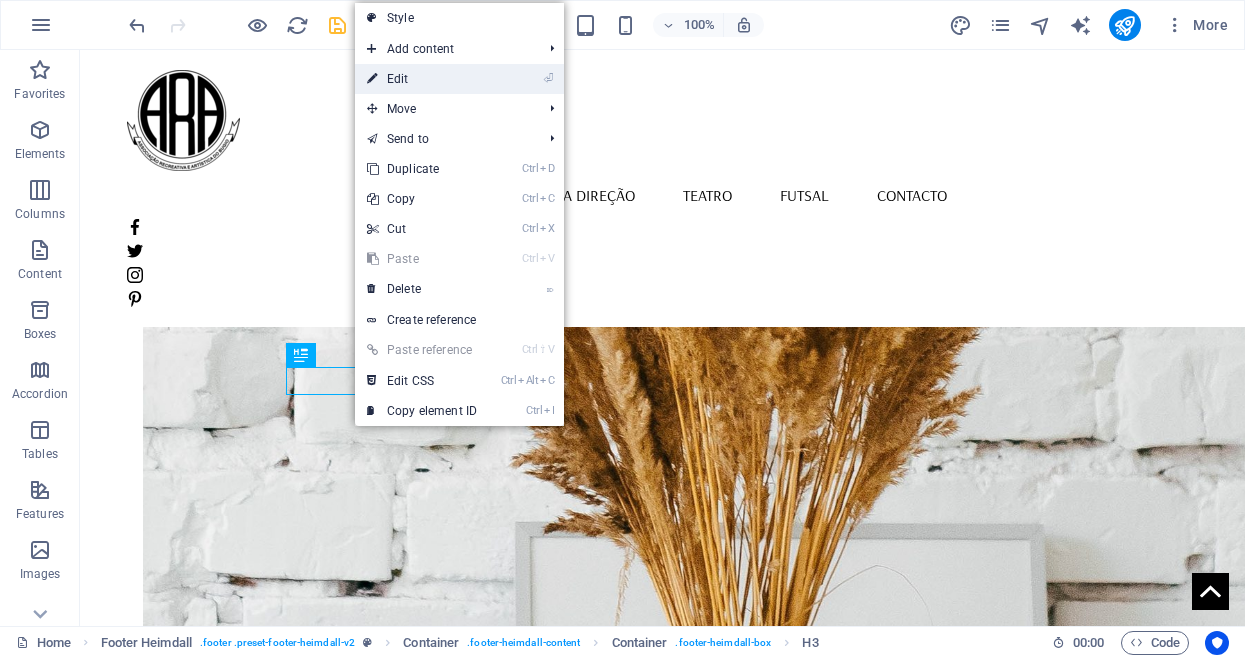 click on "⏎  Edit" at bounding box center (422, 79) 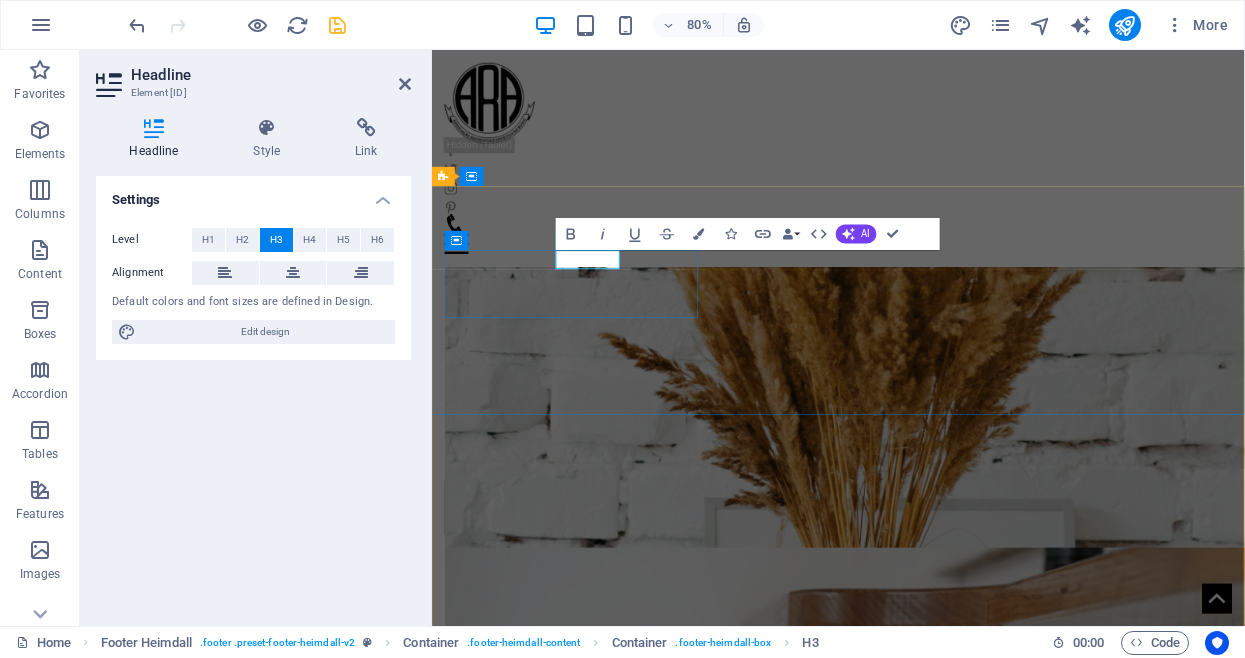 type 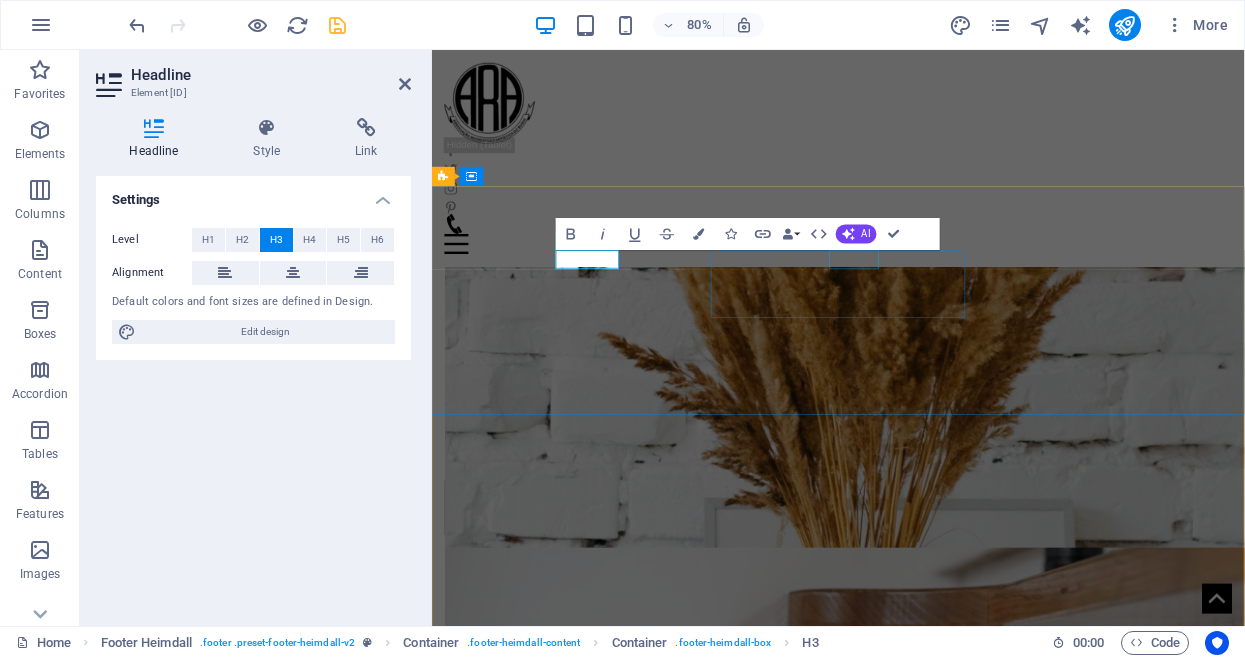 click on "Phone" at bounding box center [606, 2349] 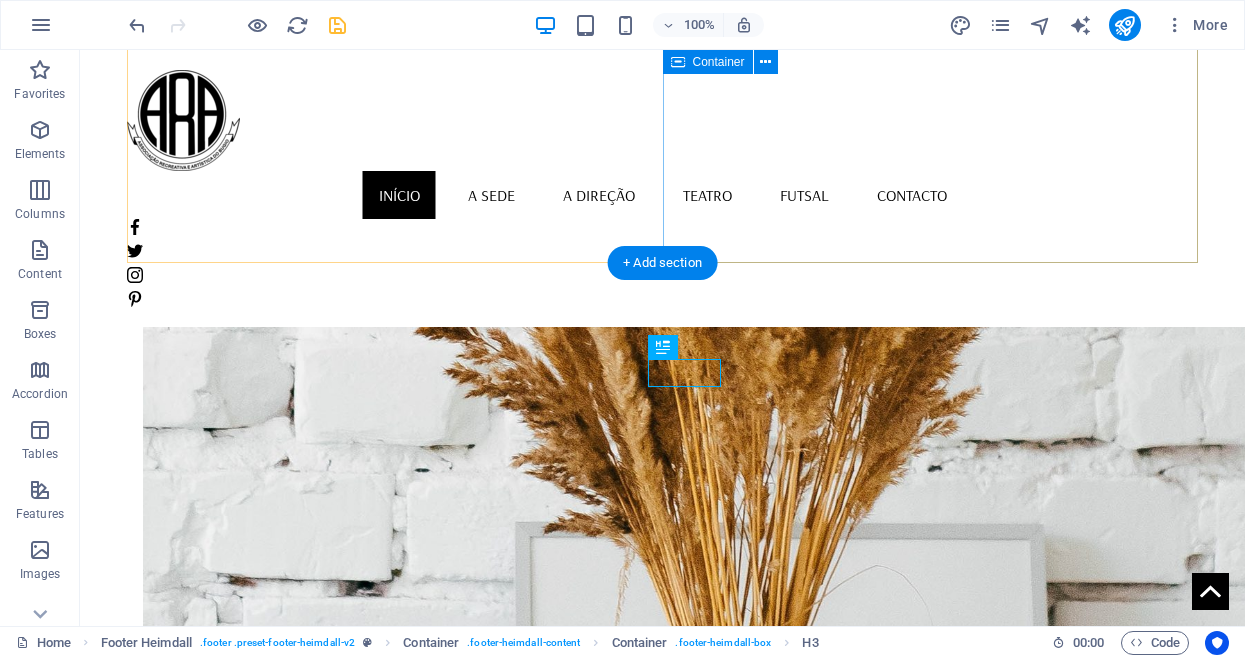 scroll, scrollTop: 1463, scrollLeft: 0, axis: vertical 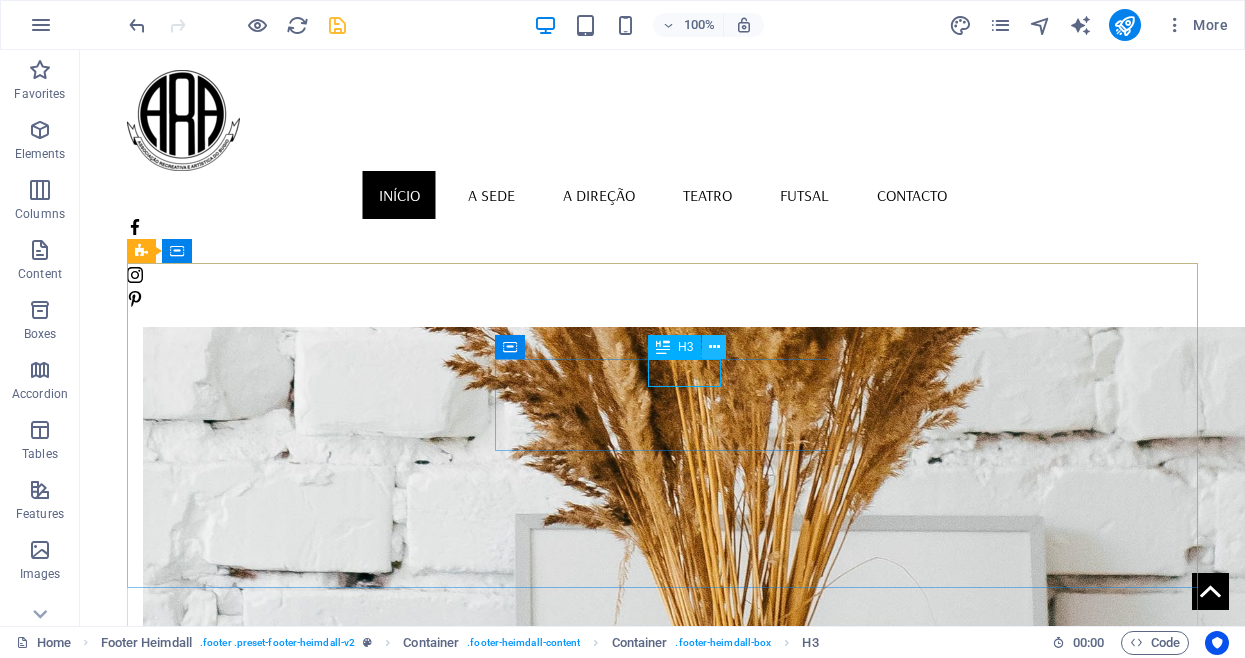 click at bounding box center [714, 347] 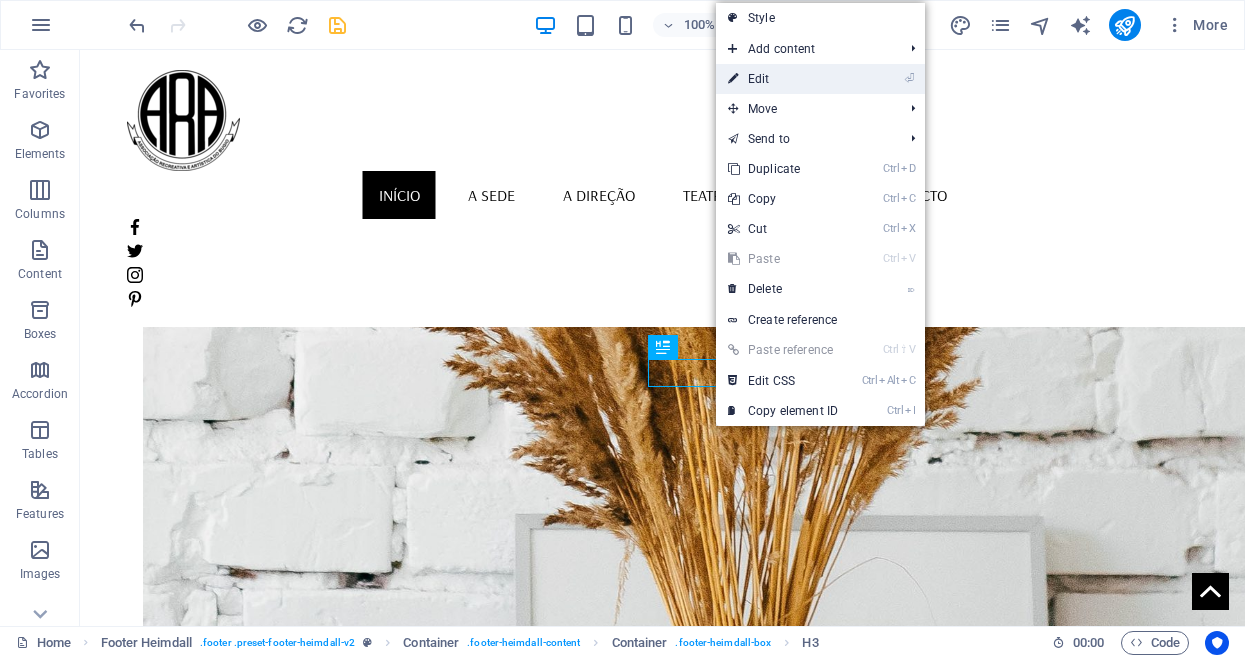 click on "⏎  Edit" at bounding box center (783, 79) 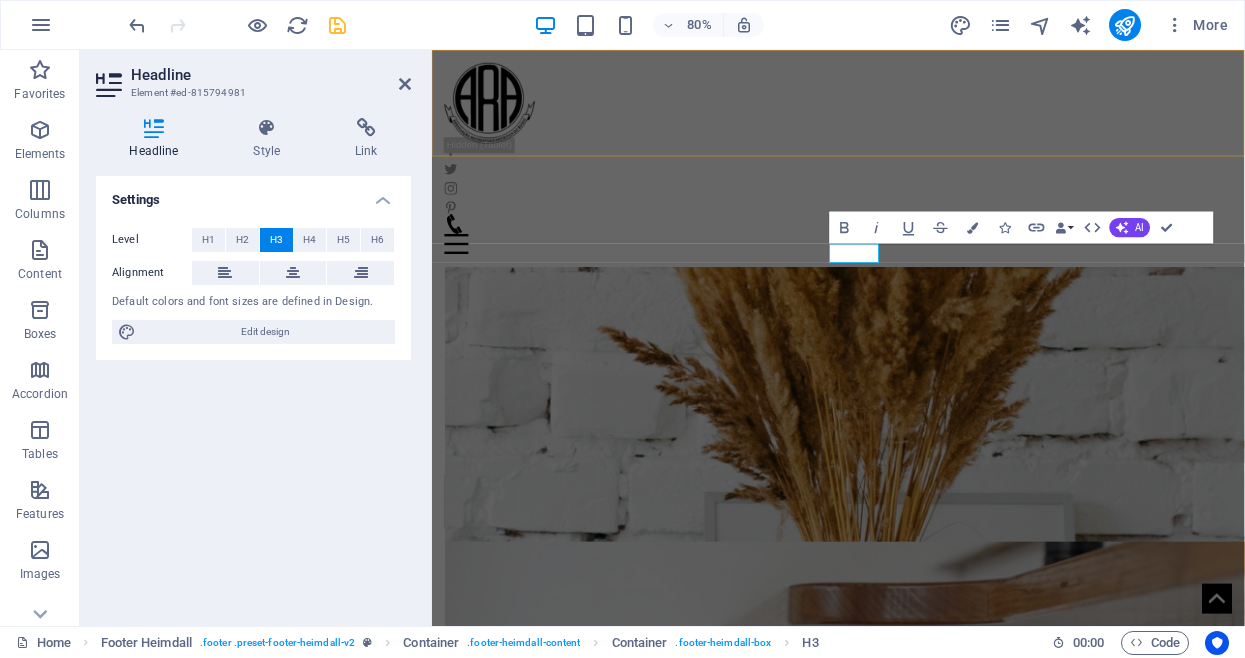 type 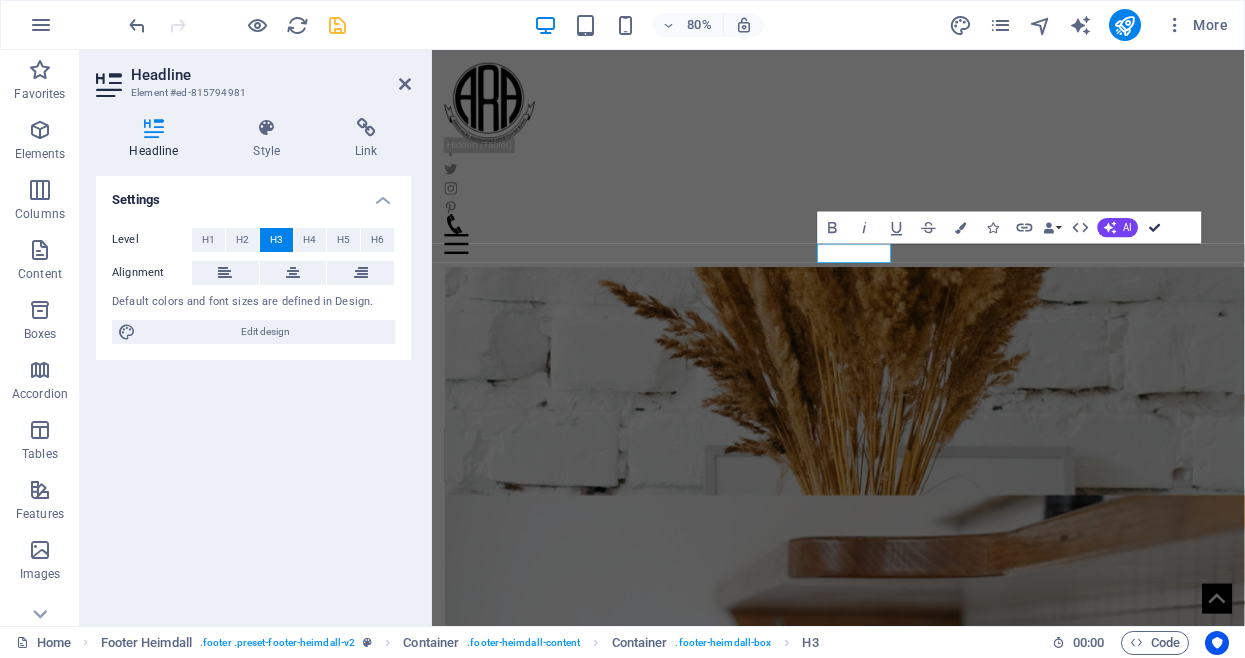 scroll, scrollTop: 1471, scrollLeft: 0, axis: vertical 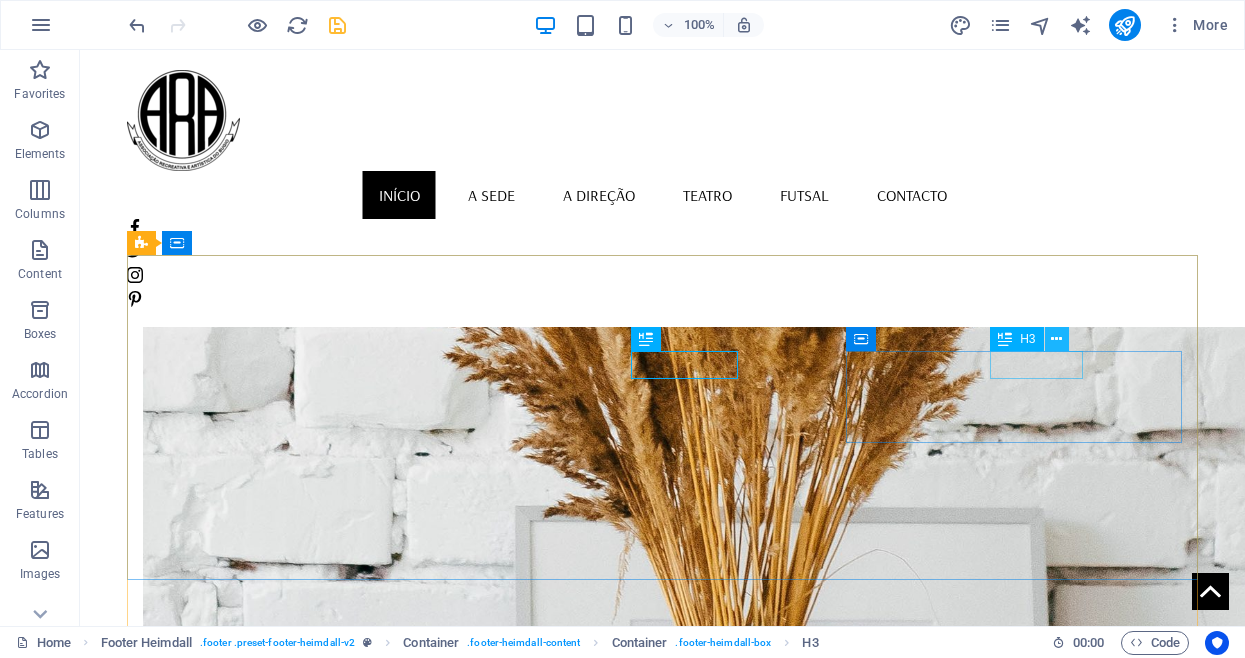 click at bounding box center [1056, 339] 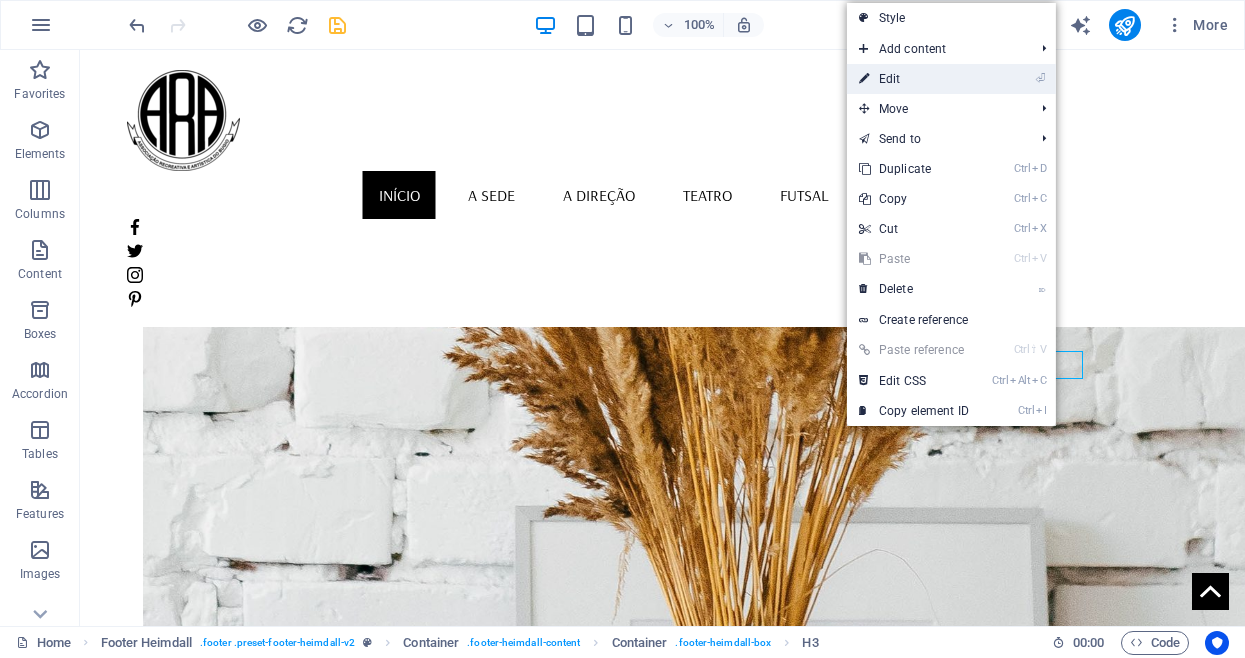 click on "⏎  Edit" at bounding box center (914, 79) 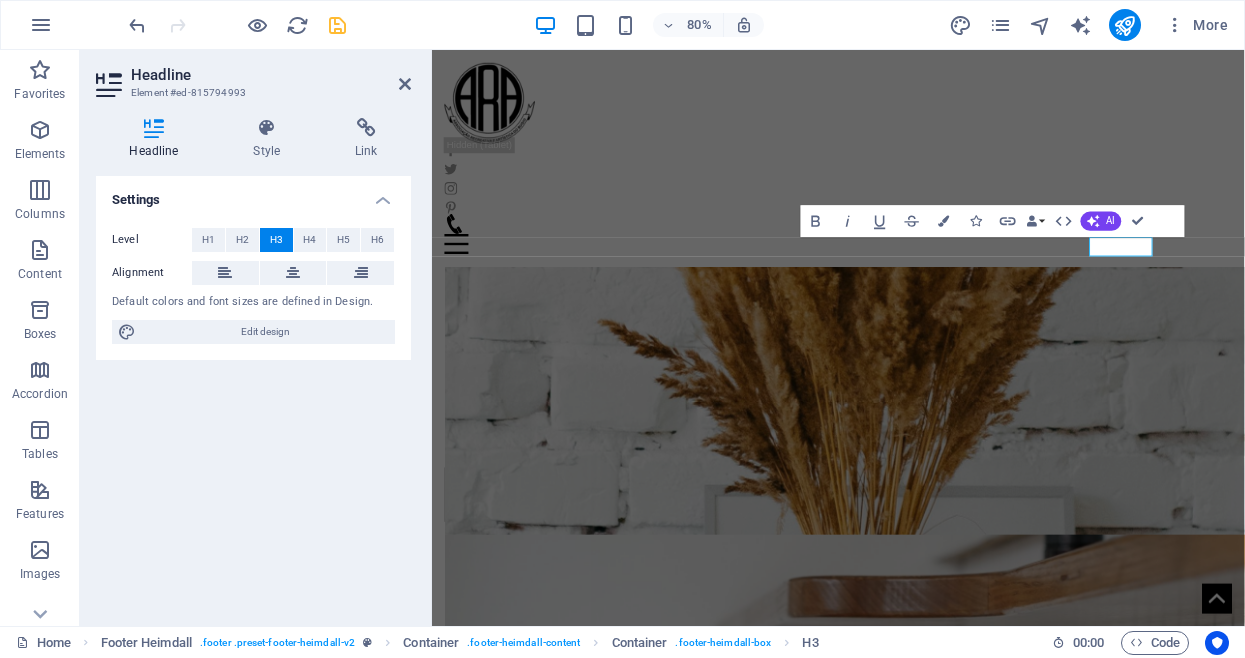 type 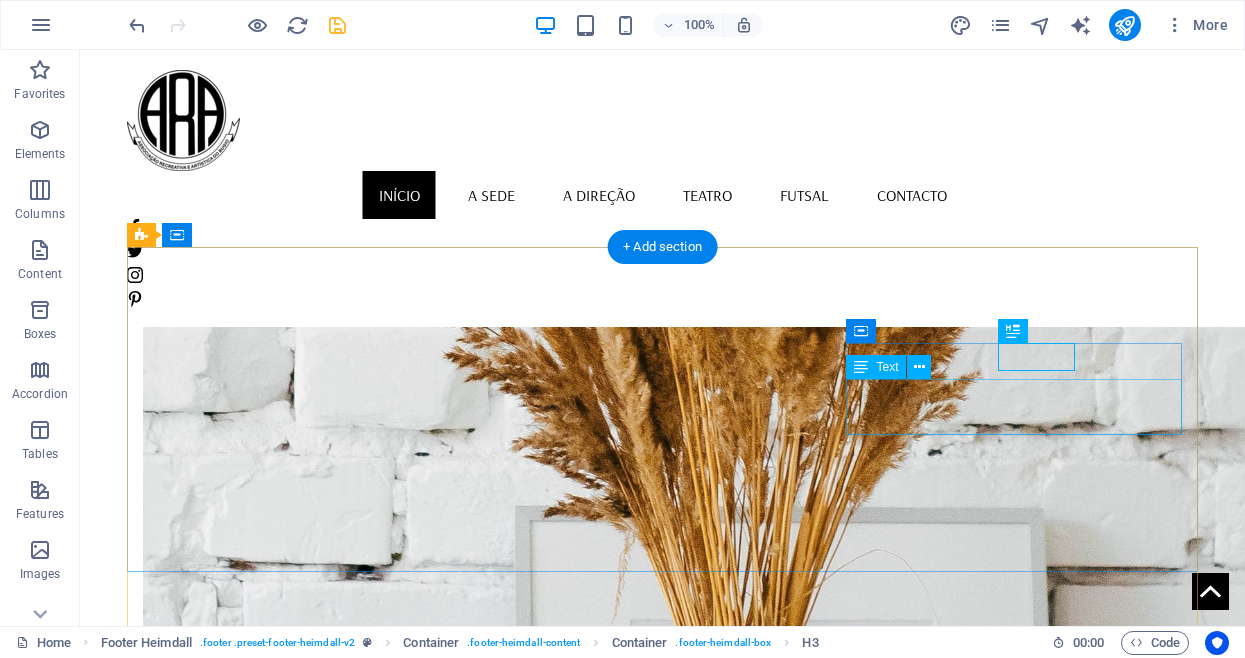 scroll, scrollTop: 1479, scrollLeft: 0, axis: vertical 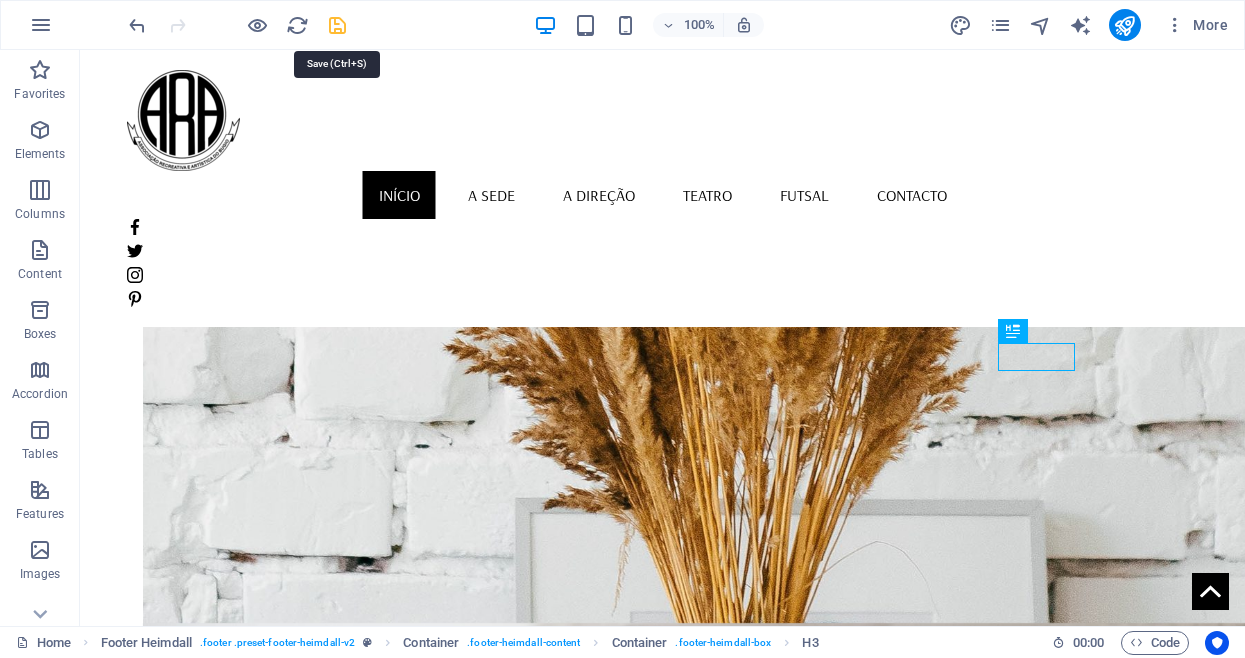 click at bounding box center (337, 25) 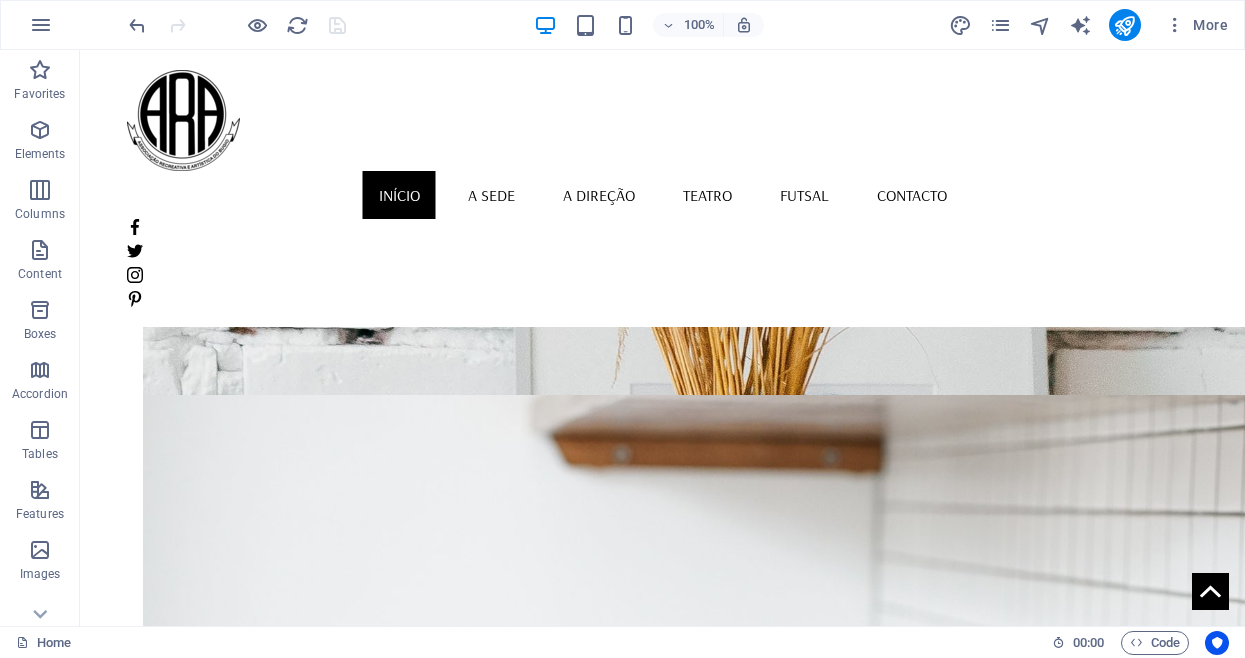 scroll, scrollTop: 1821, scrollLeft: 0, axis: vertical 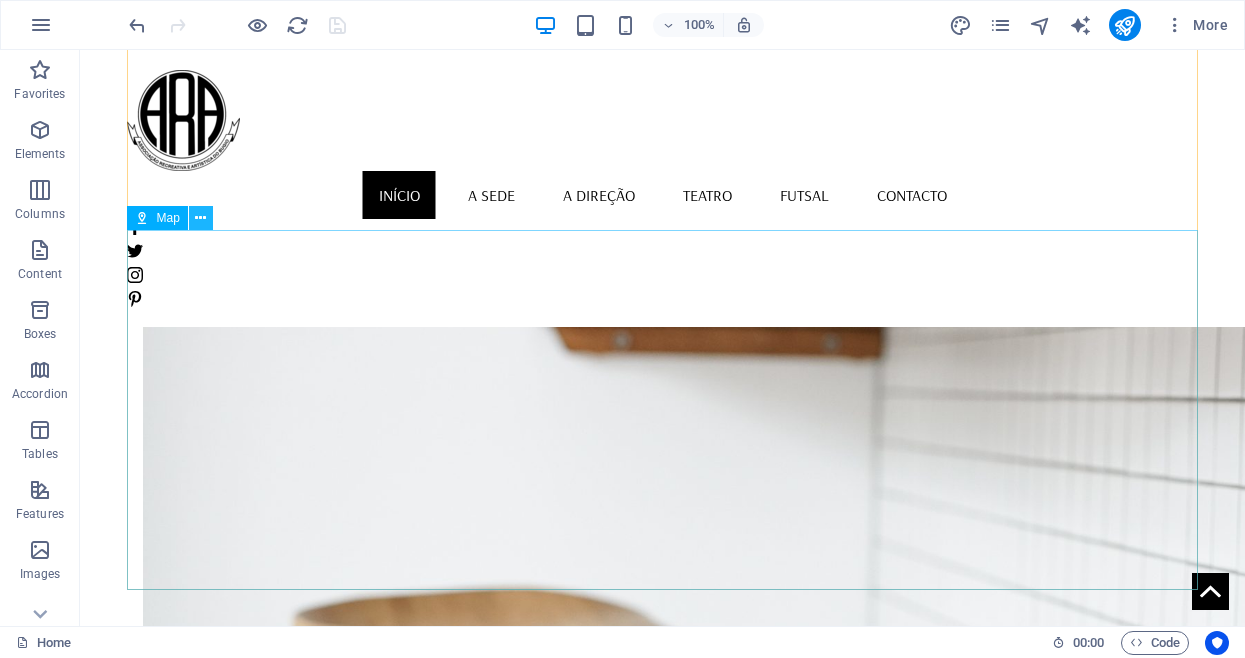 click at bounding box center (200, 218) 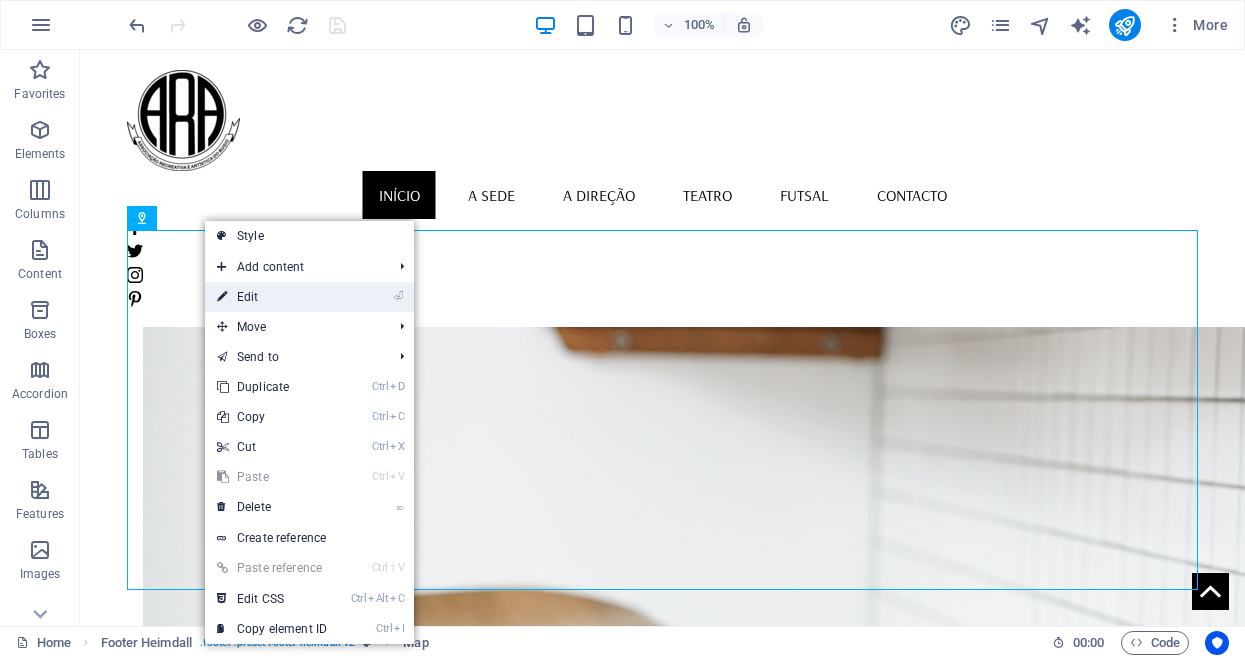 click on "⏎  Edit" at bounding box center (272, 297) 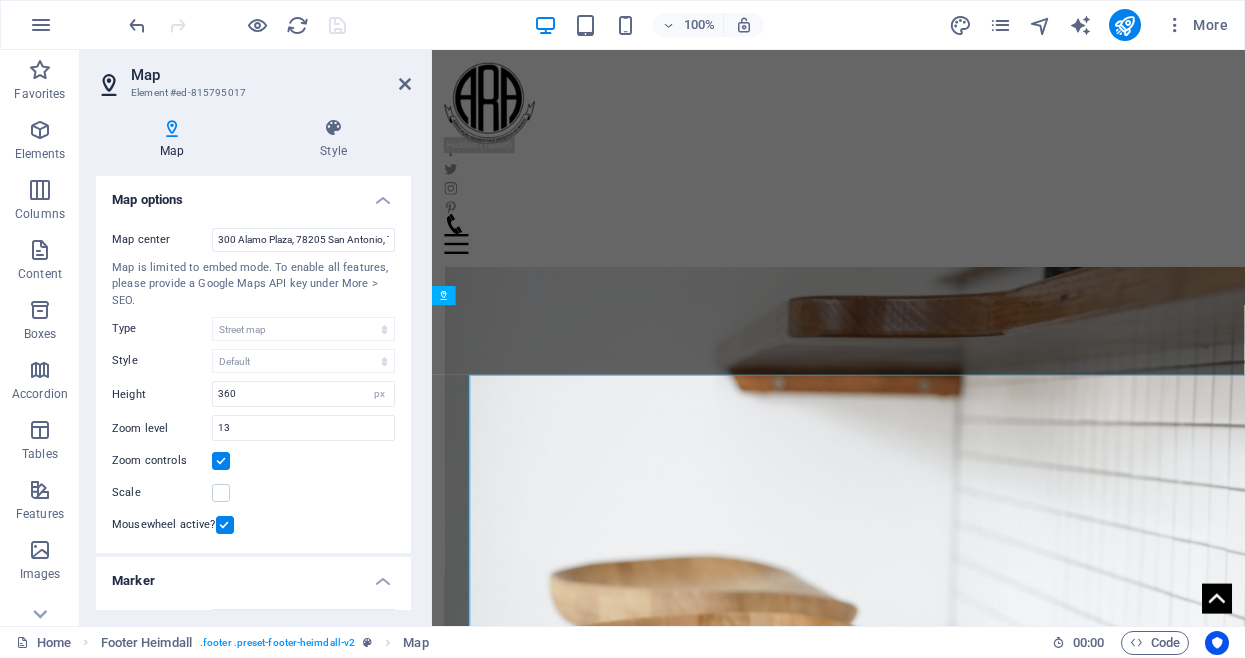 scroll, scrollTop: 1591, scrollLeft: 0, axis: vertical 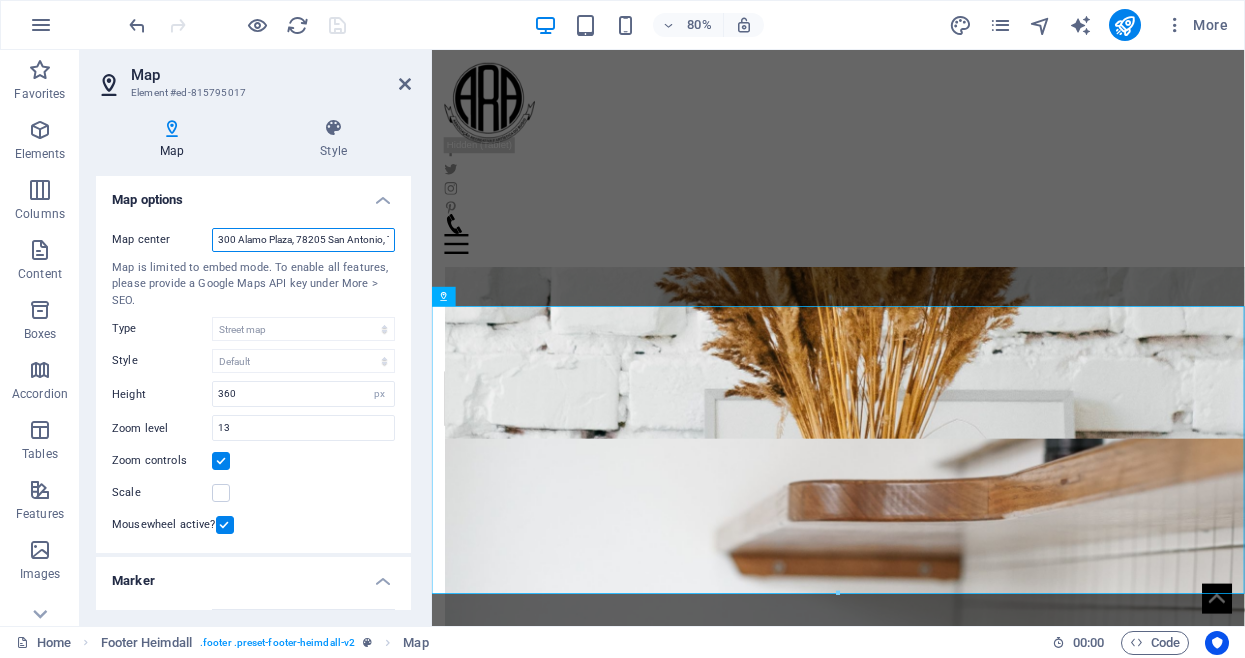 click on "300 Alamo Plaza, 78205 San Antonio, TX" at bounding box center [303, 240] 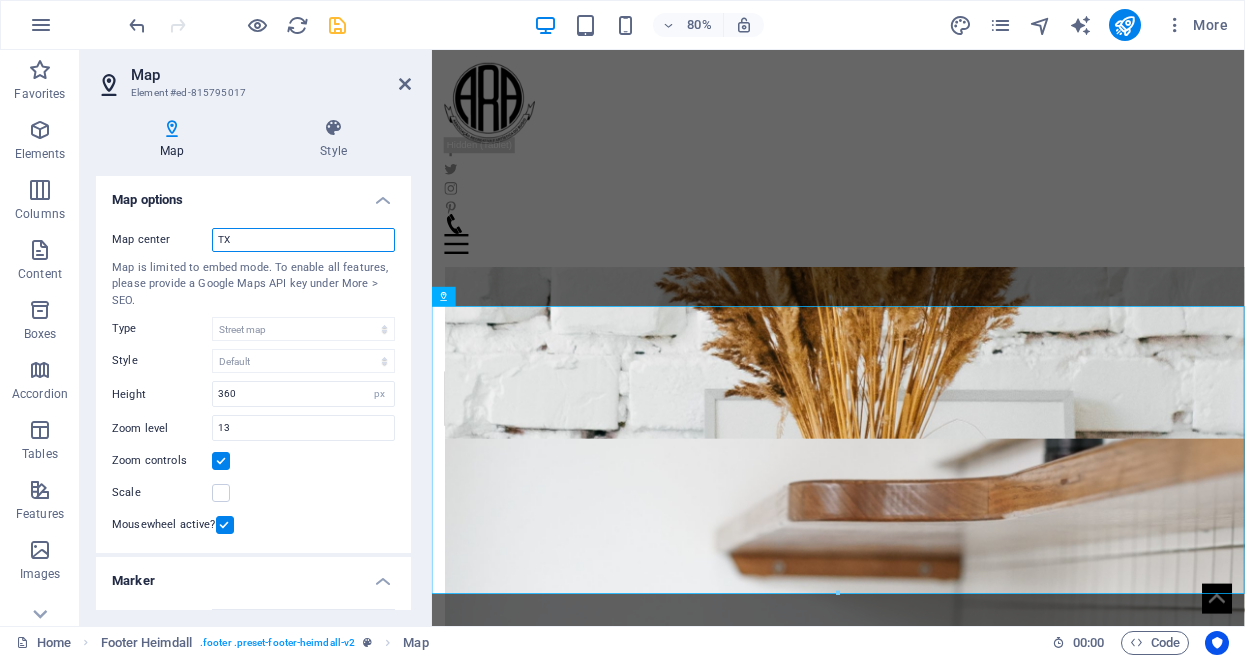 type on "X" 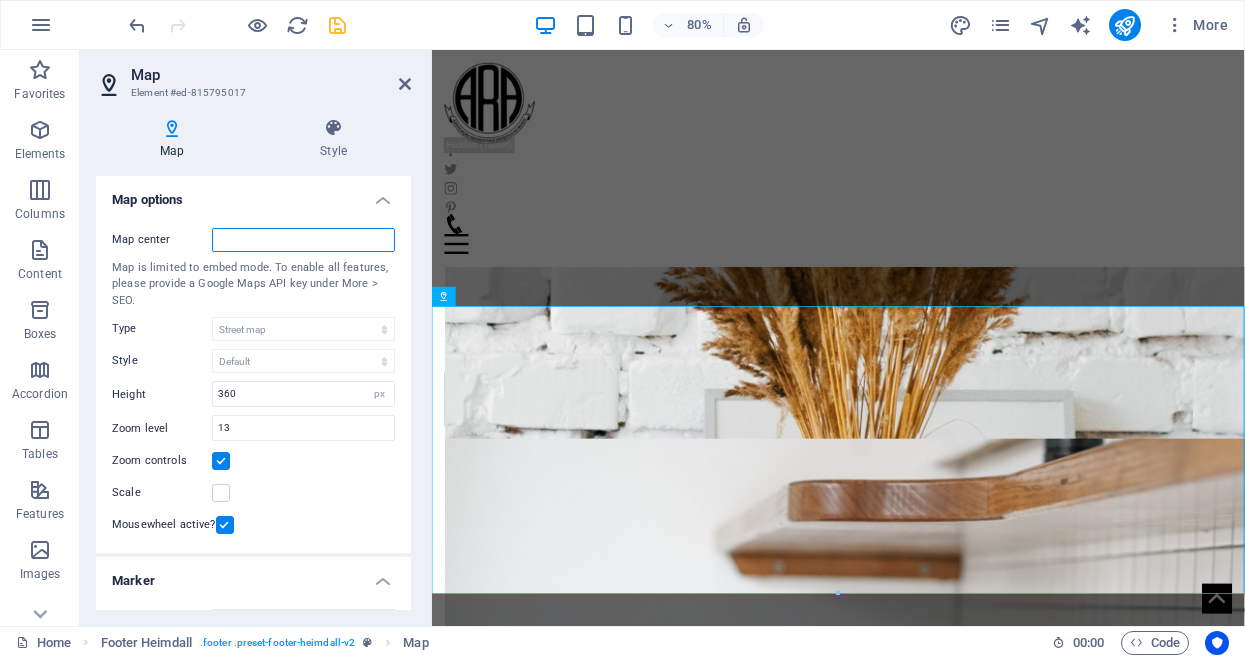 type 